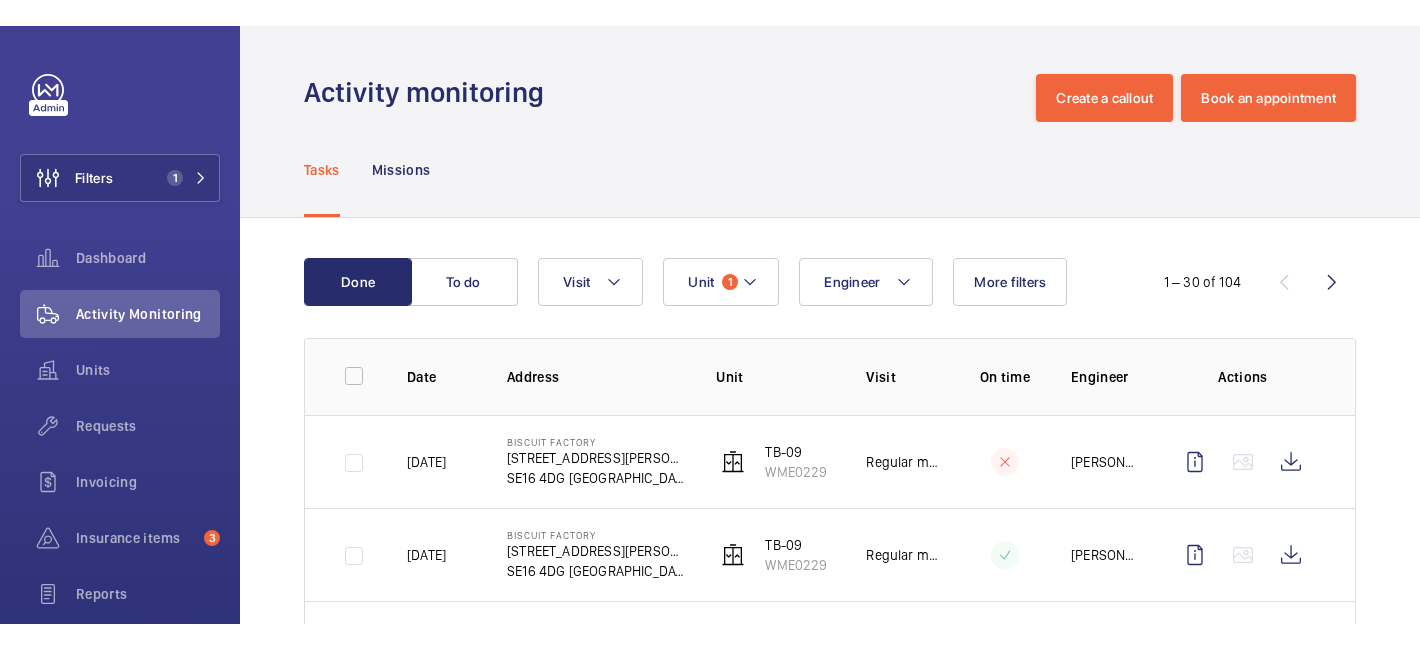 scroll, scrollTop: 0, scrollLeft: 0, axis: both 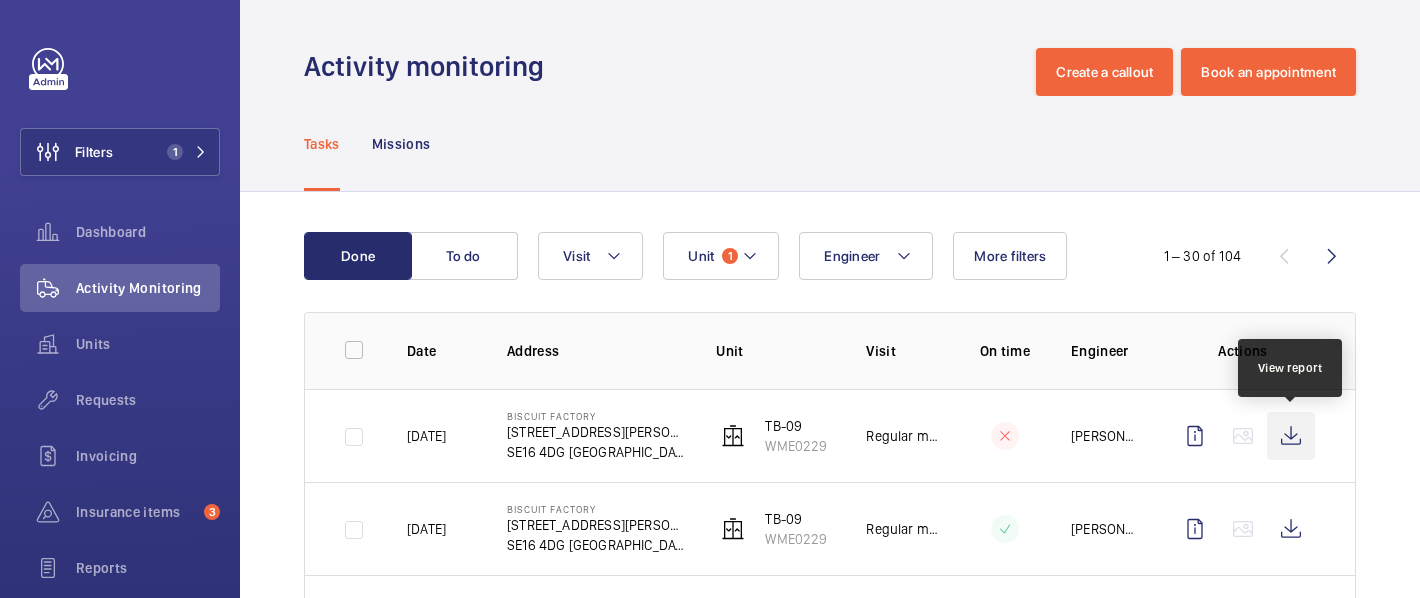 click 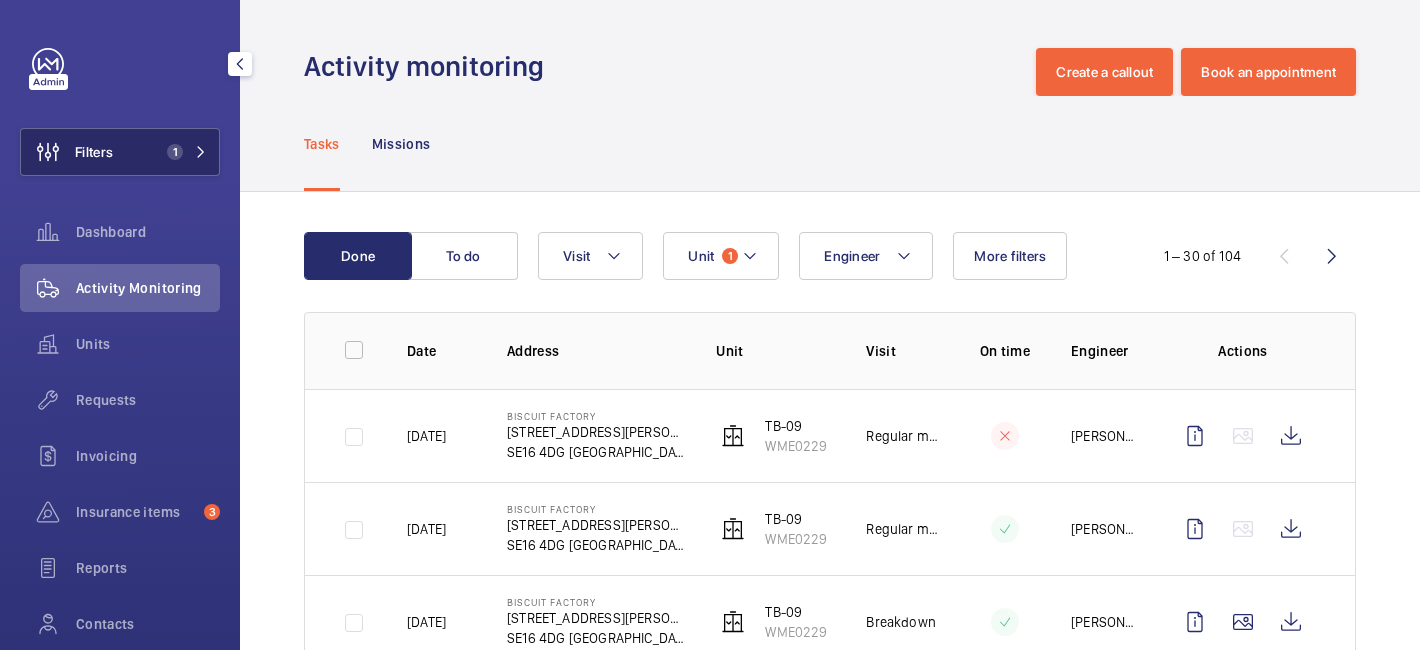 click on "Filters 1" 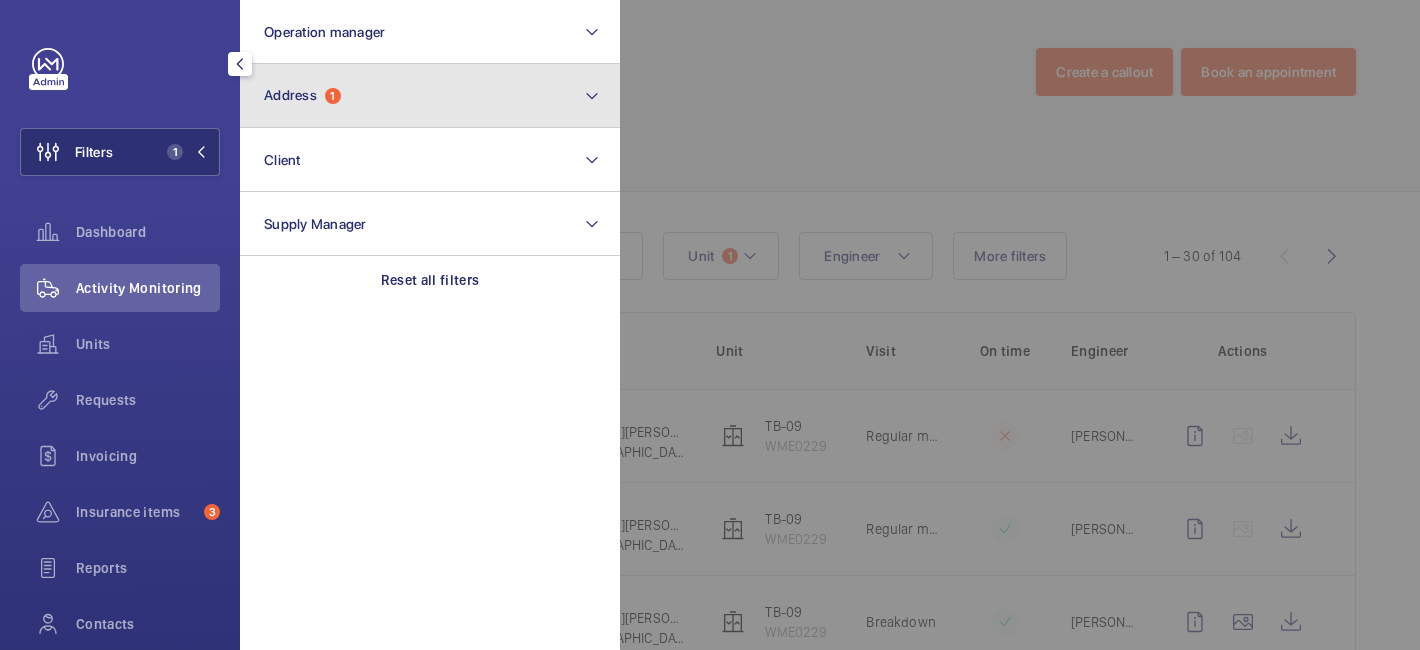 click on "1" 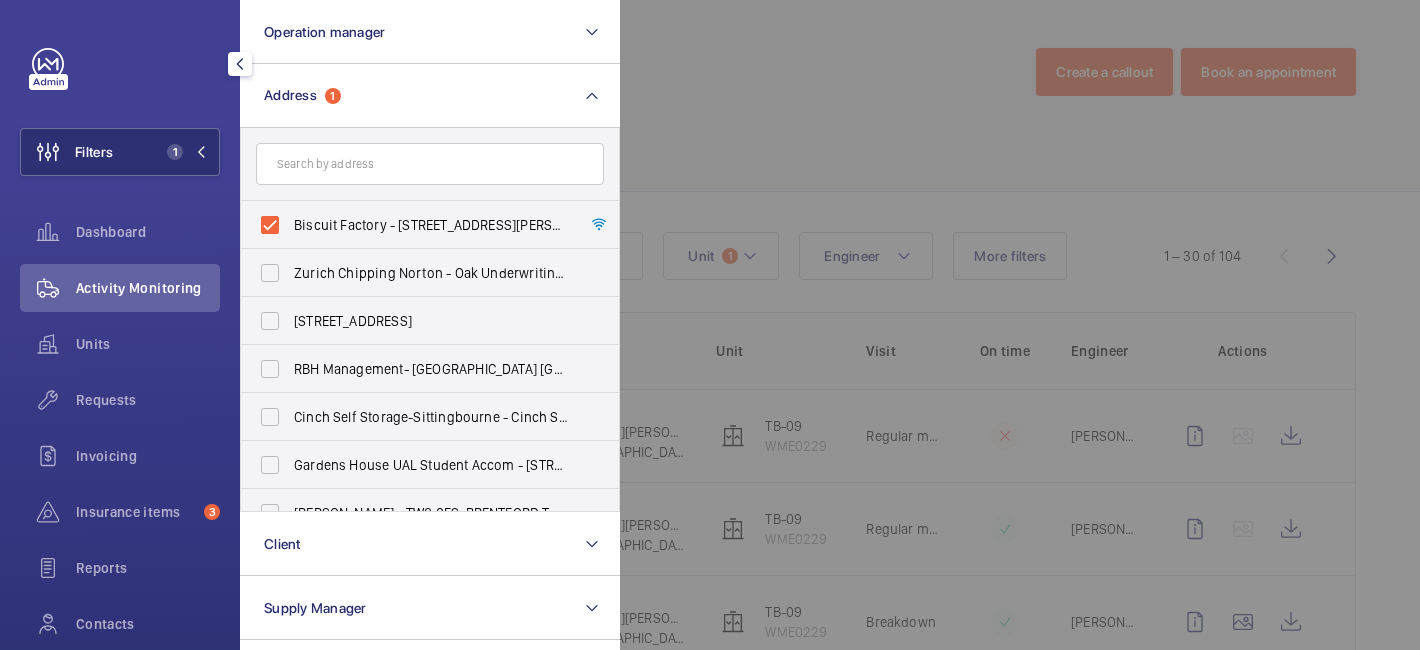 click 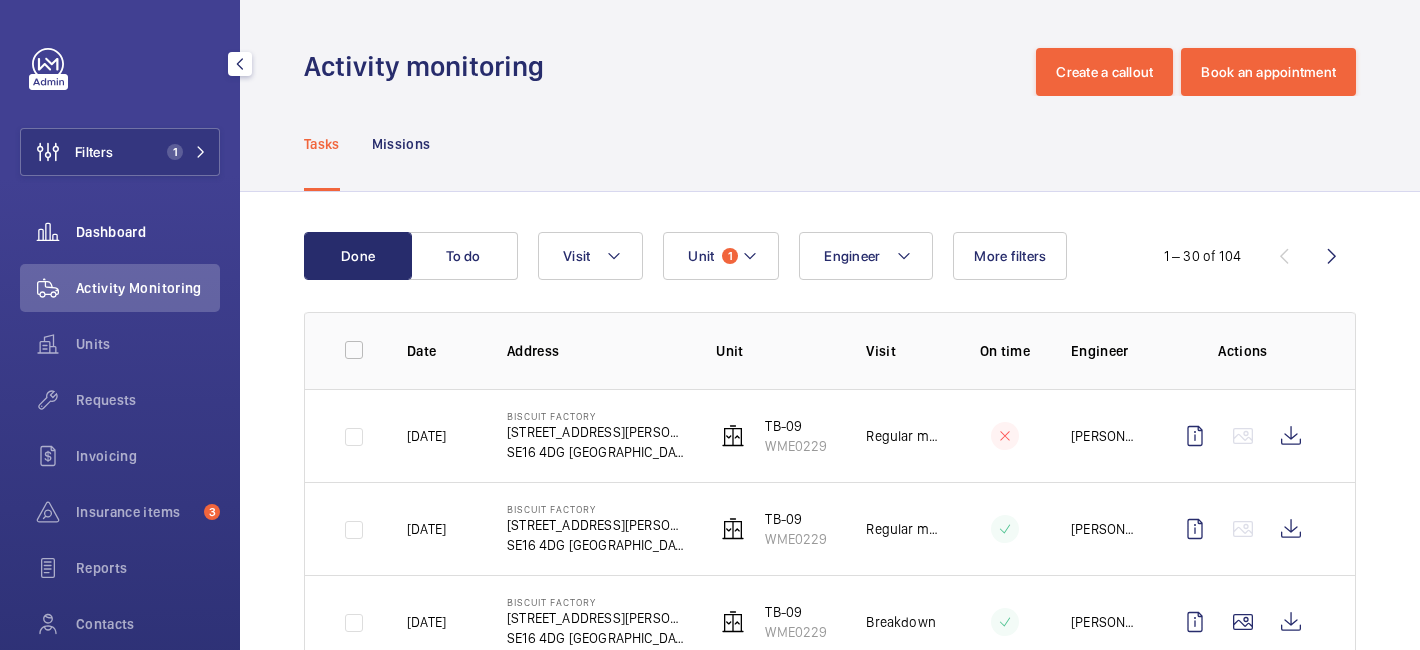 click on "Dashboard" 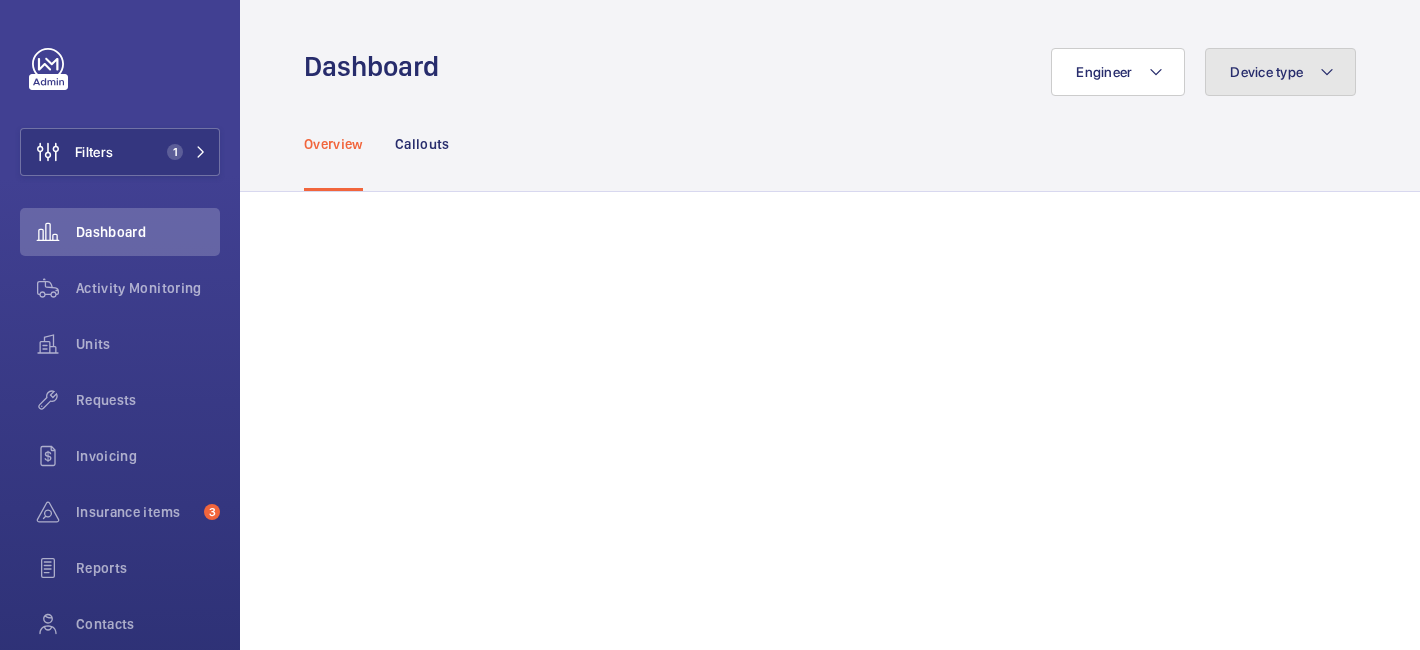 click on "Device type" 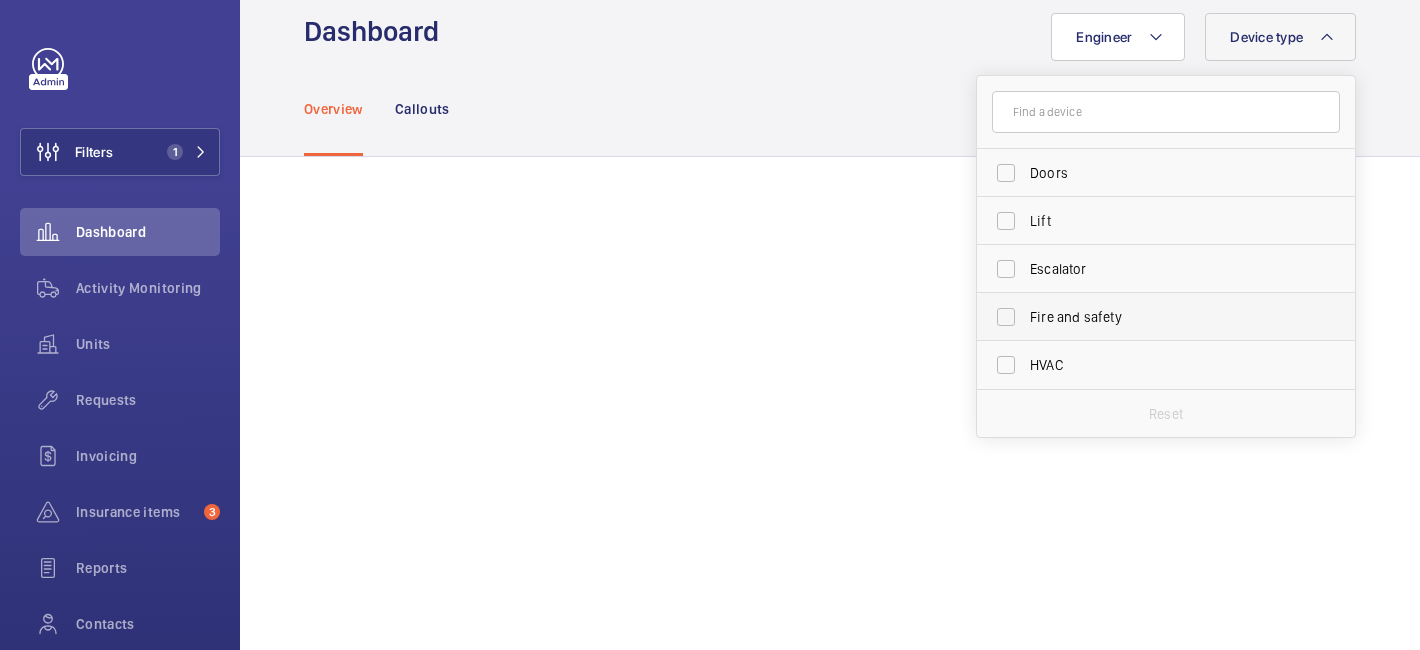 scroll, scrollTop: 48, scrollLeft: 0, axis: vertical 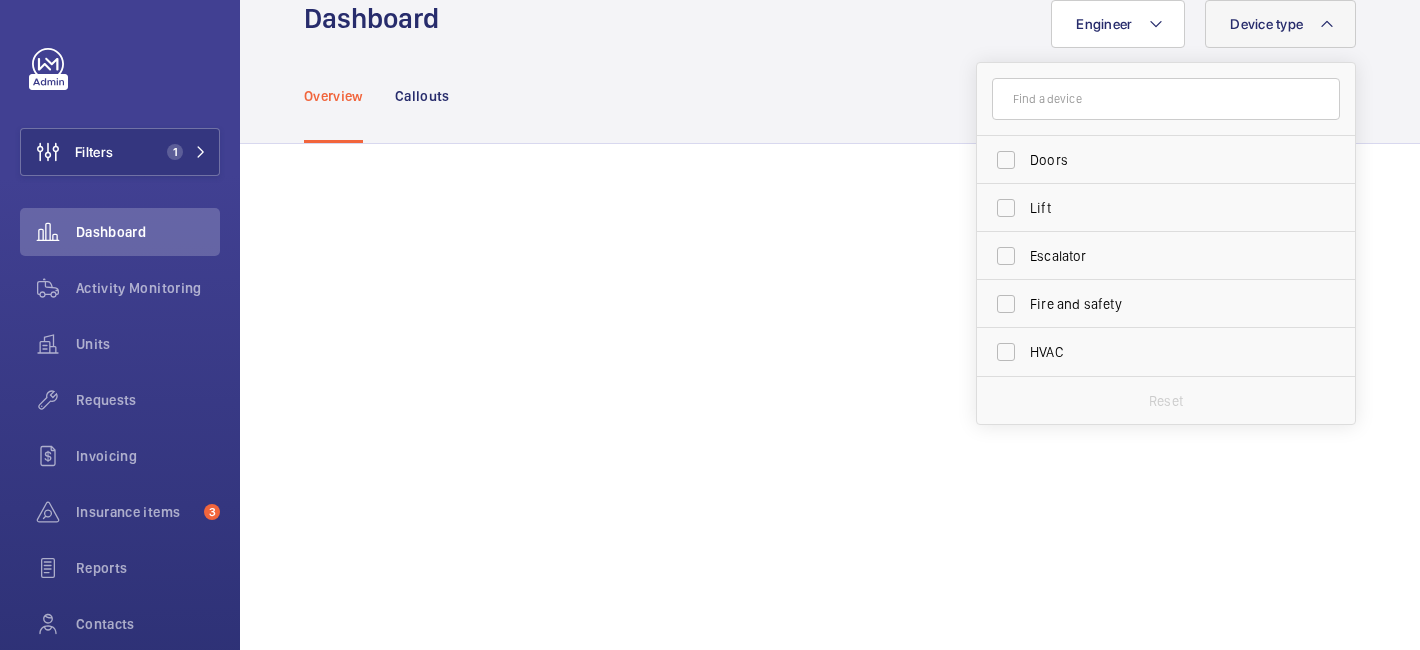 click on "Overview Callouts" 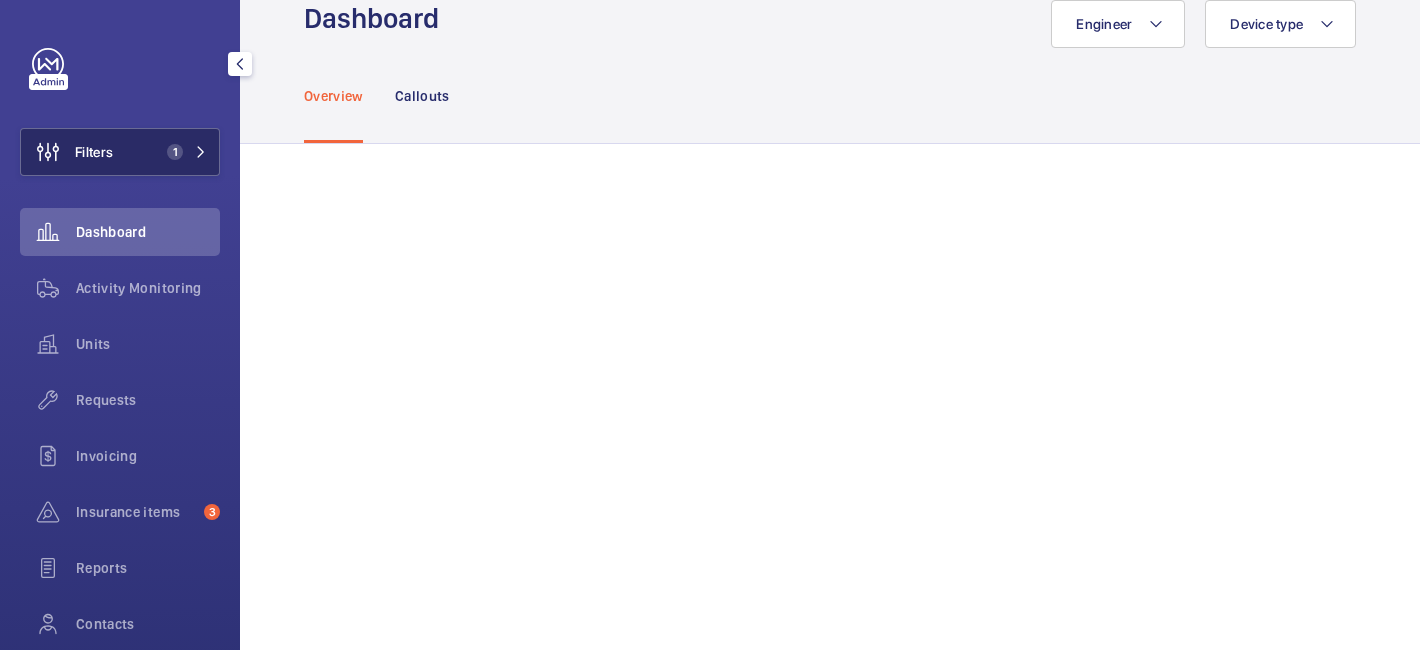 click 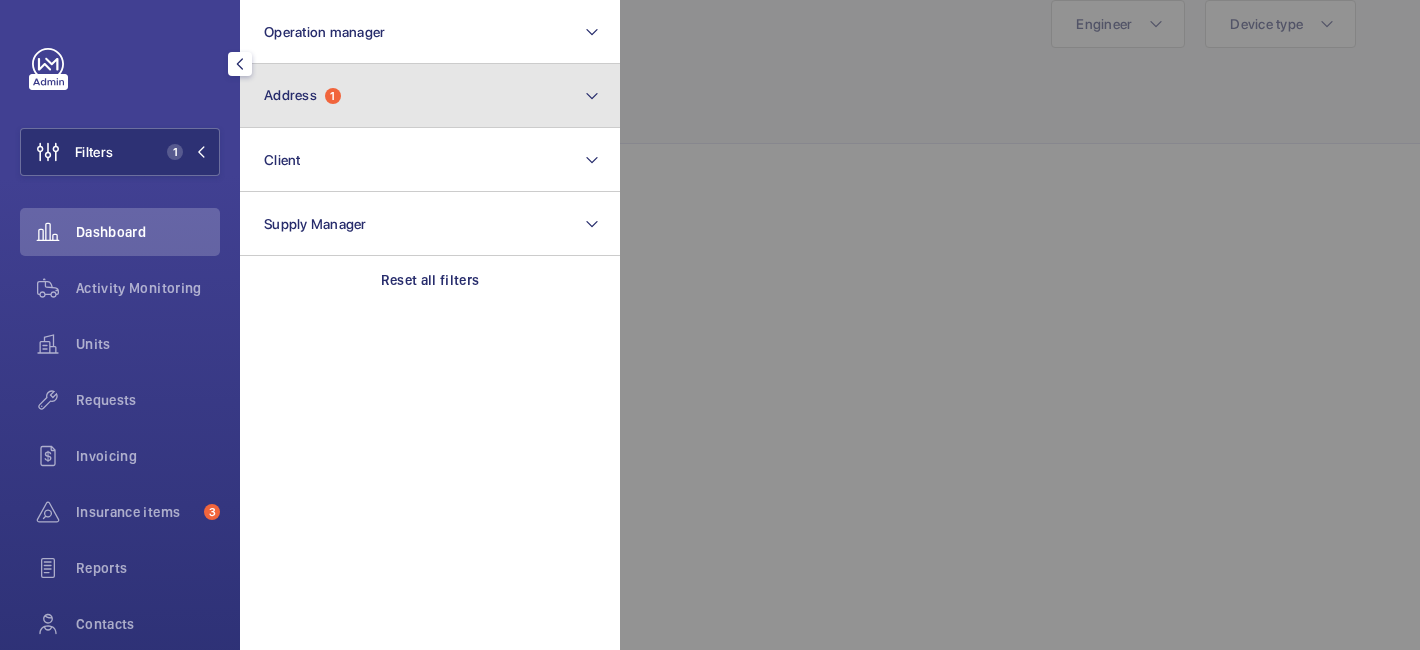 click on "Address  1" 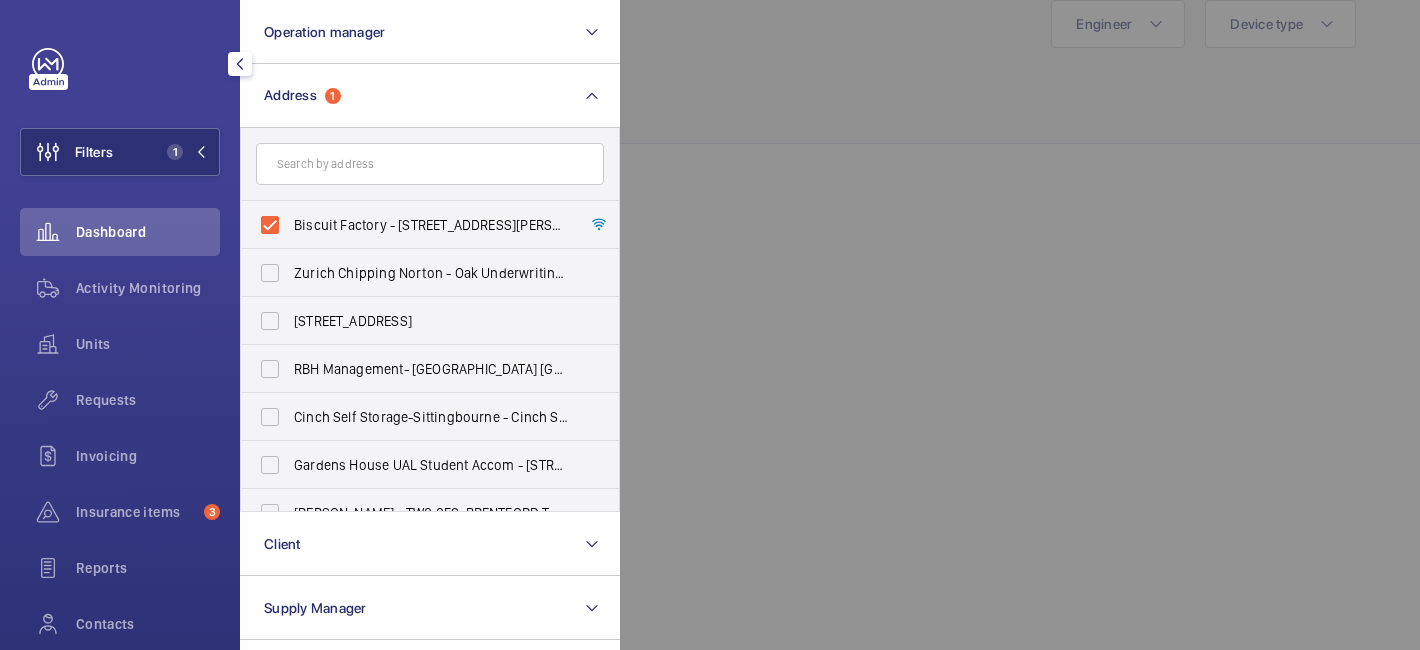 click 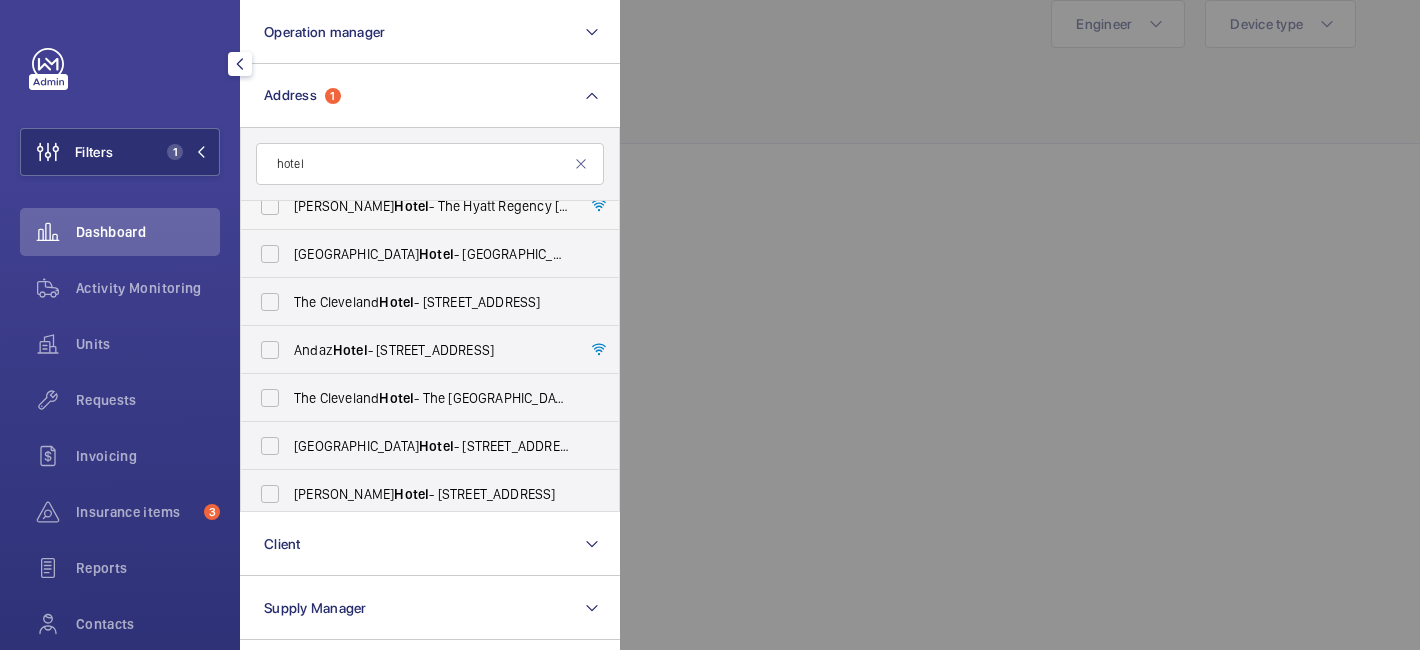 scroll, scrollTop: 0, scrollLeft: 0, axis: both 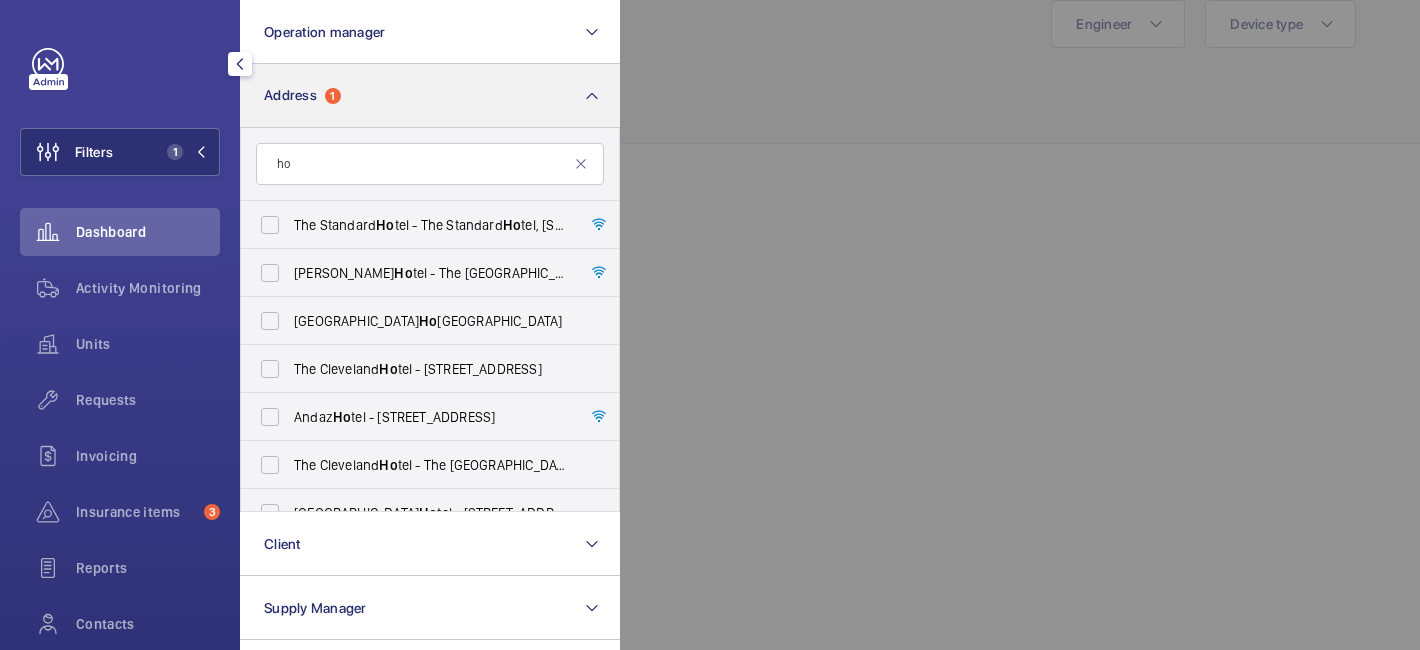 type on "h" 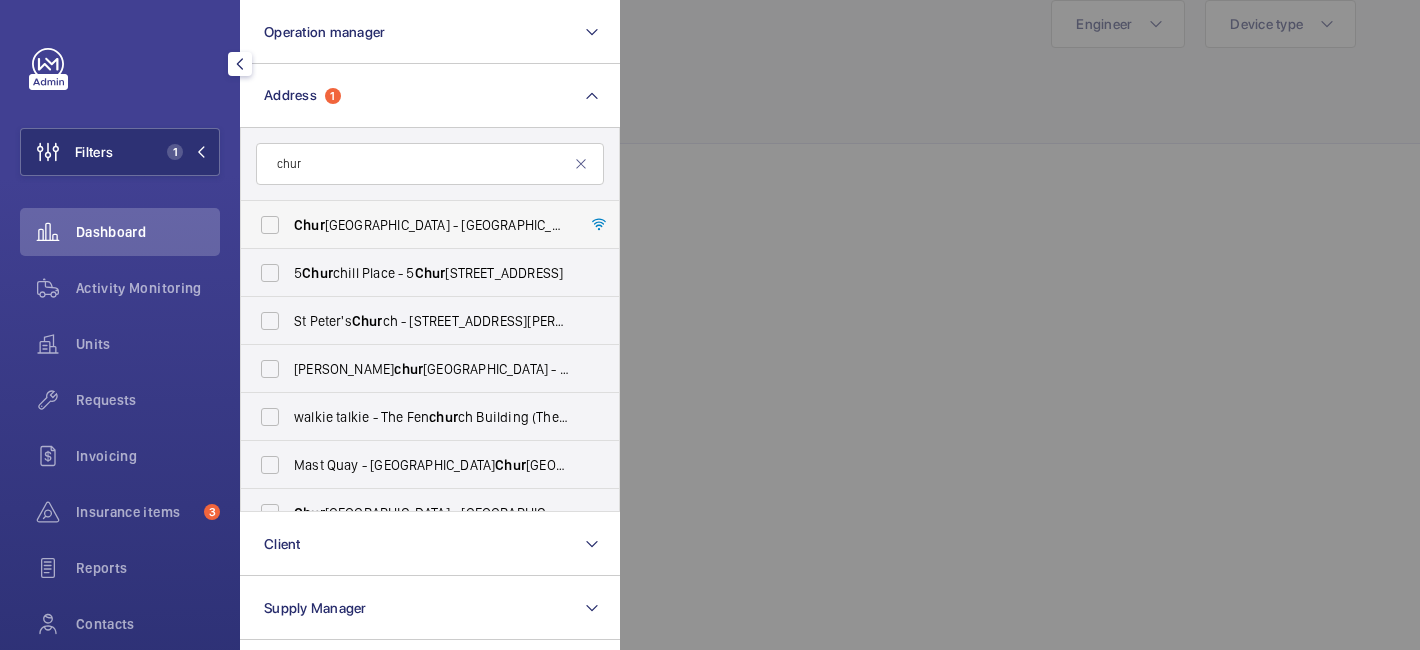 type on "chur" 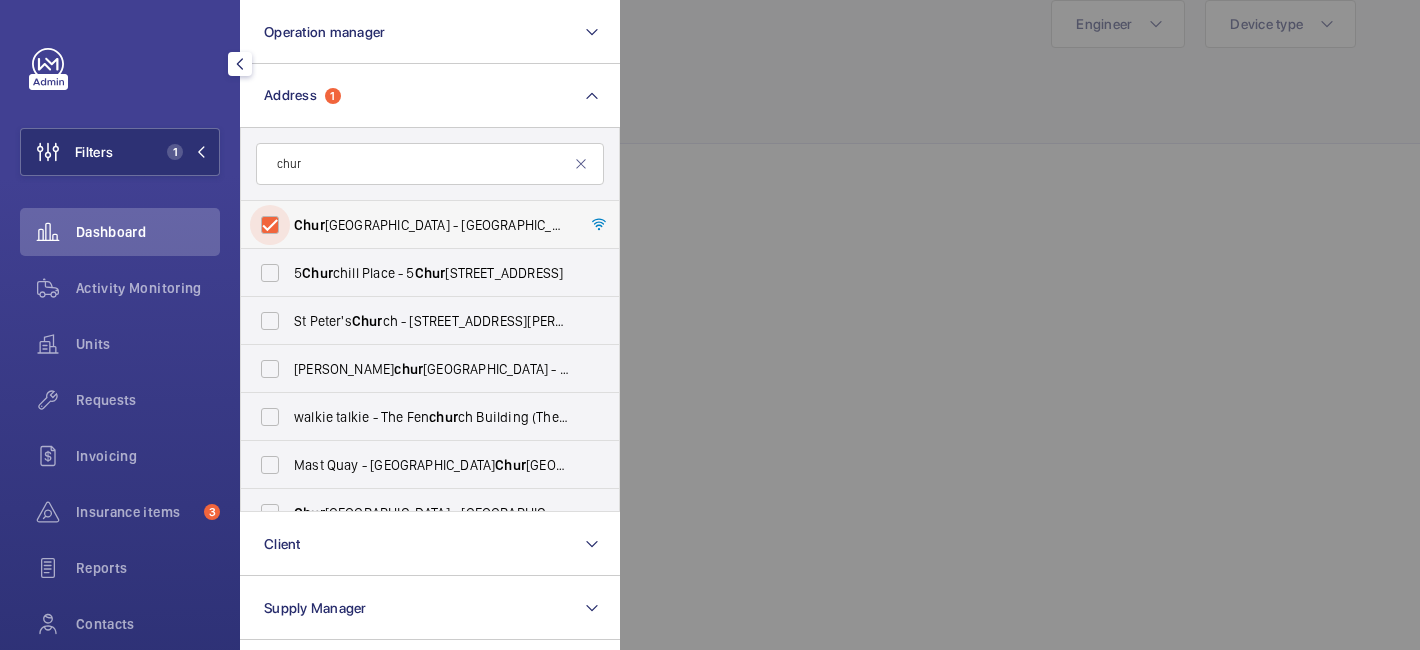 checkbox on "true" 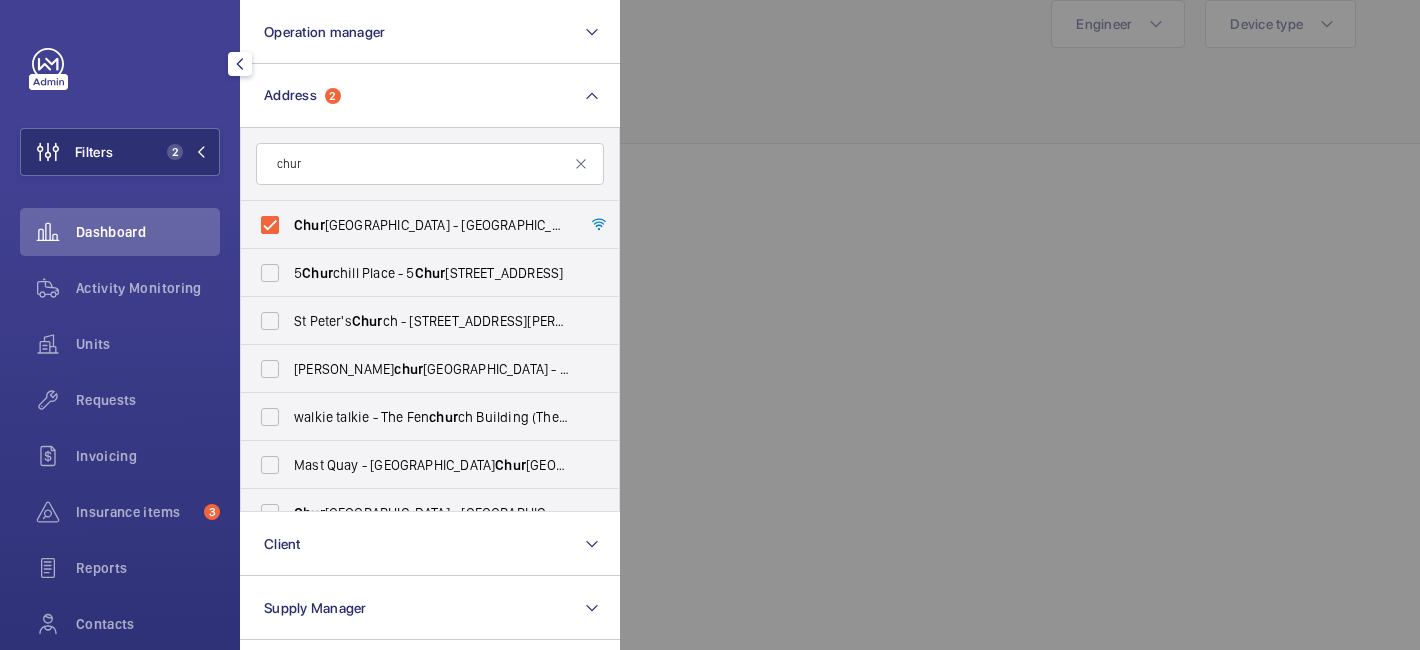 click 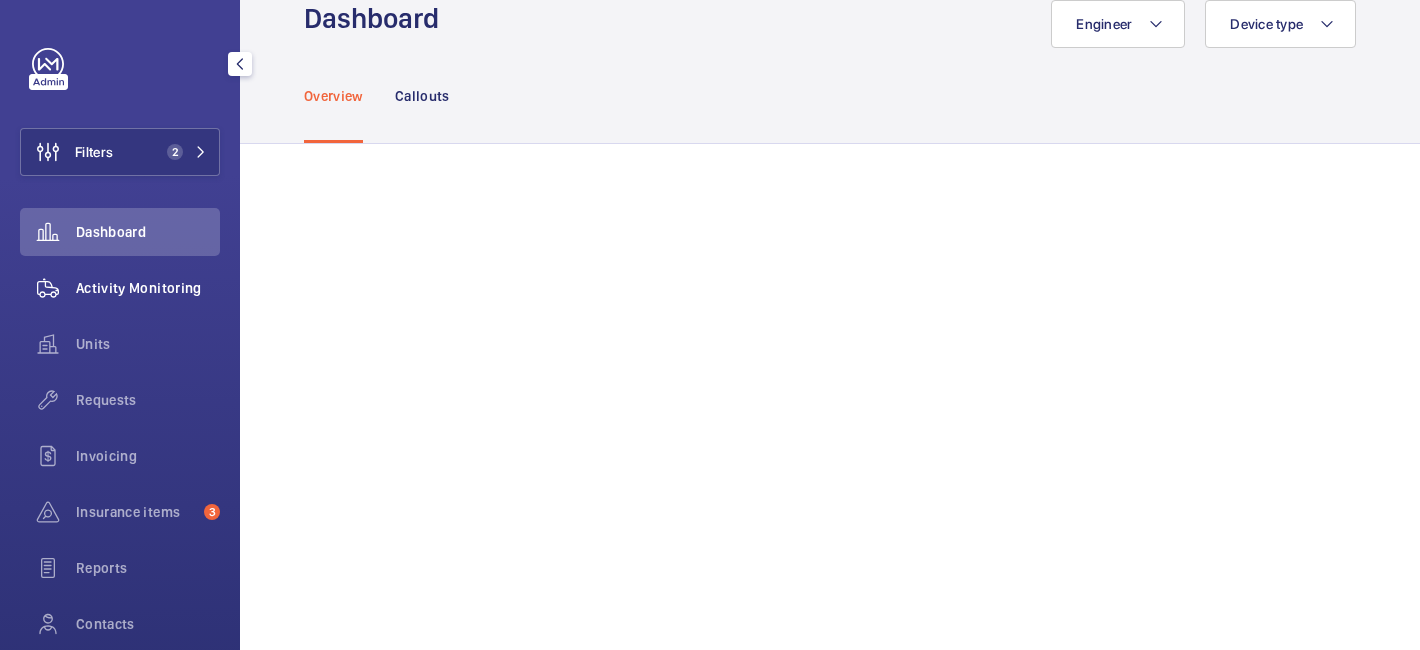 click on "Activity Monitoring" 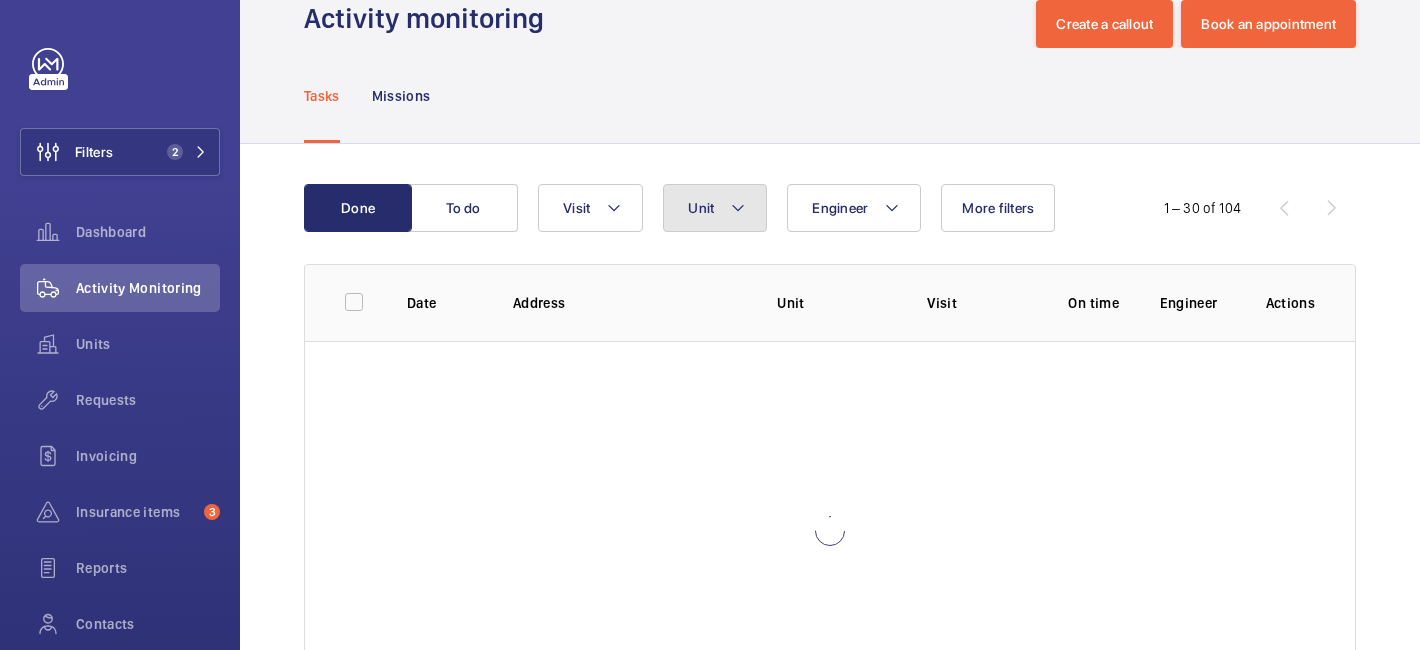click 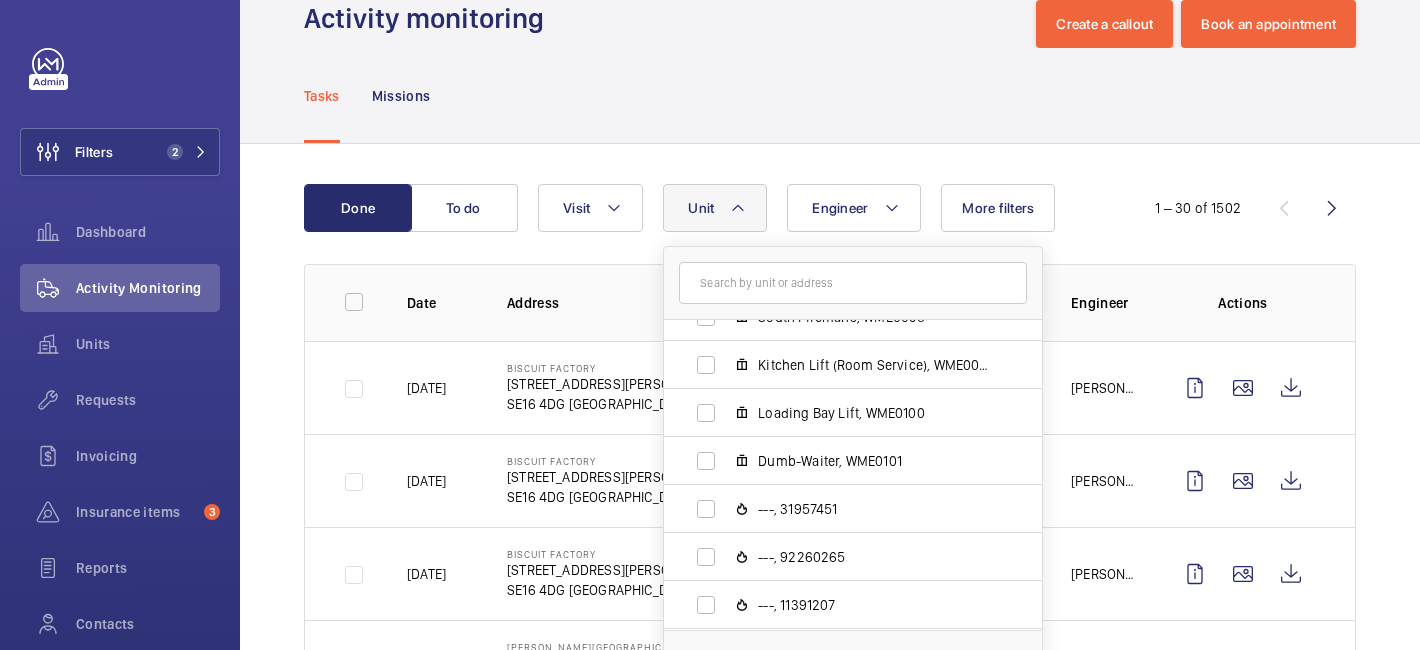 scroll, scrollTop: 753, scrollLeft: 0, axis: vertical 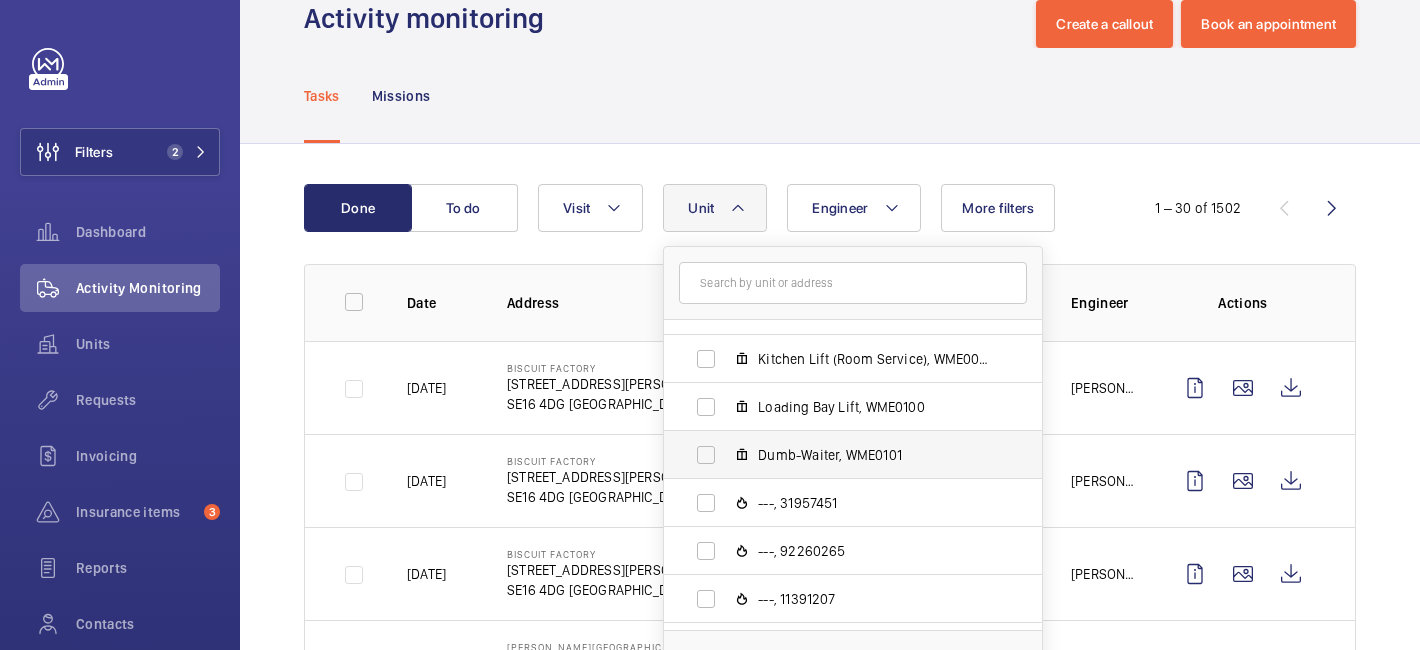 click on "Dumb-Waiter, WME0101" at bounding box center (837, 455) 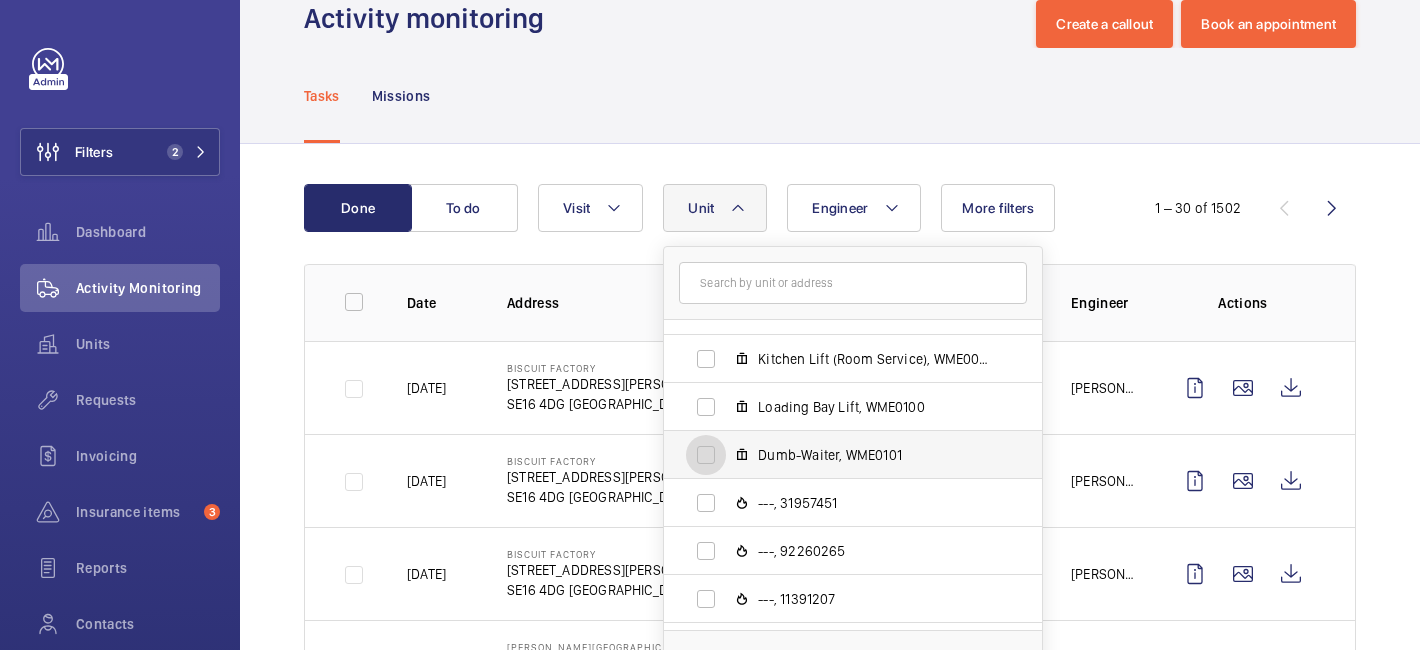 click on "Dumb-Waiter, WME0101" at bounding box center [706, 455] 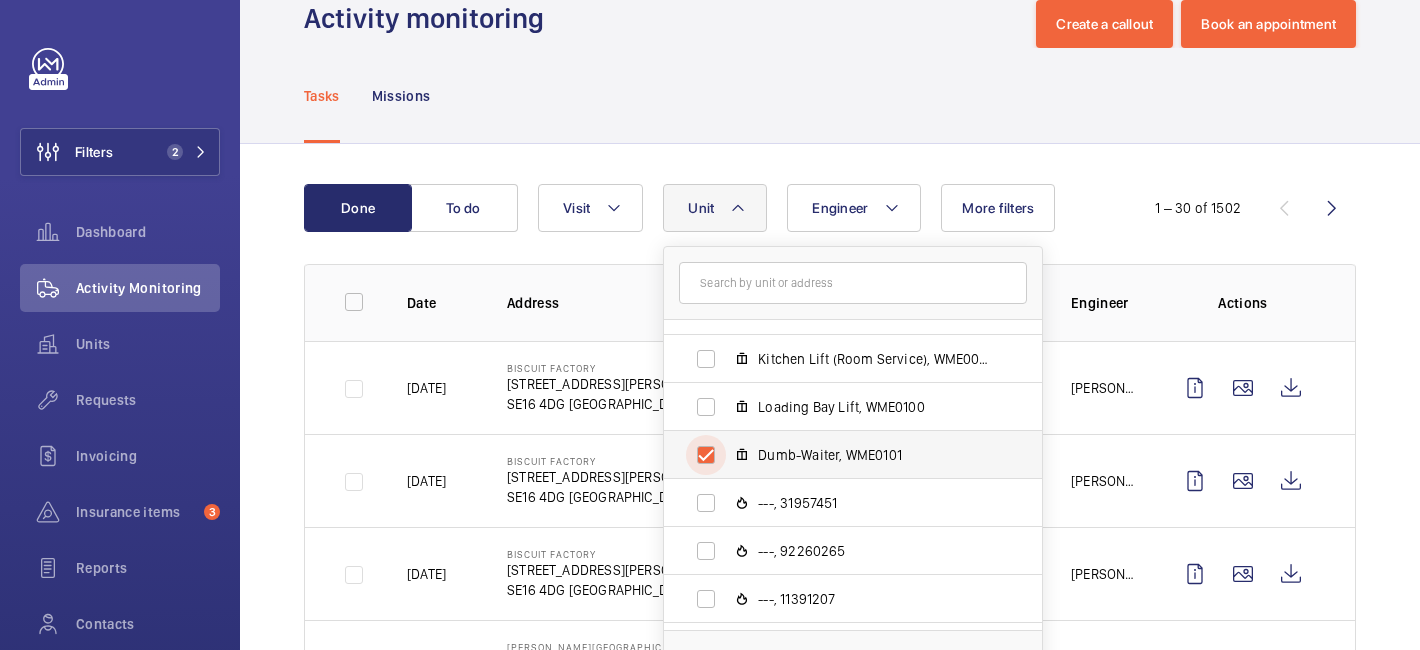 checkbox on "true" 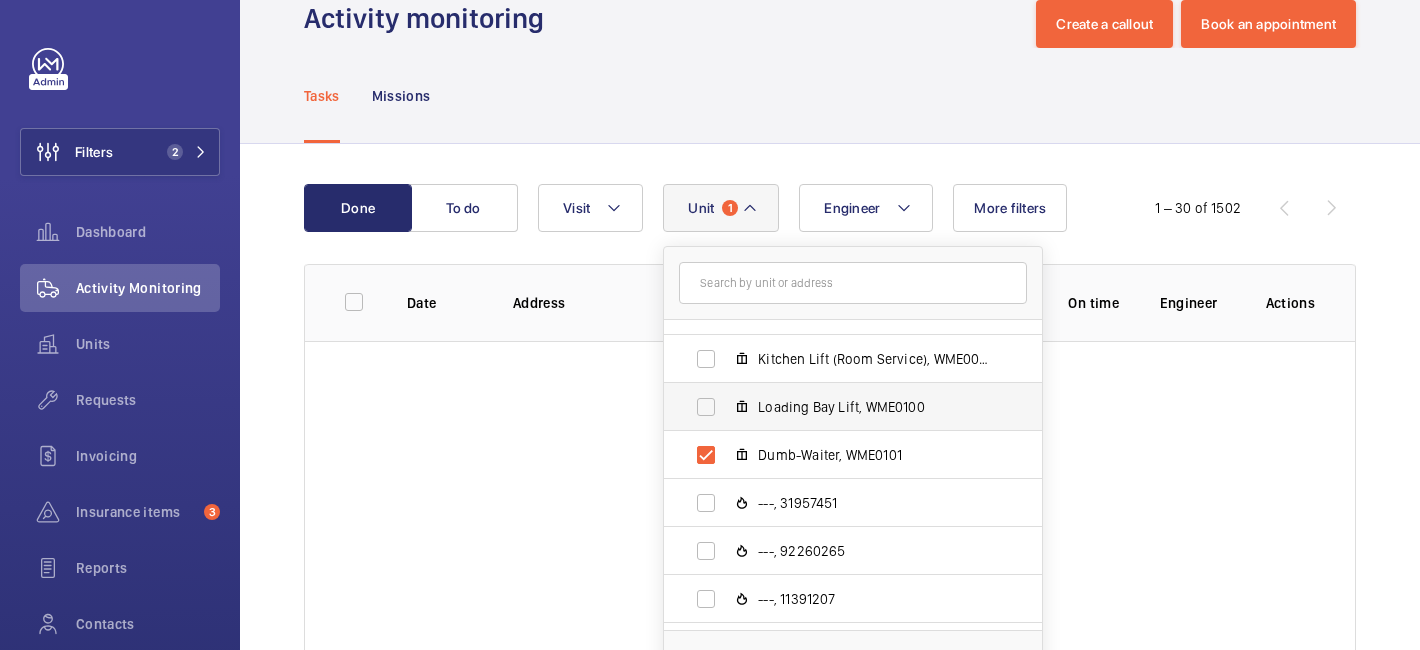 click on "Loading Bay Lift, WME0100" at bounding box center [837, 407] 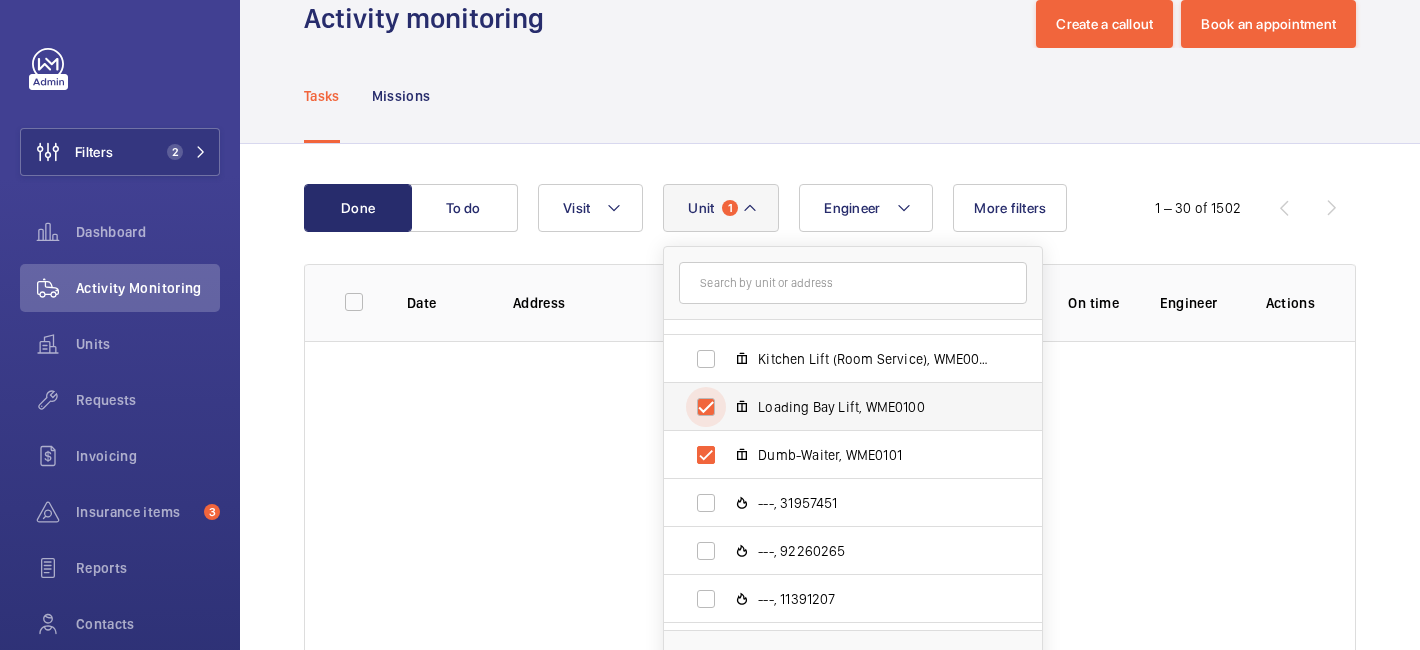 checkbox on "true" 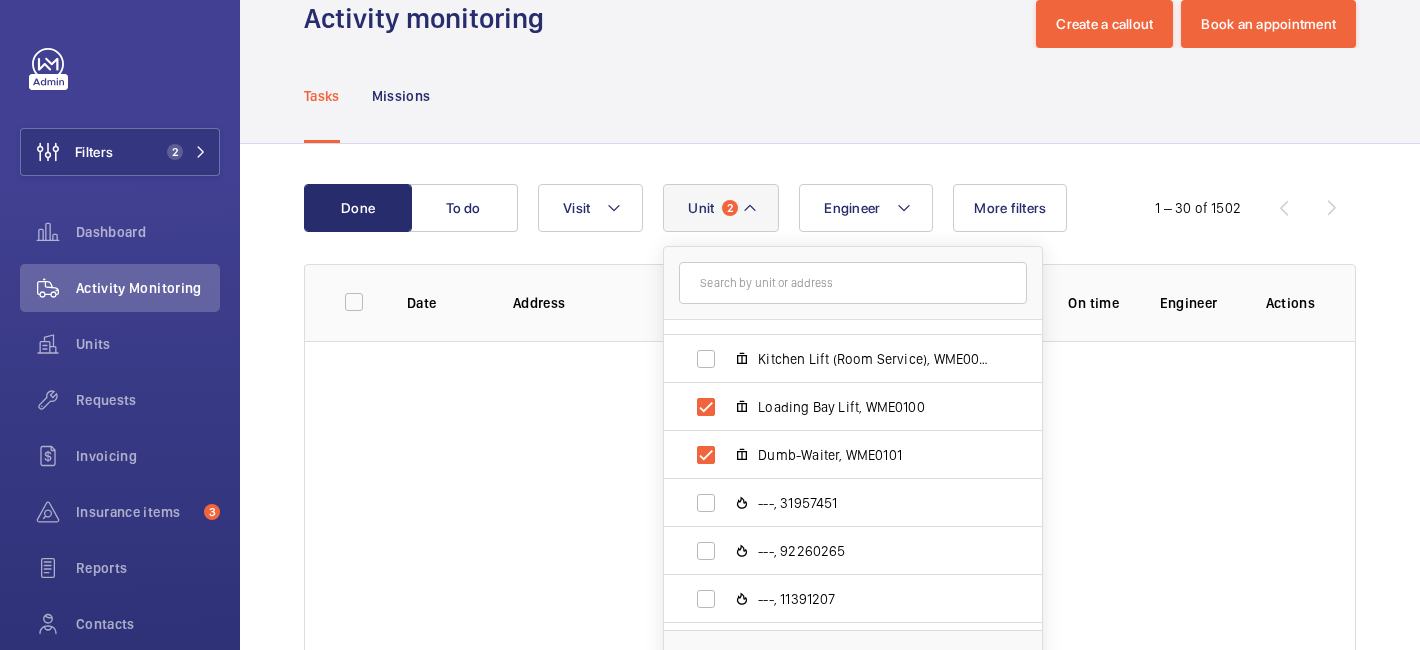 click on "Tasks Missions" 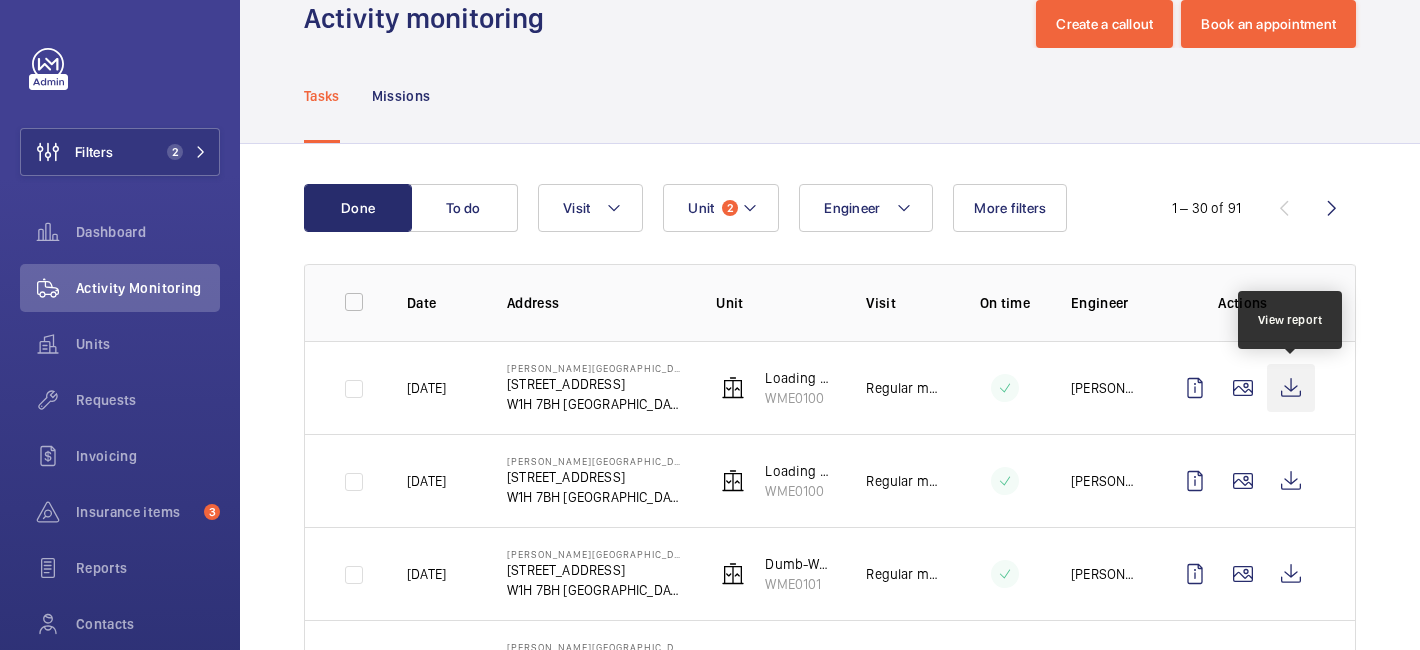 click 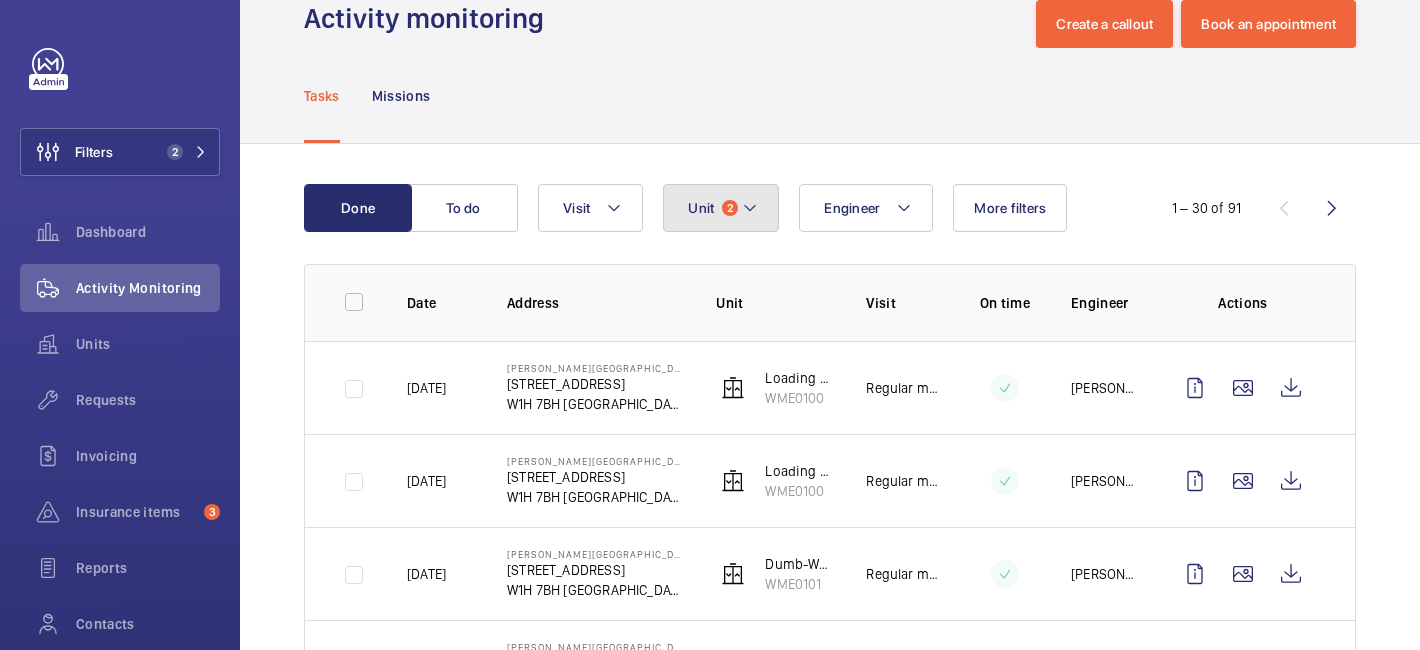 click on "Unit 2" 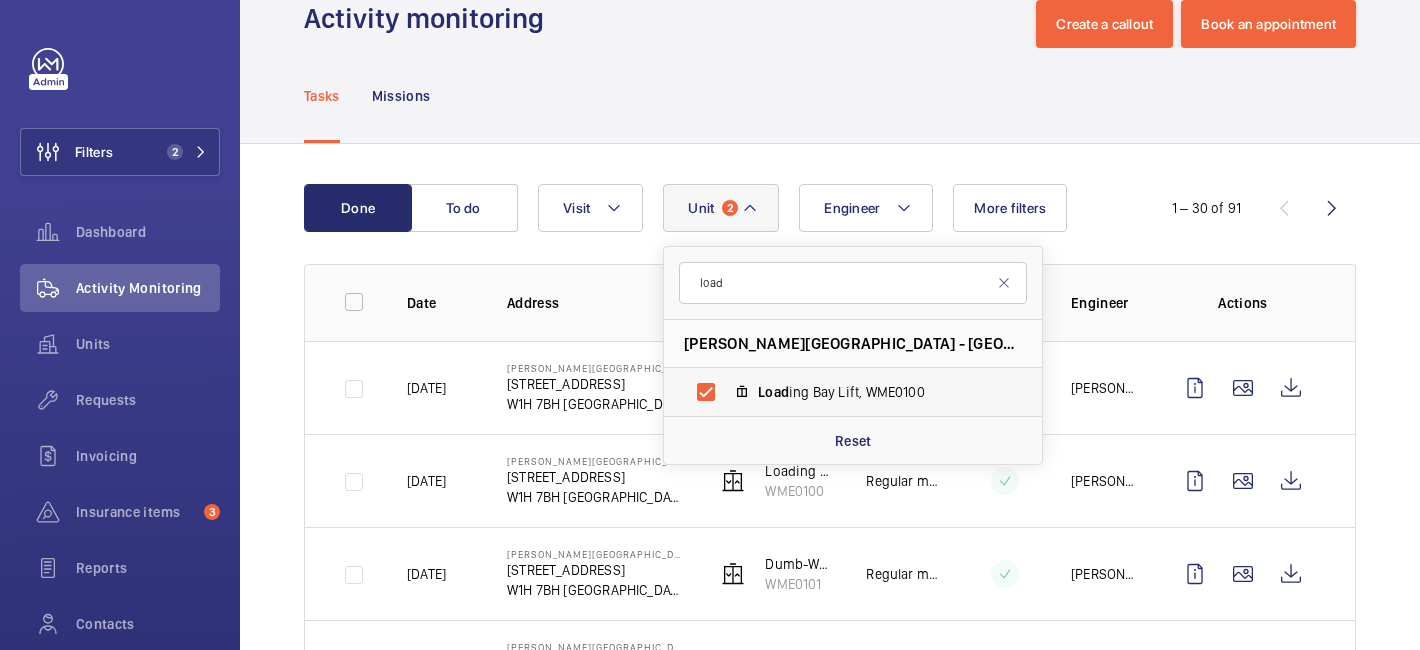 type on "load" 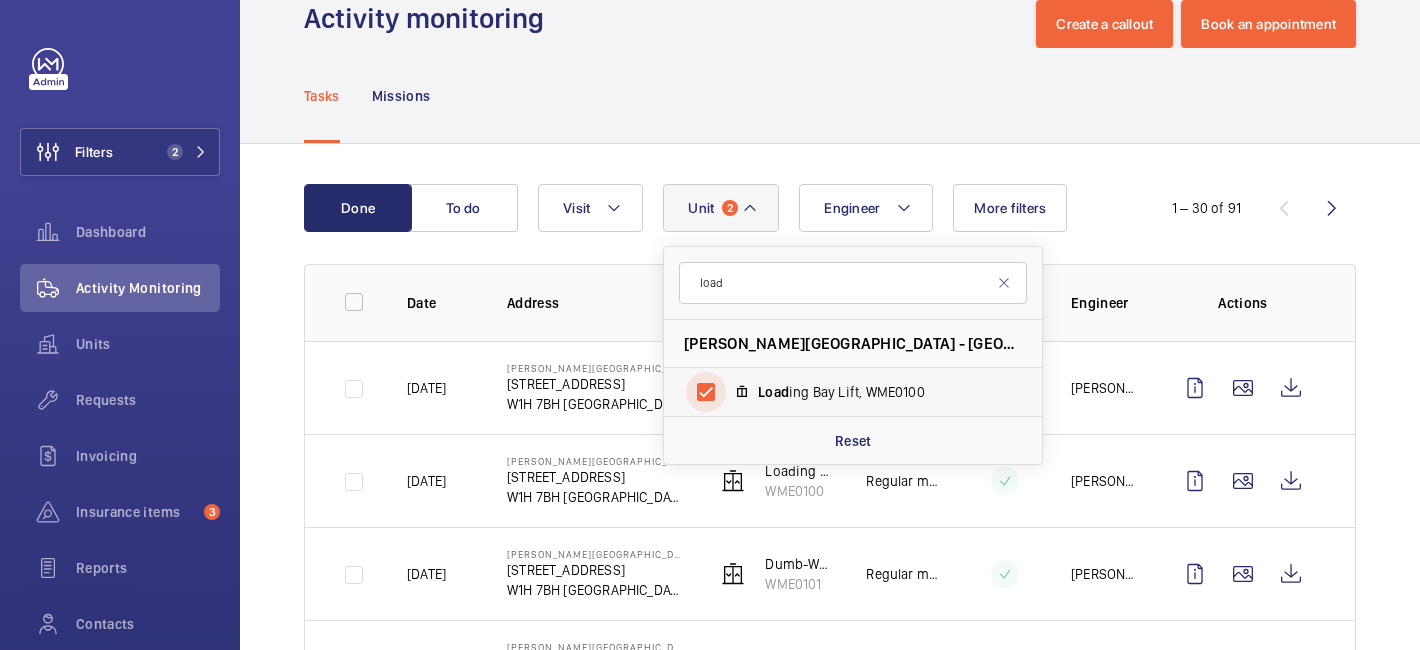 click on "Load ing Bay Lift, WME0100" at bounding box center [706, 392] 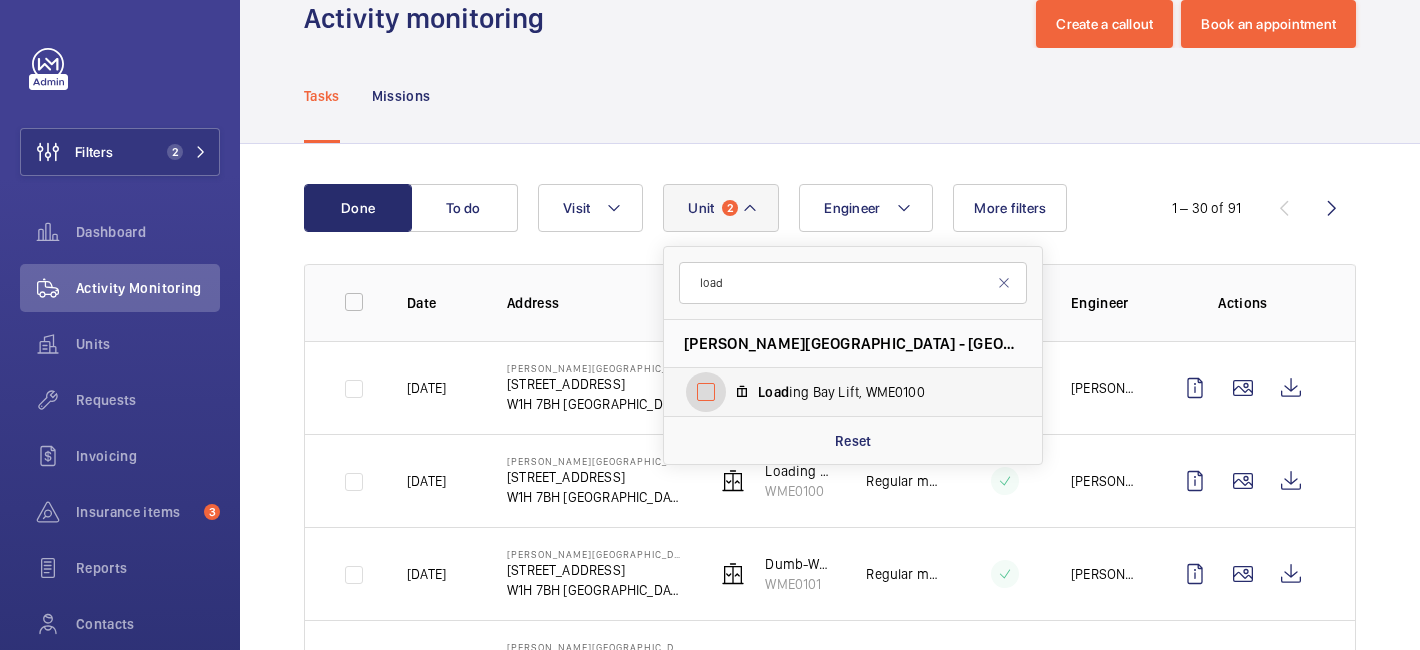 checkbox on "false" 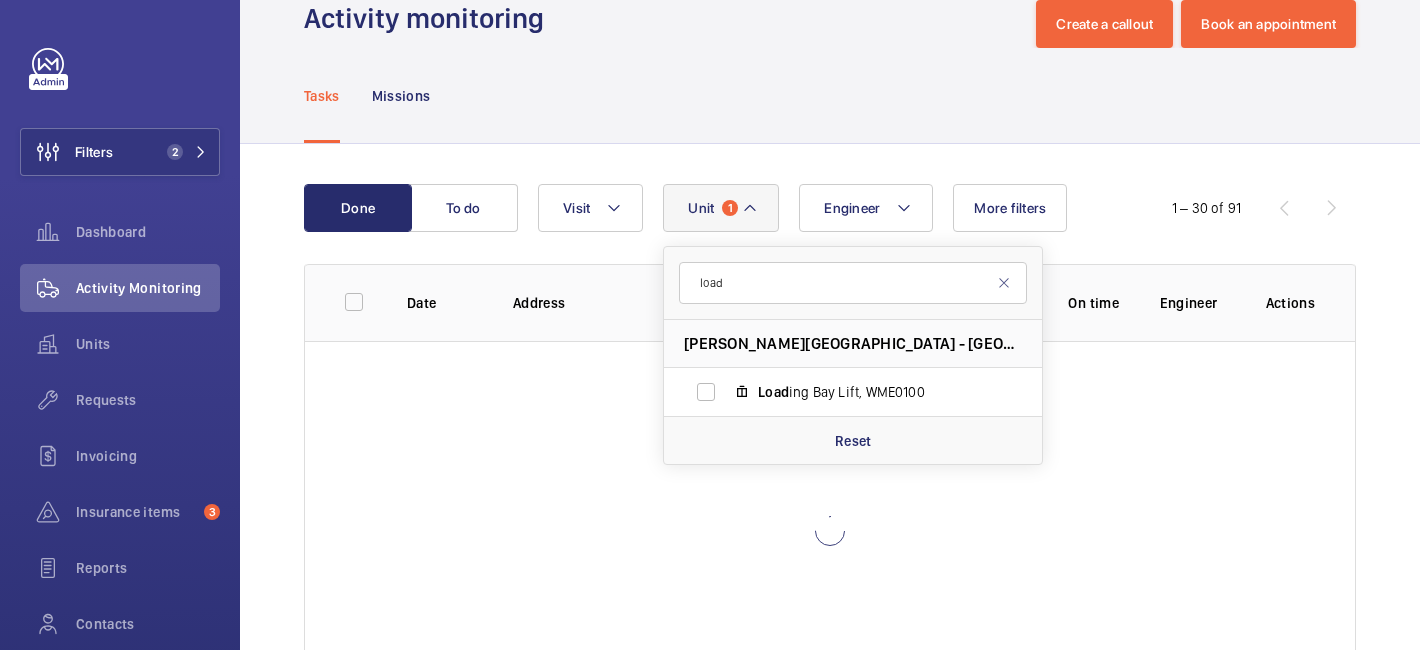 click on "Done To do Engineer Unit 1 load [PERSON_NAME][GEOGRAPHIC_DATA] - [GEOGRAPHIC_DATA] - [STREET_ADDRESS] Load ing [GEOGRAPHIC_DATA], WME0100 Reset Visit More filters  1 – 30 of 91  Date Address Unit Visit On time Engineer Actions" 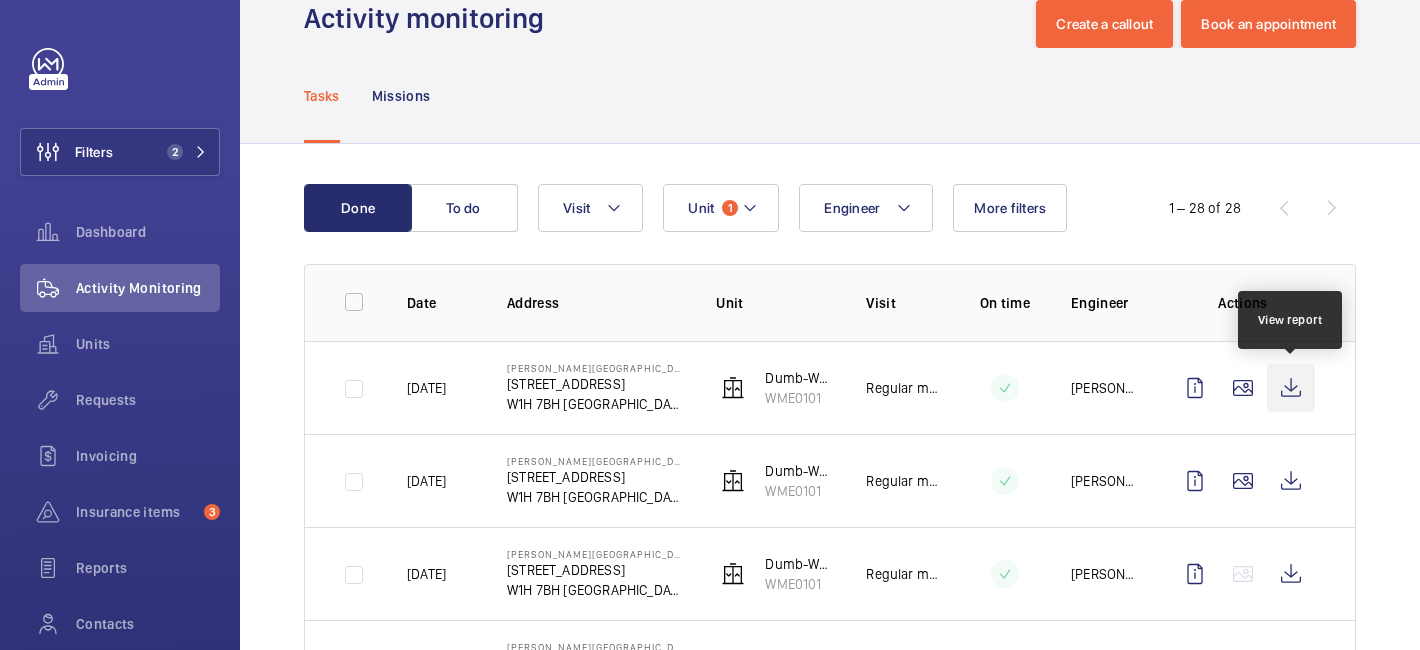 click 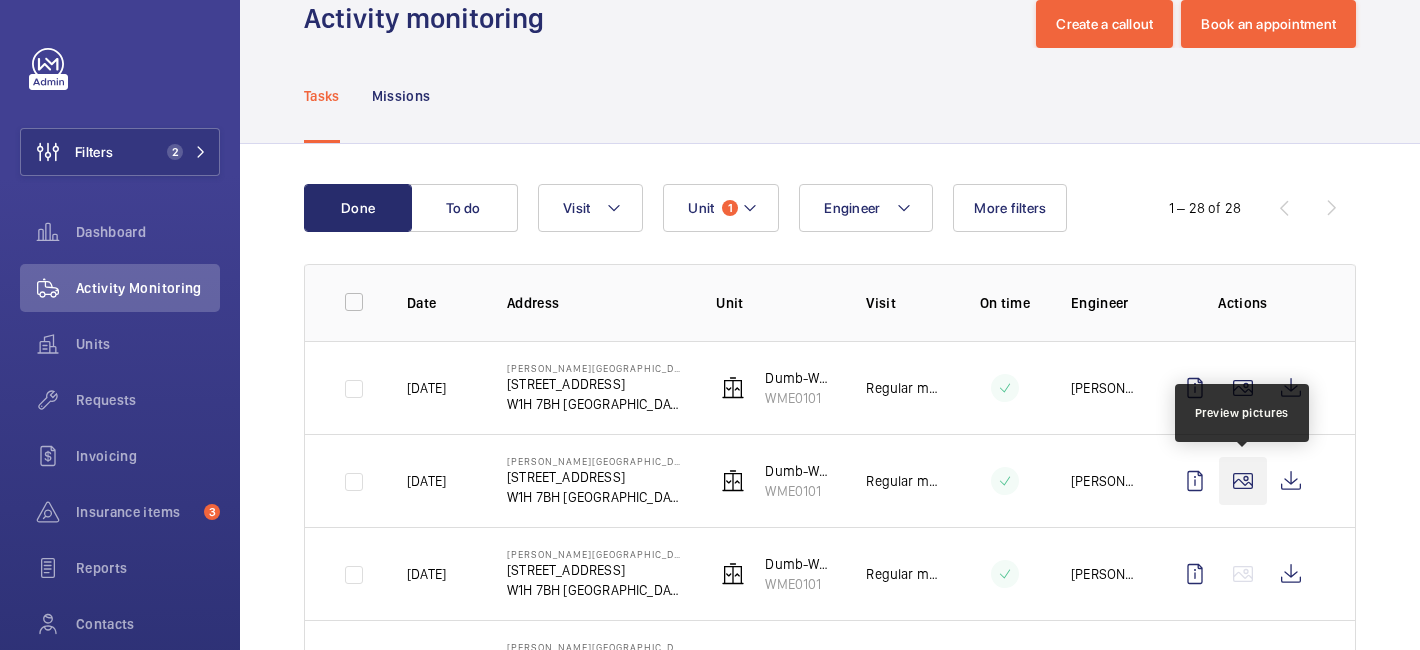 click 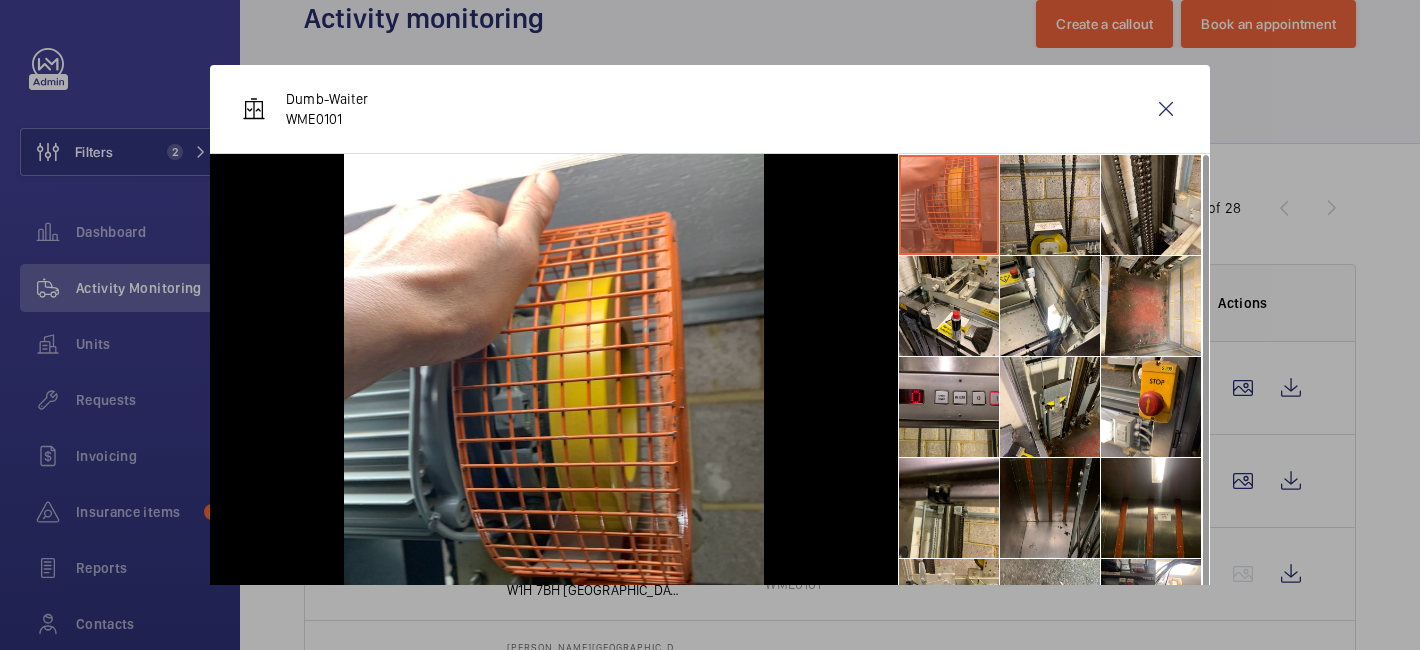 scroll, scrollTop: 47, scrollLeft: 0, axis: vertical 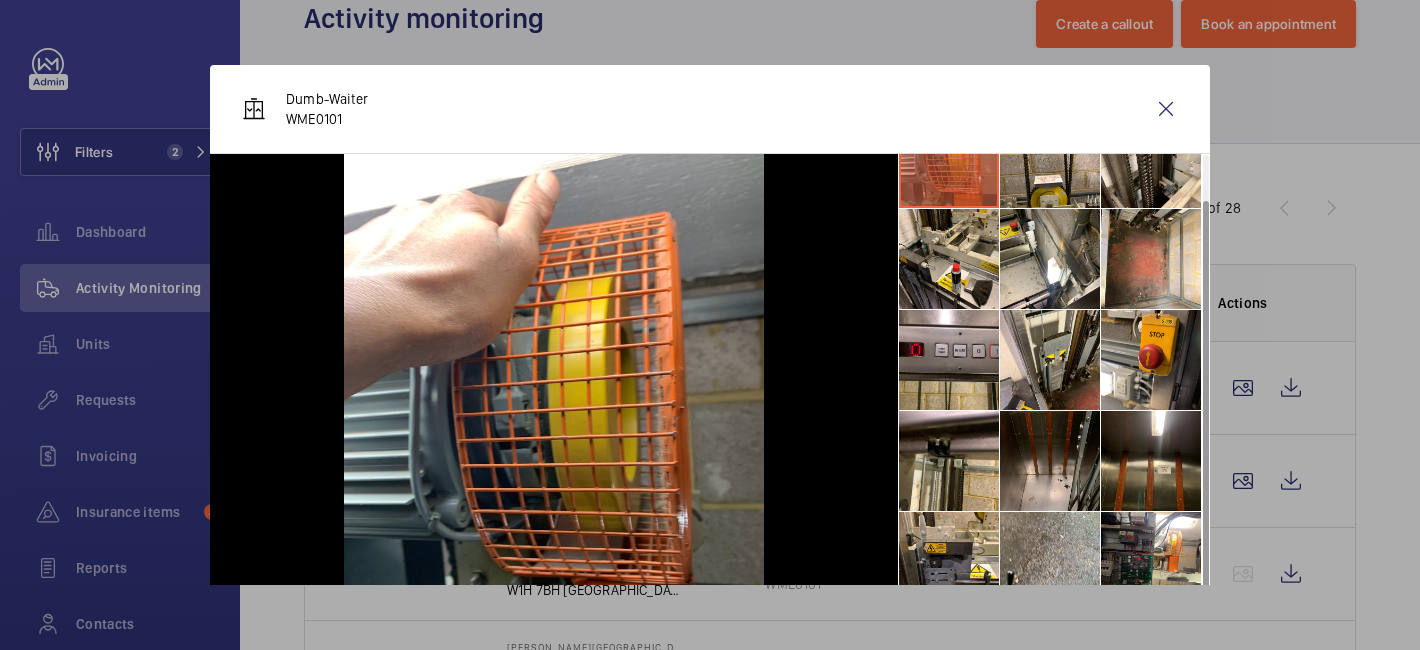 click at bounding box center (710, 325) 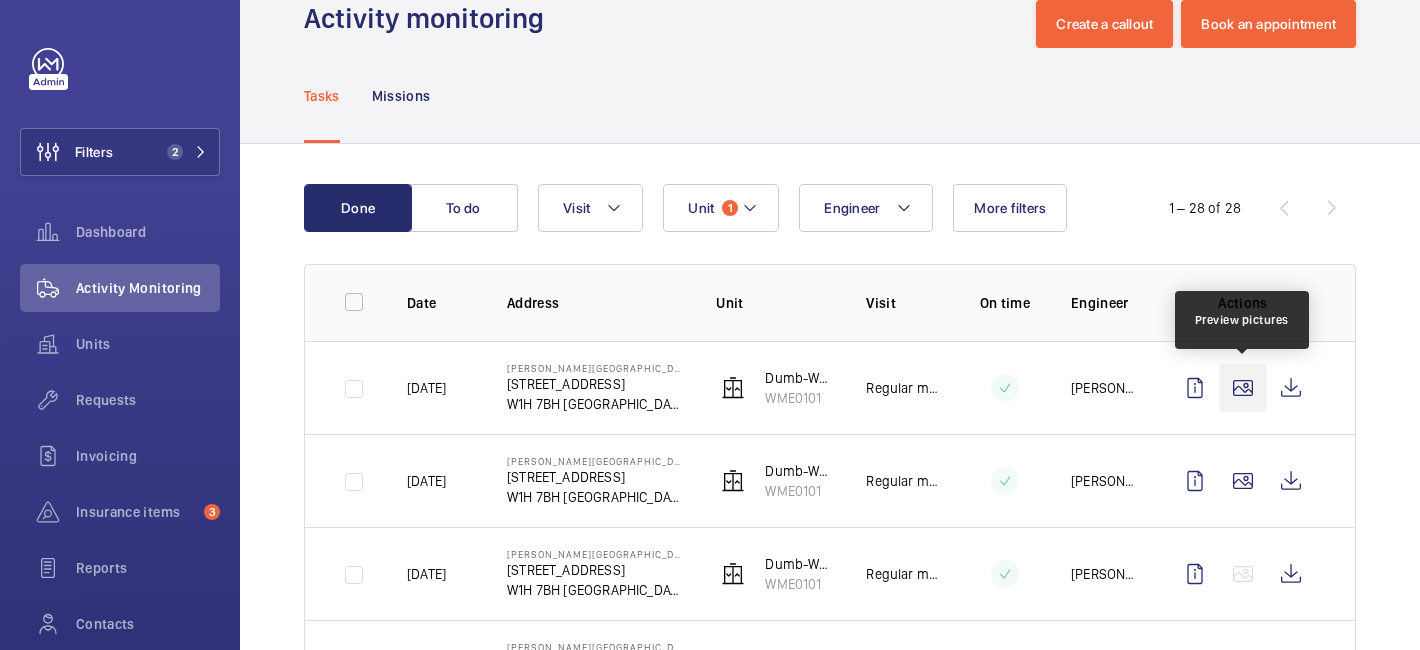 click 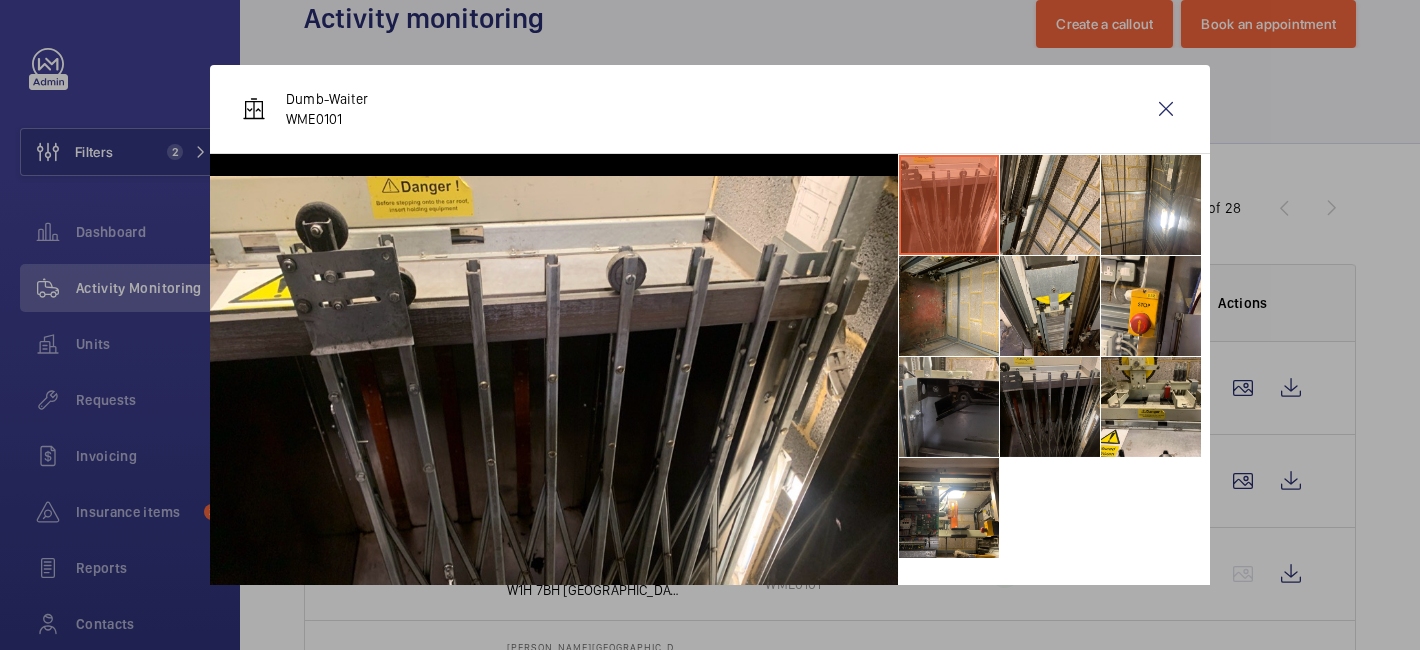 click at bounding box center [1050, 407] 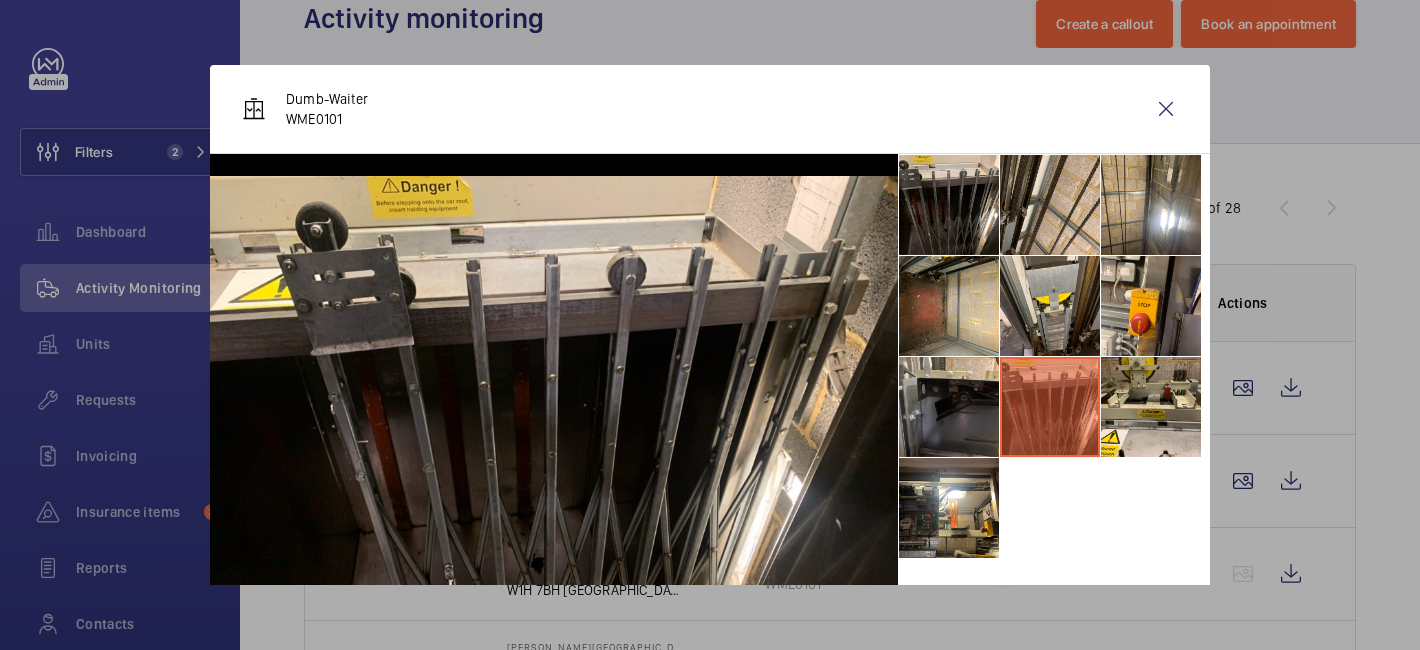scroll, scrollTop: 123, scrollLeft: 0, axis: vertical 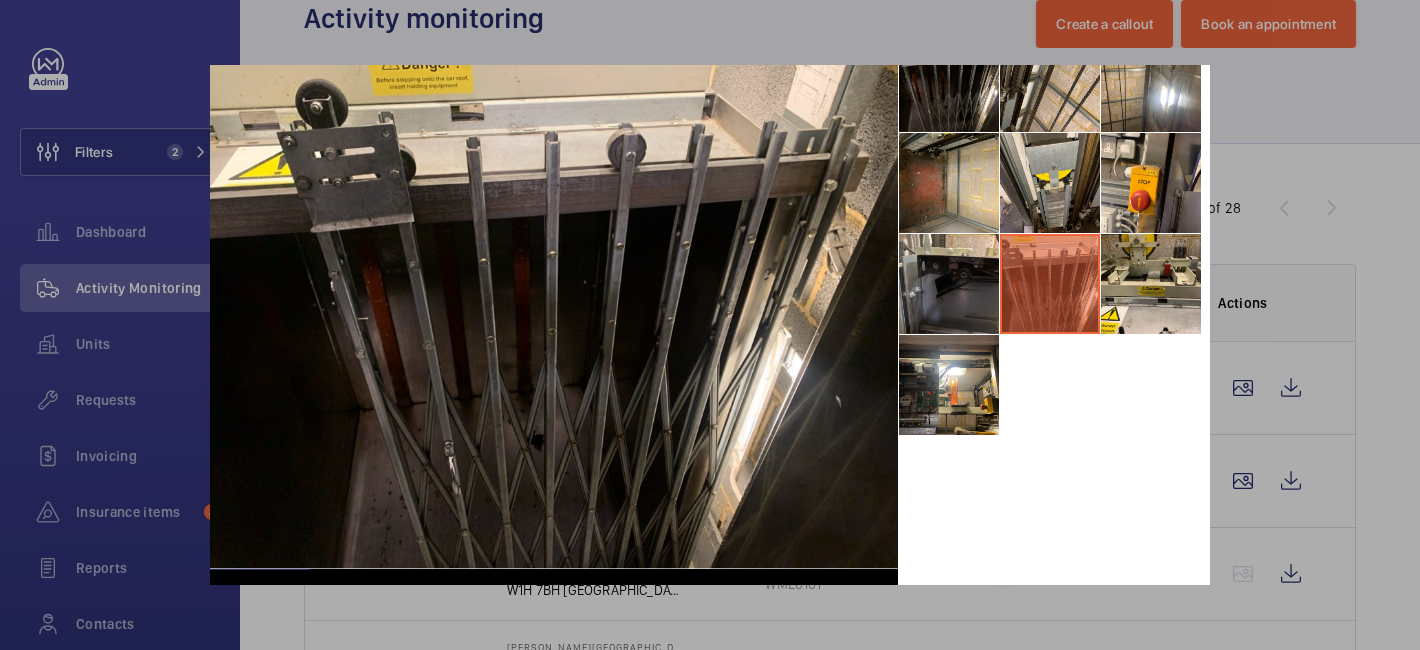 click at bounding box center (710, 325) 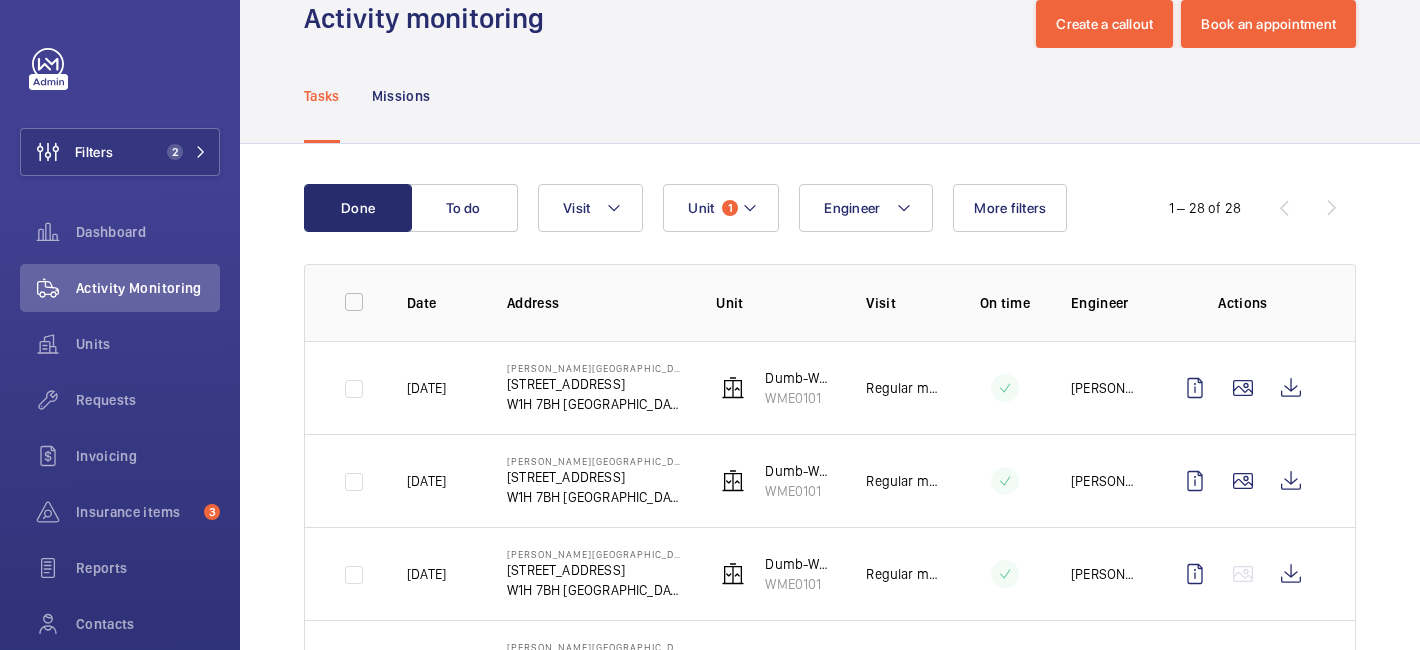 scroll, scrollTop: 510, scrollLeft: 0, axis: vertical 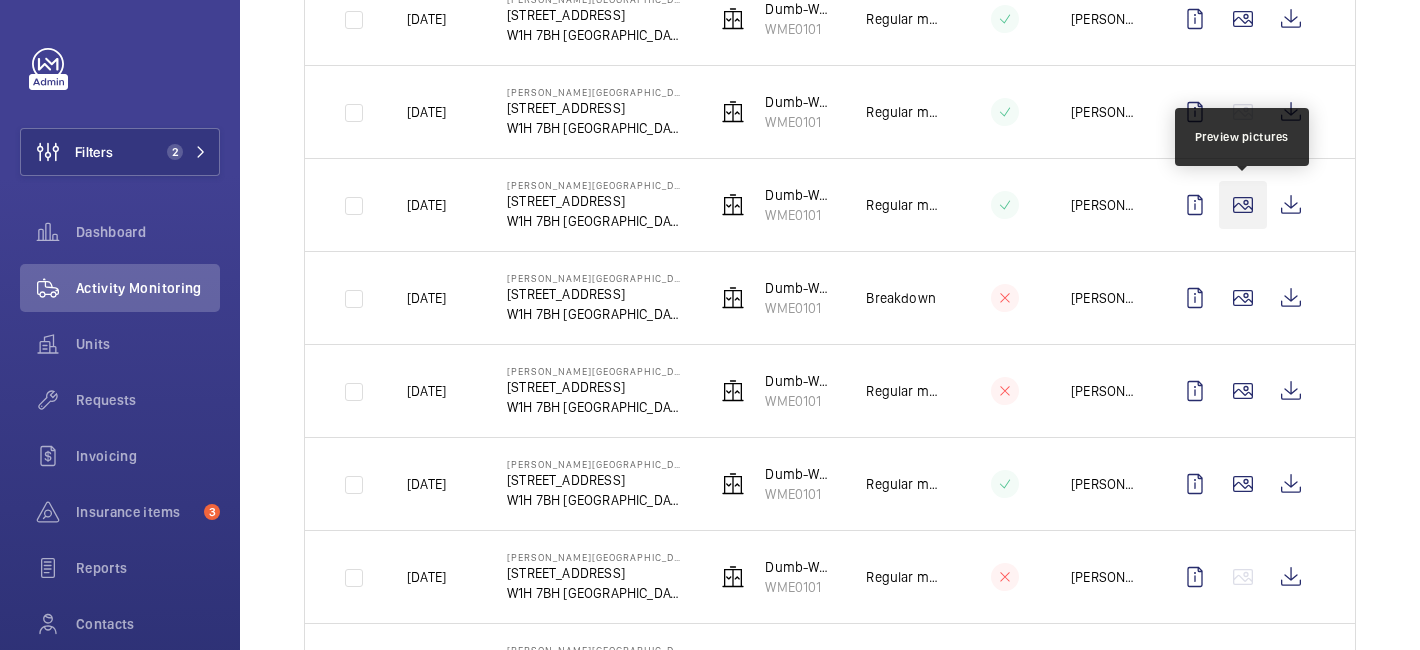 click 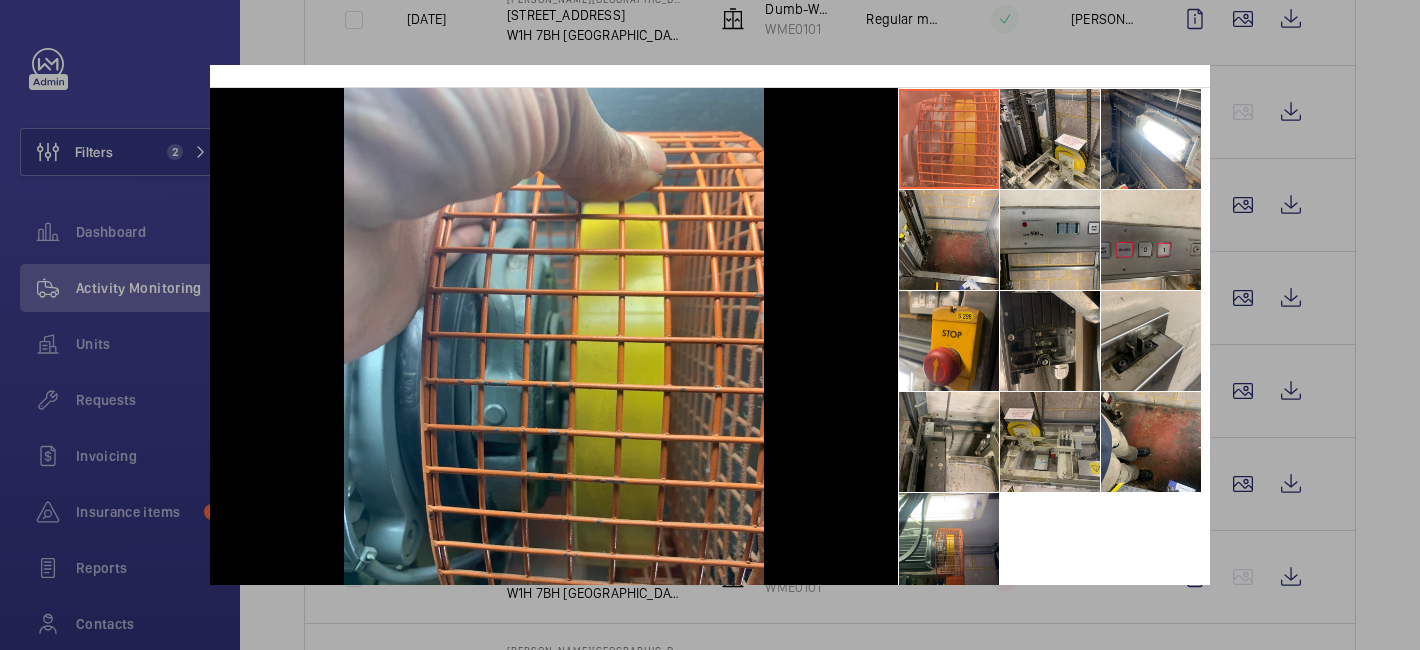 scroll, scrollTop: 129, scrollLeft: 0, axis: vertical 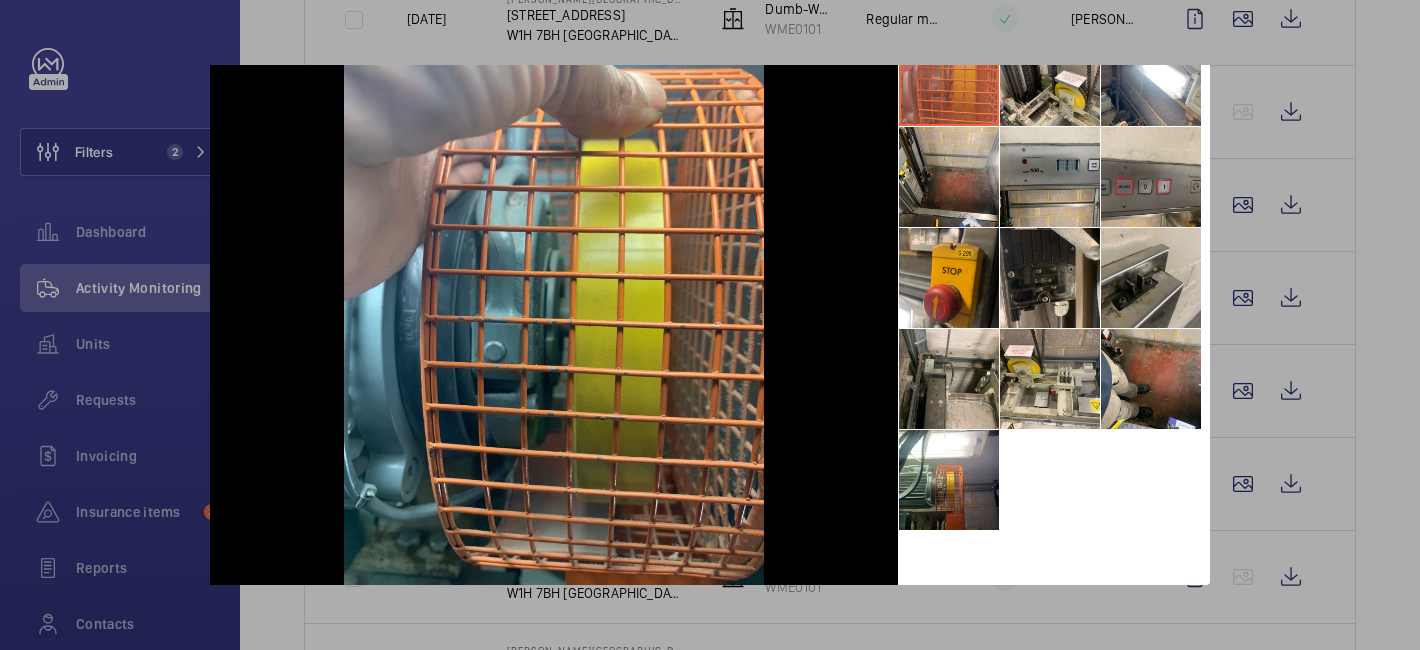 click at bounding box center (710, 325) 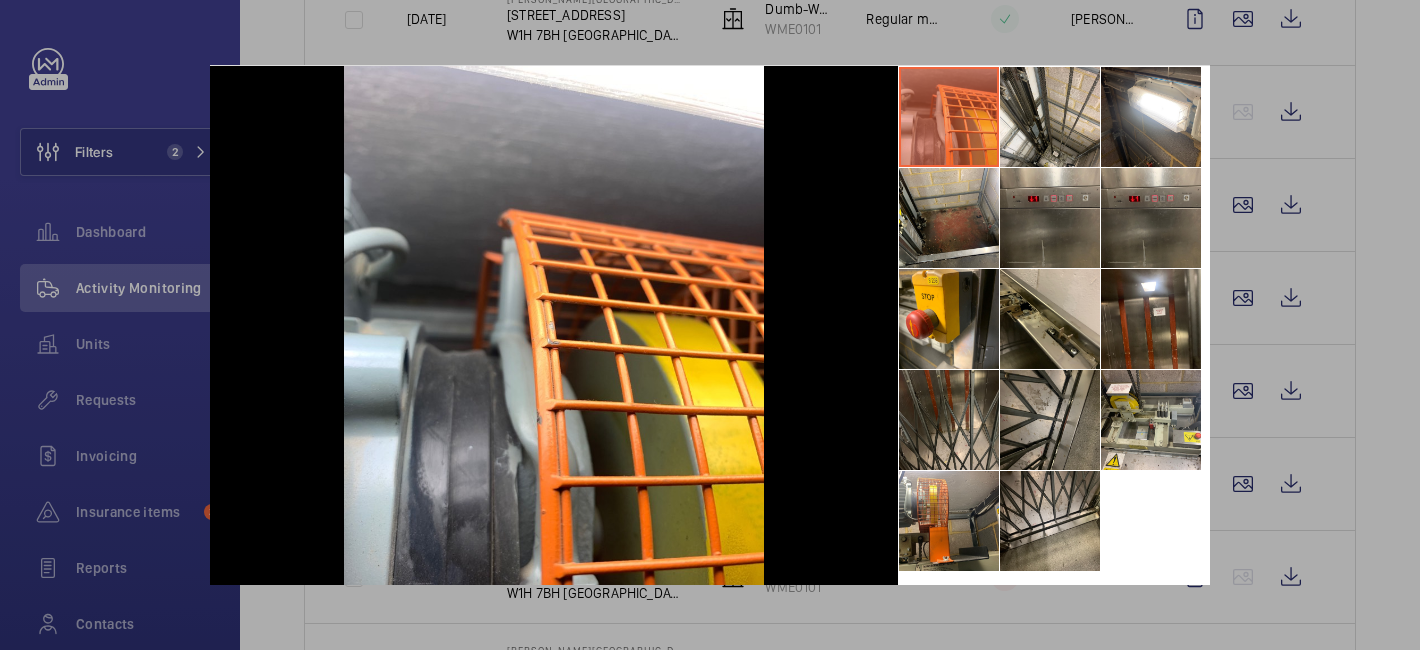scroll, scrollTop: 89, scrollLeft: 0, axis: vertical 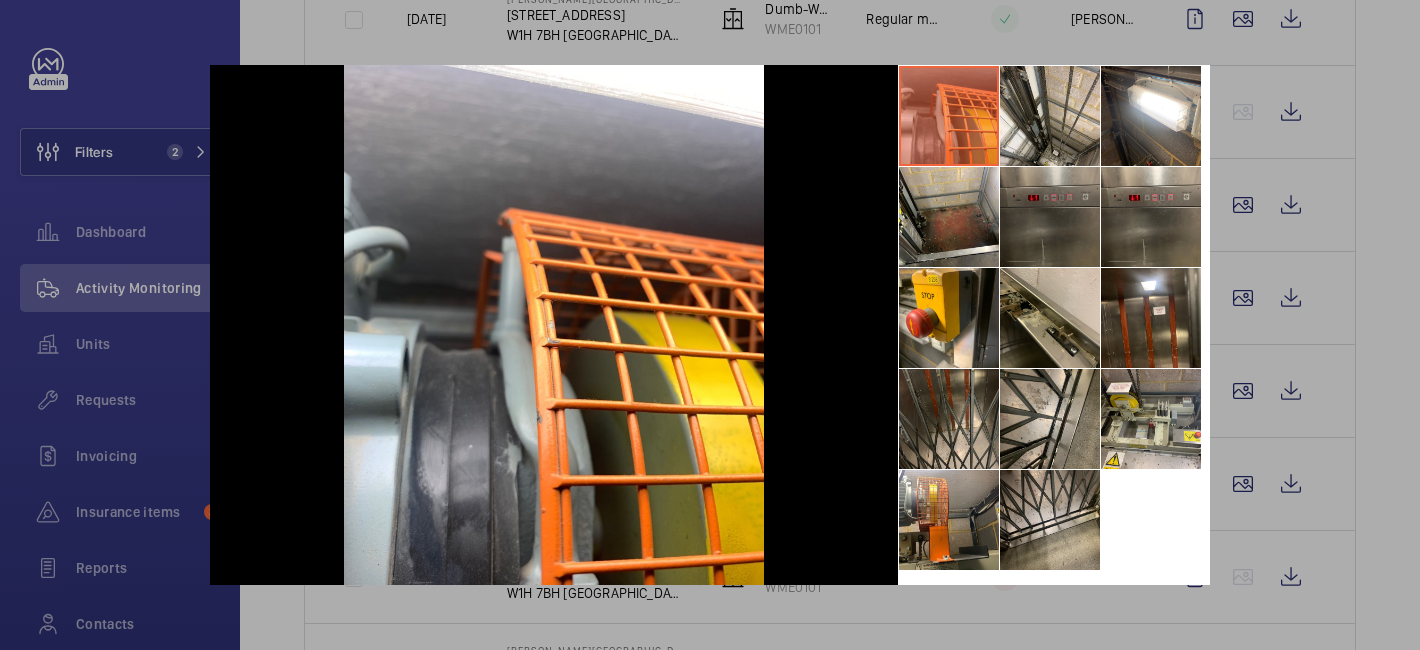 click at bounding box center [1050, 217] 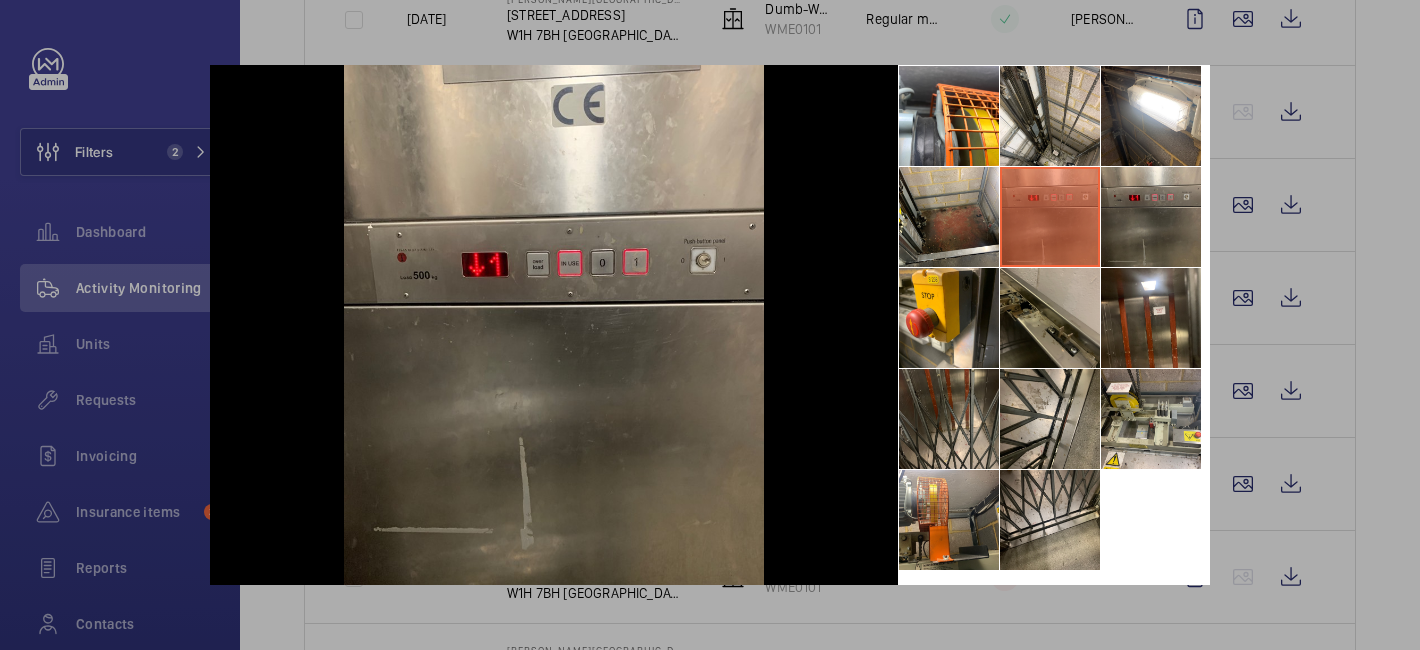 scroll, scrollTop: 129, scrollLeft: 0, axis: vertical 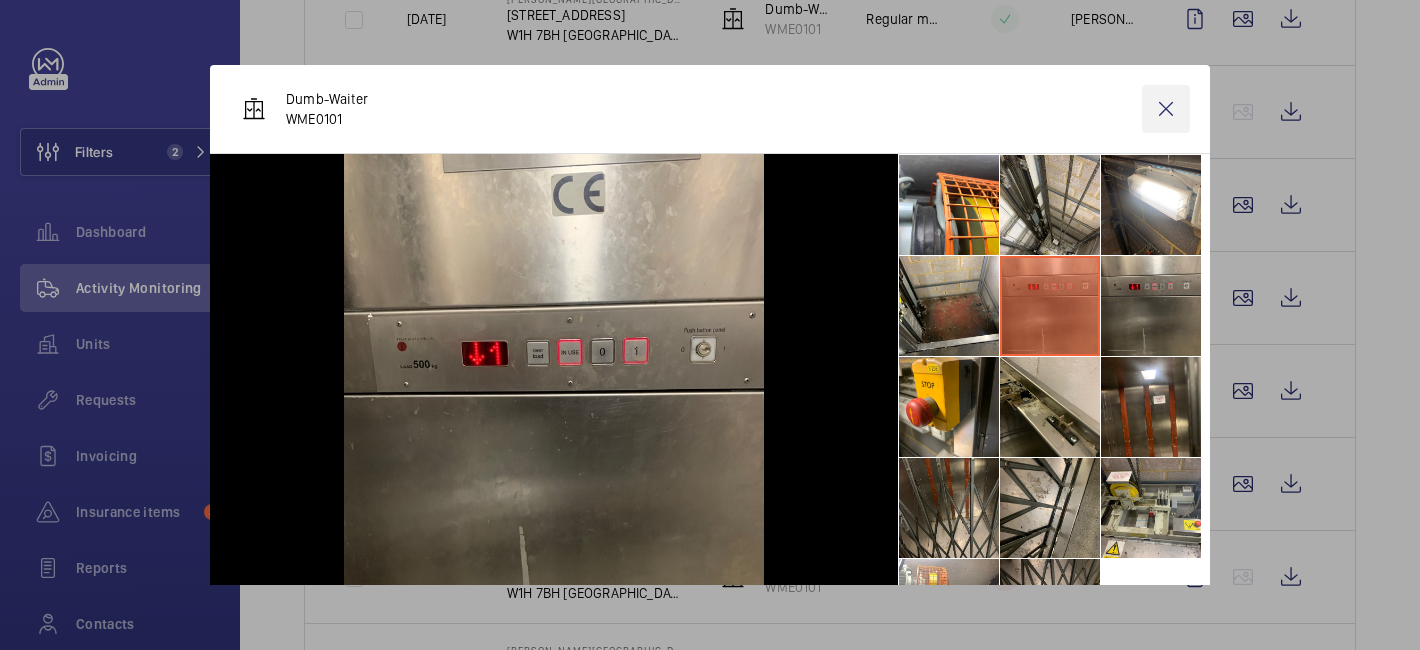 click at bounding box center [1166, 109] 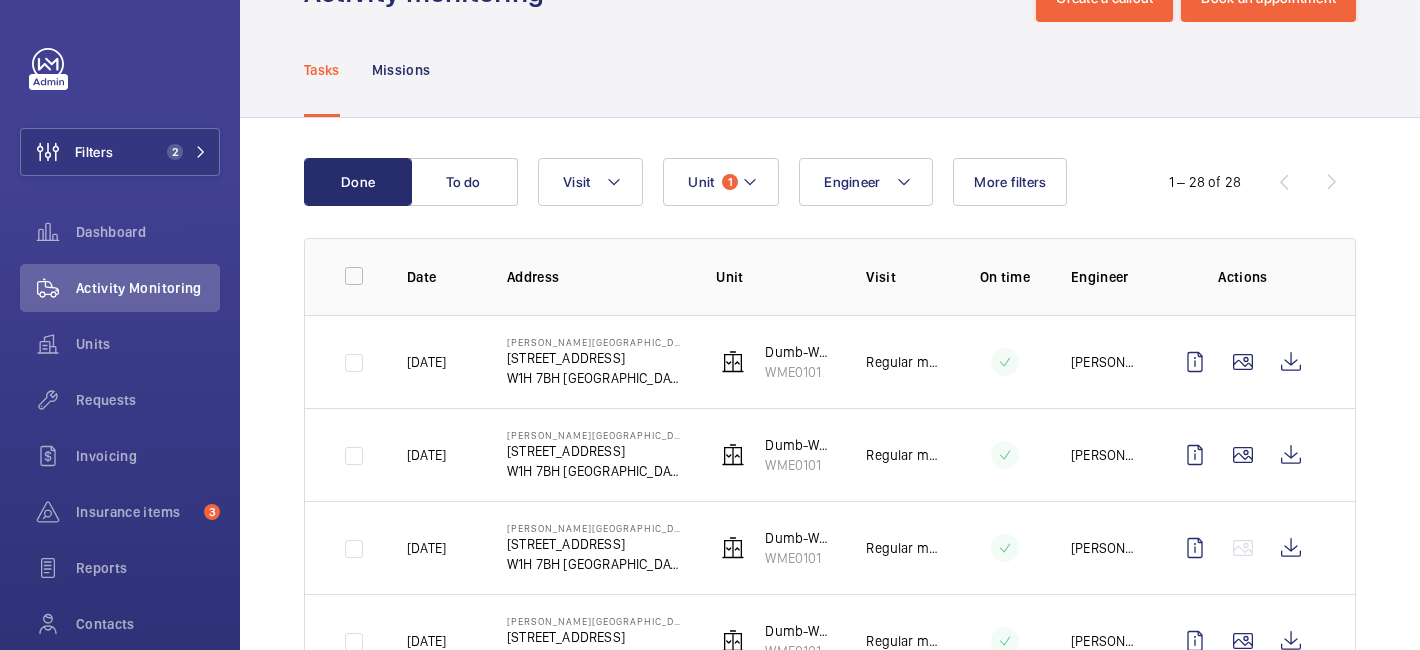 scroll, scrollTop: 0, scrollLeft: 0, axis: both 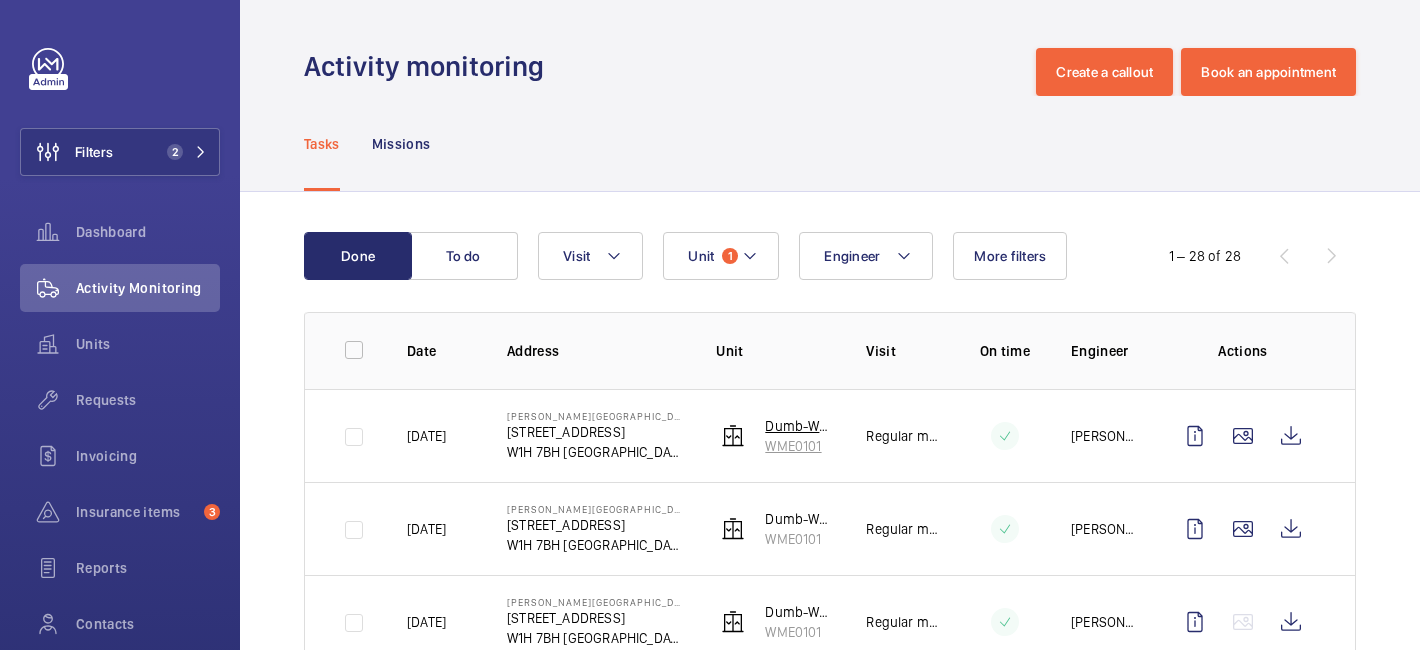 click 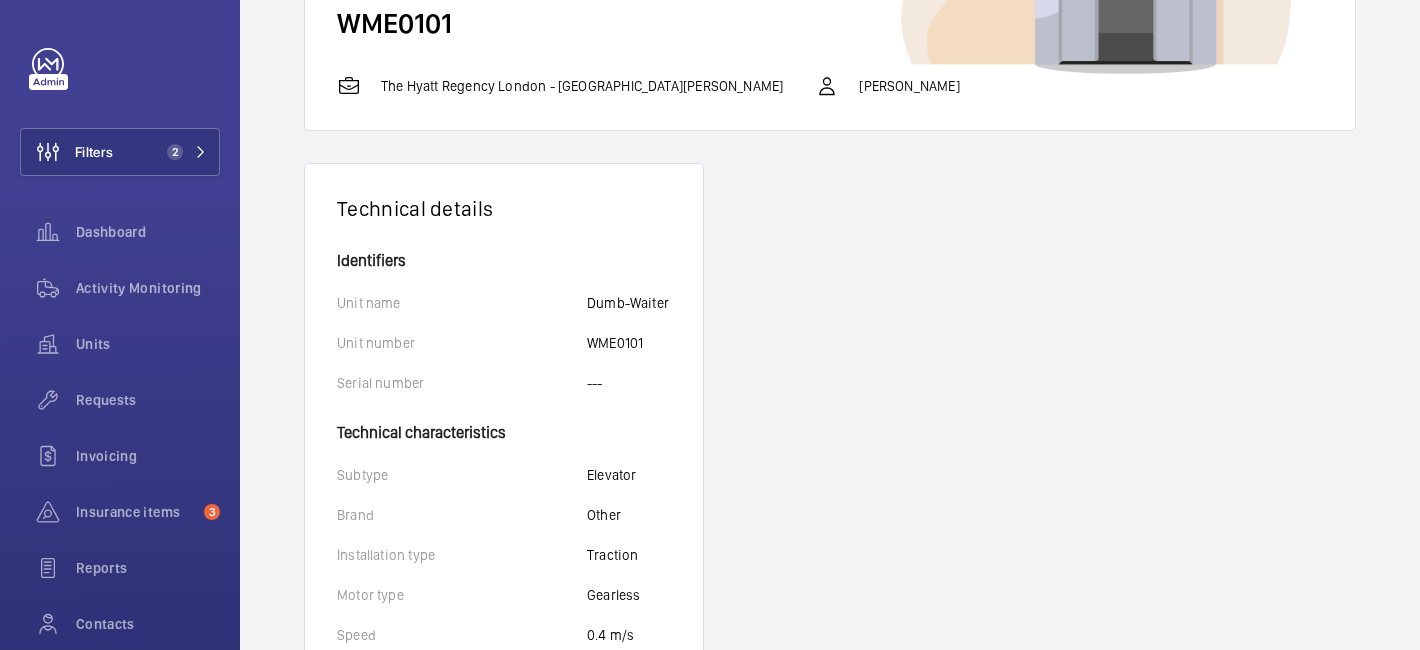 scroll, scrollTop: 284, scrollLeft: 0, axis: vertical 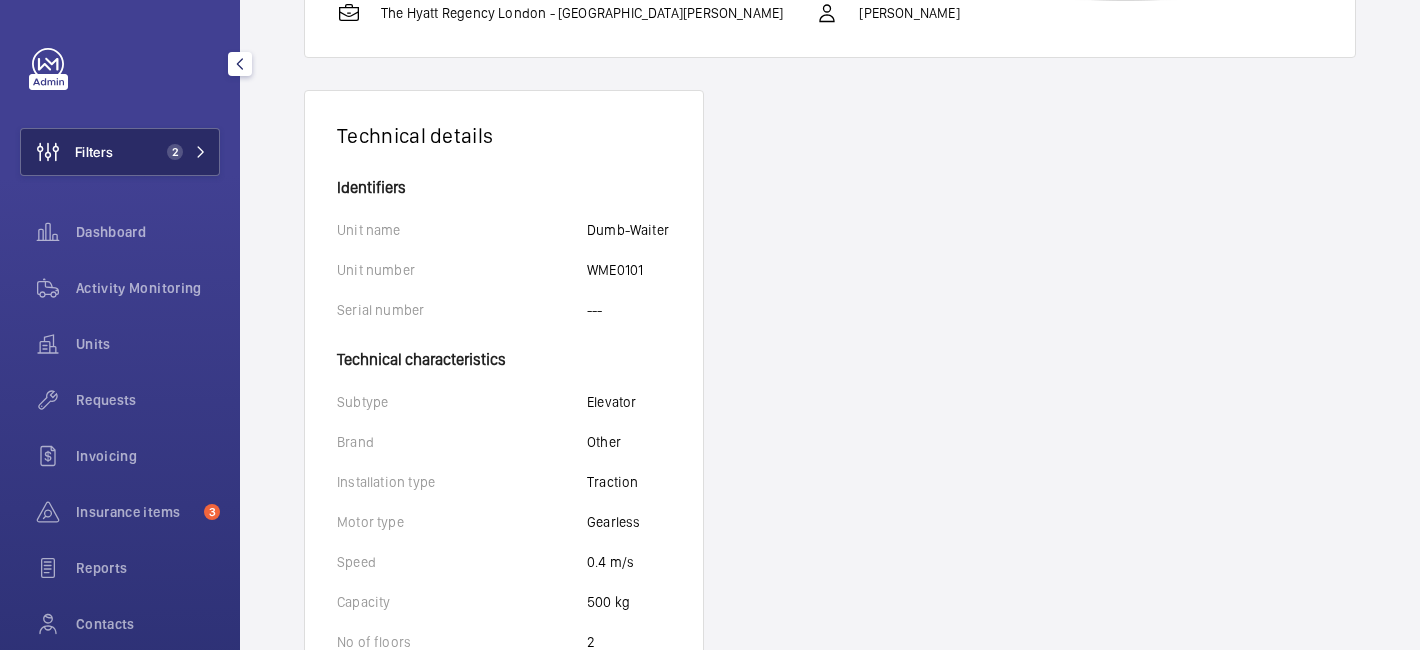 click on "2" 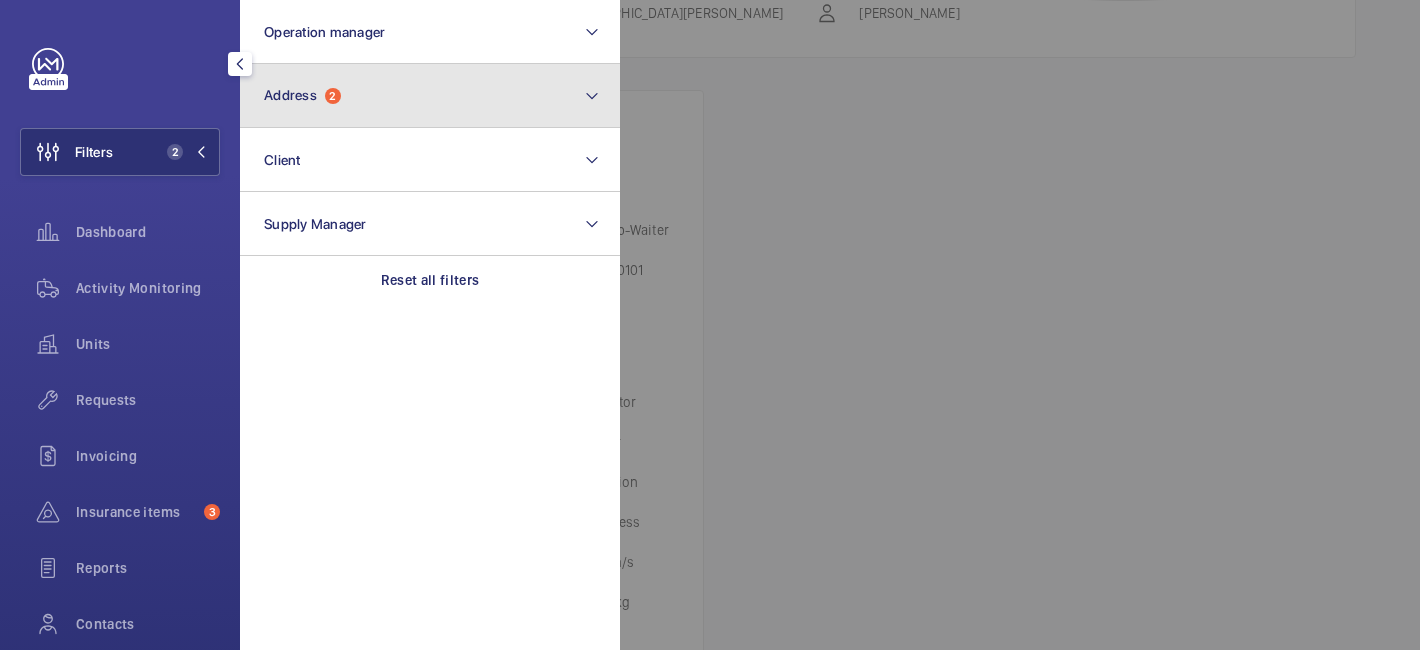 click on "Address  2" 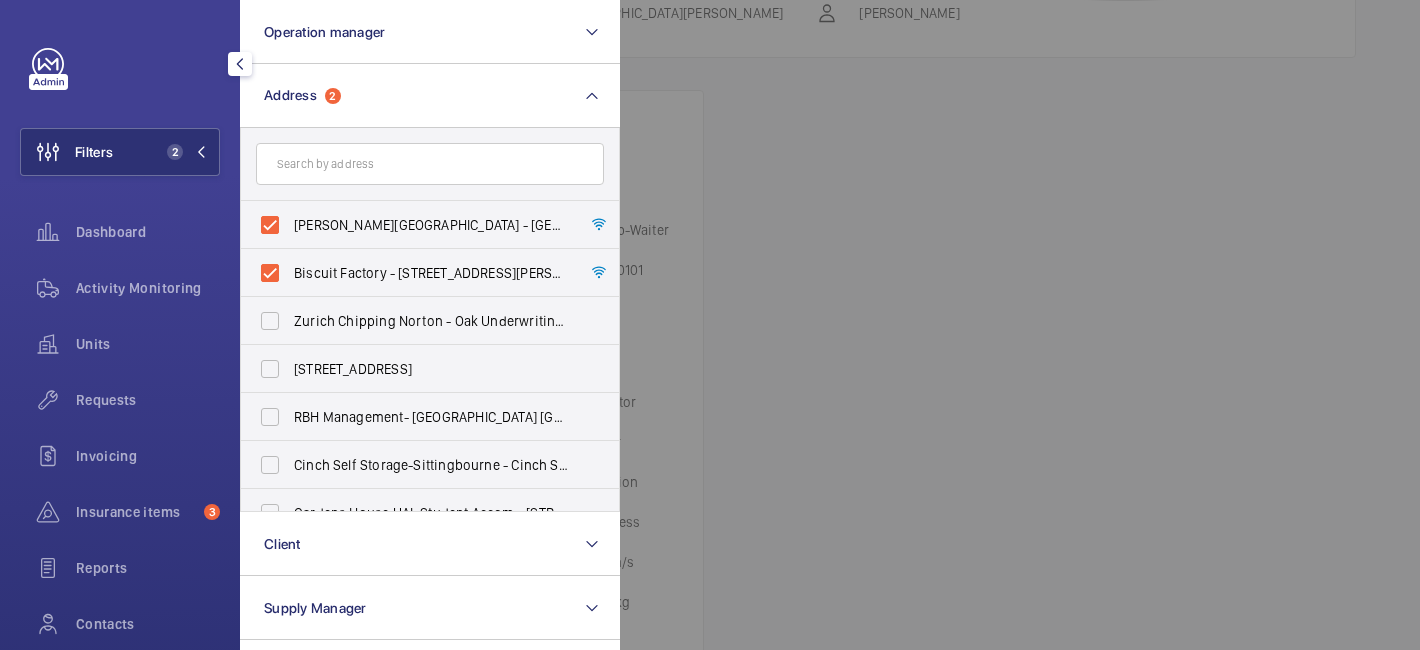 click 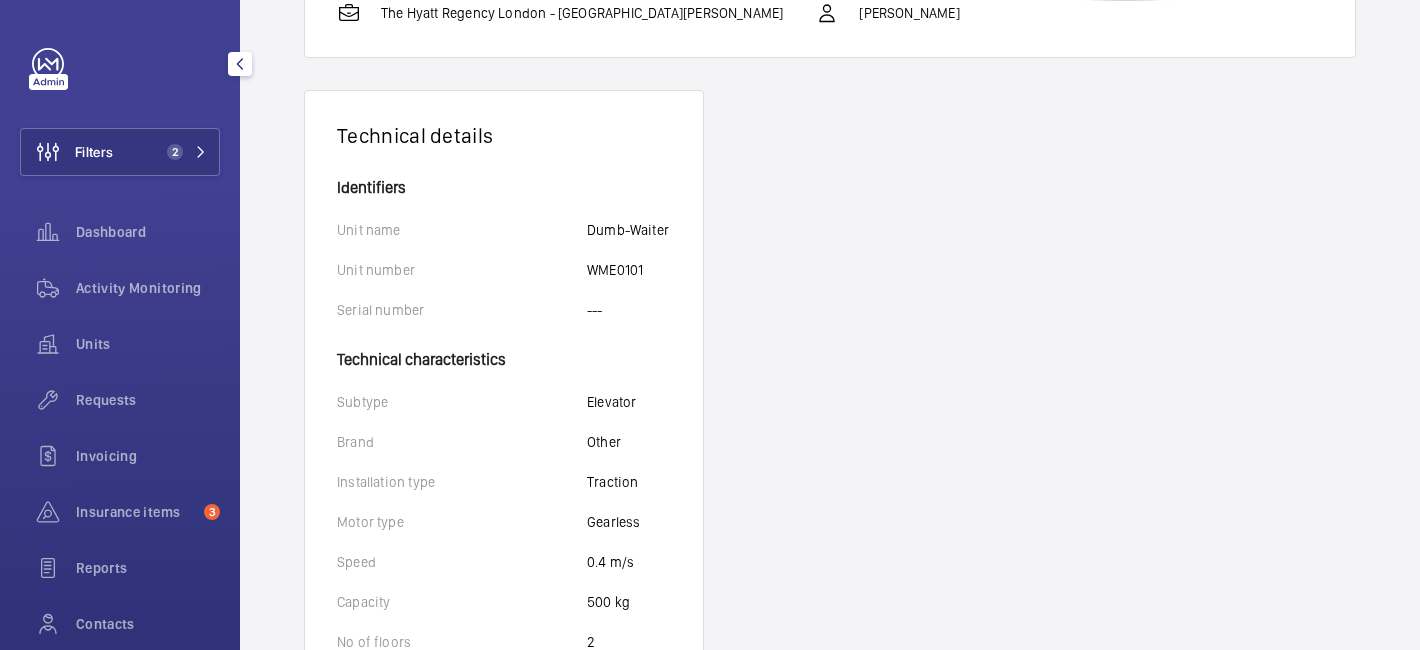 click 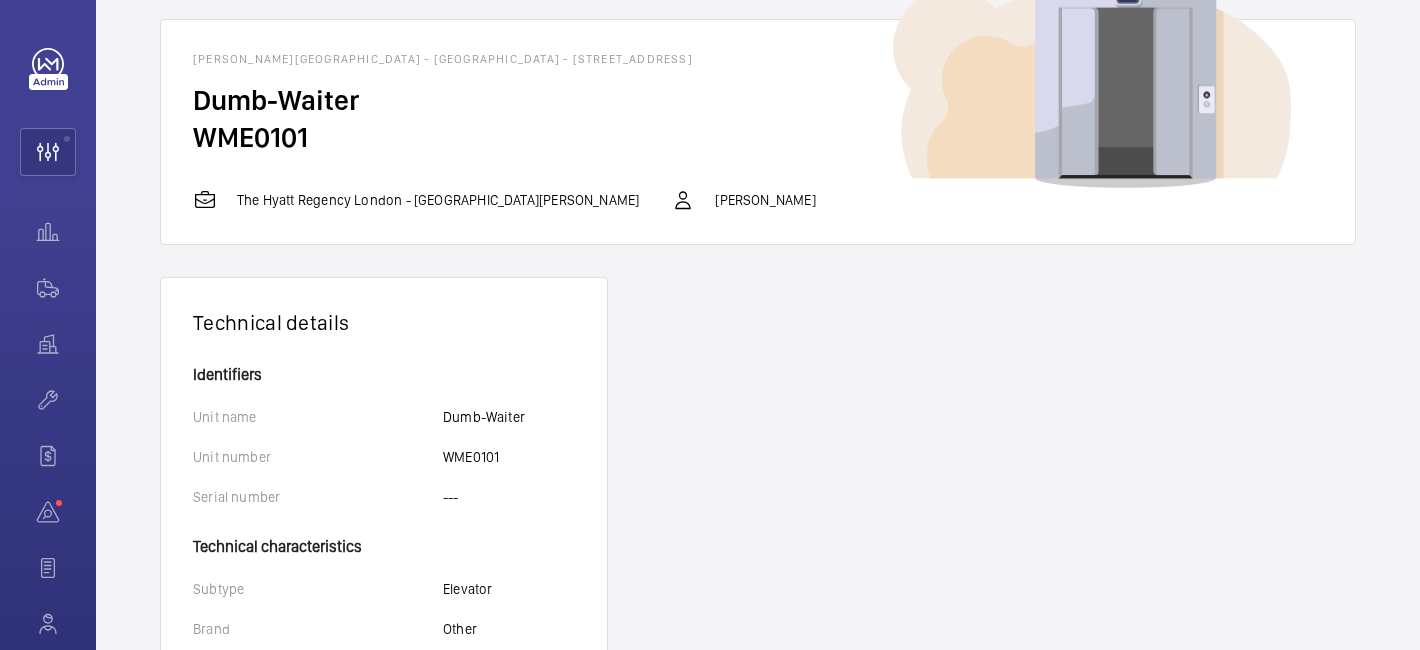 scroll, scrollTop: 0, scrollLeft: 0, axis: both 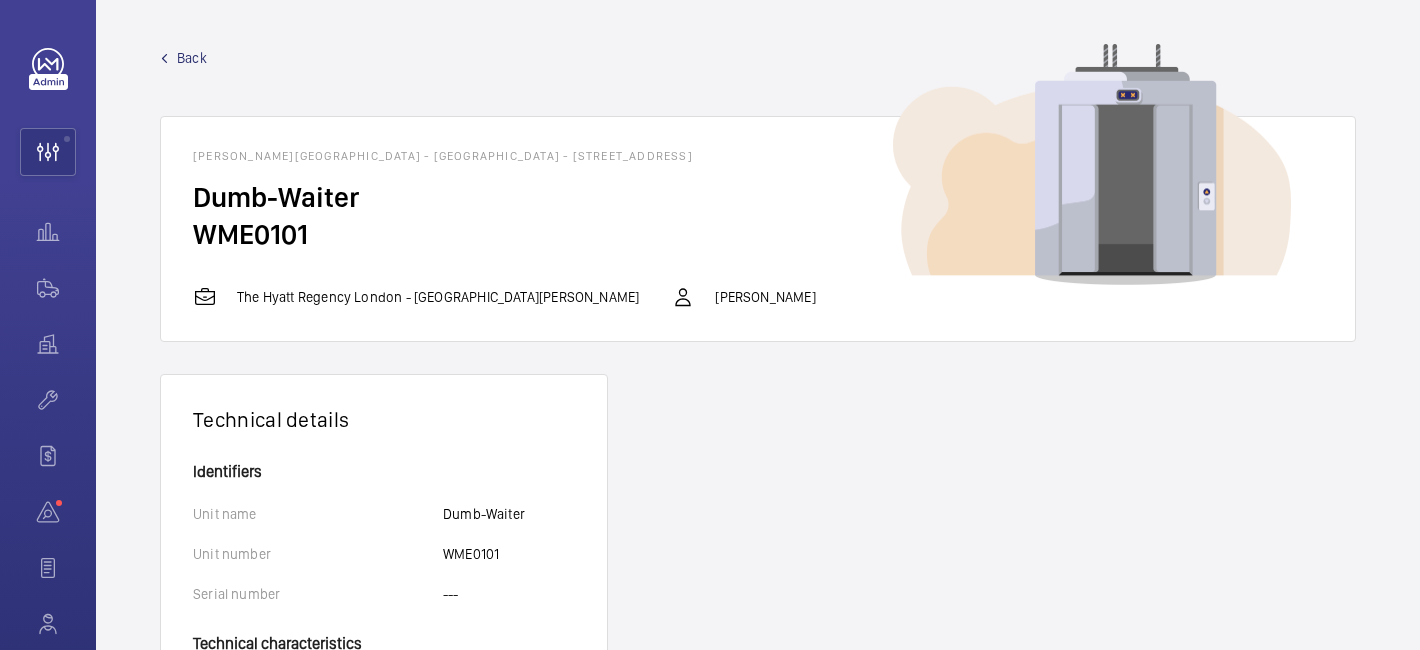 click on "Back" 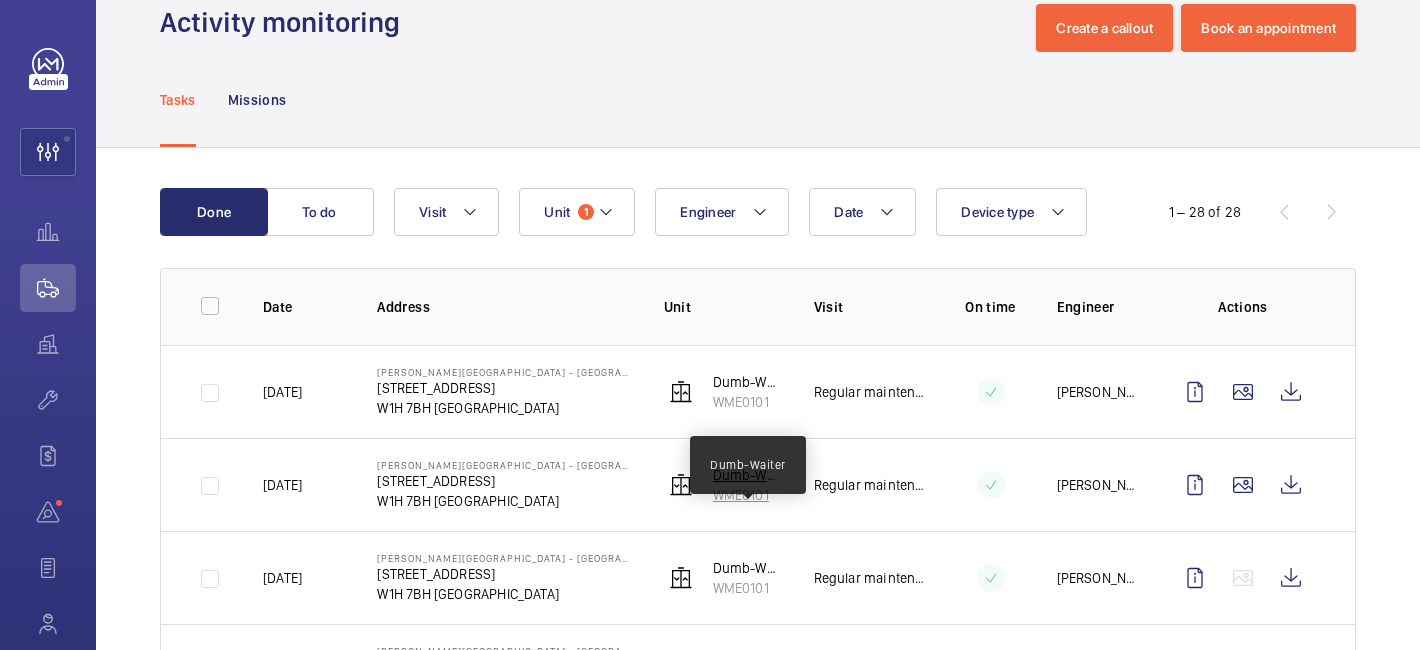 scroll, scrollTop: 0, scrollLeft: 0, axis: both 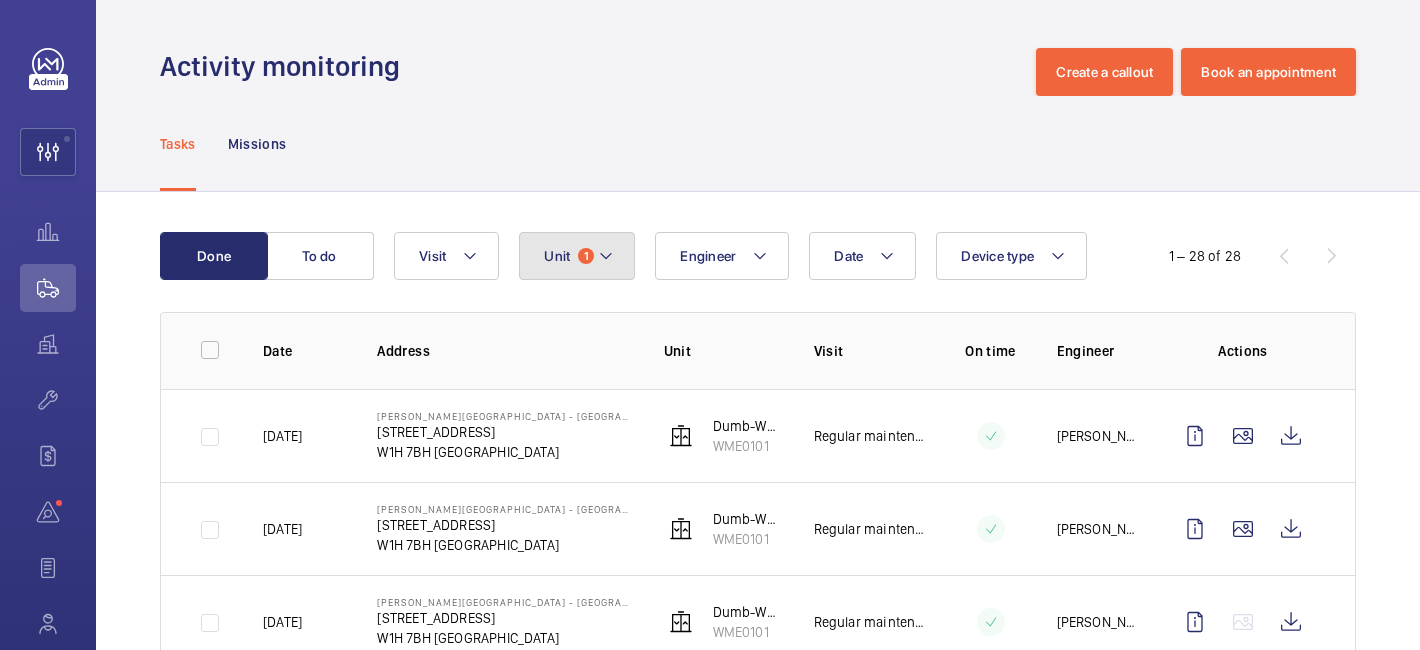 click on "Unit 1" 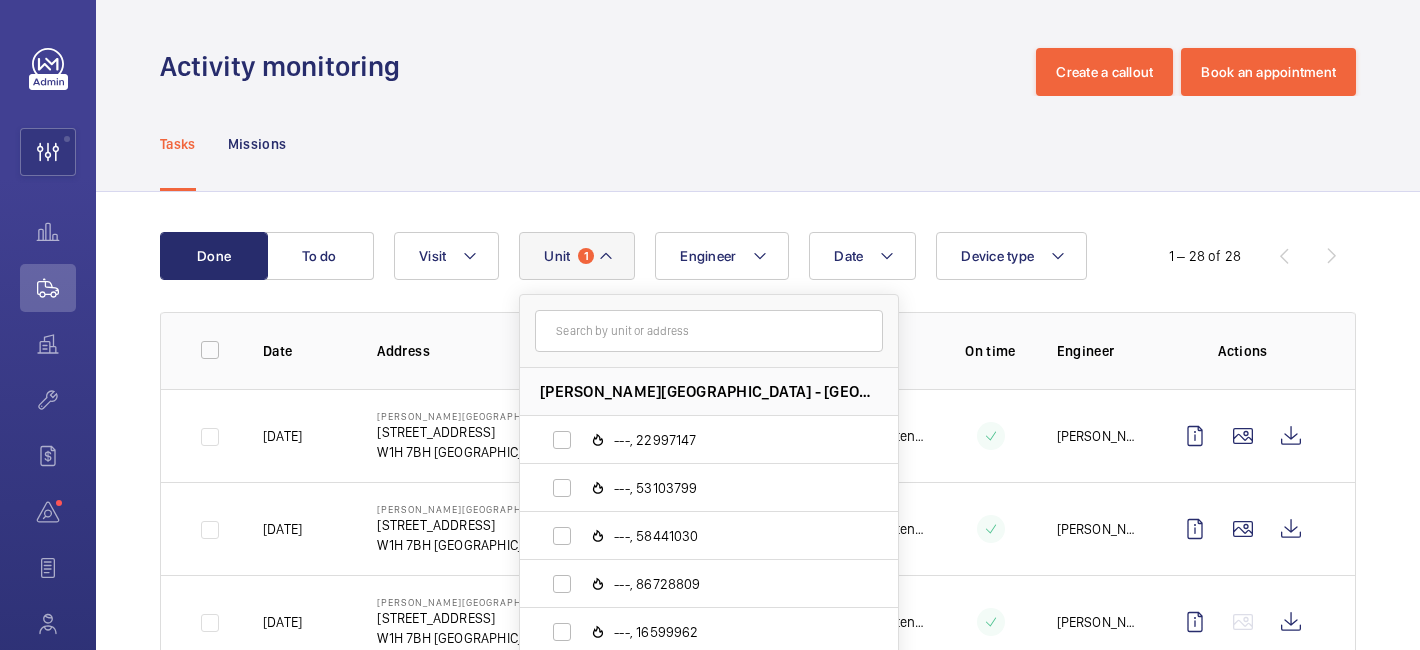 click 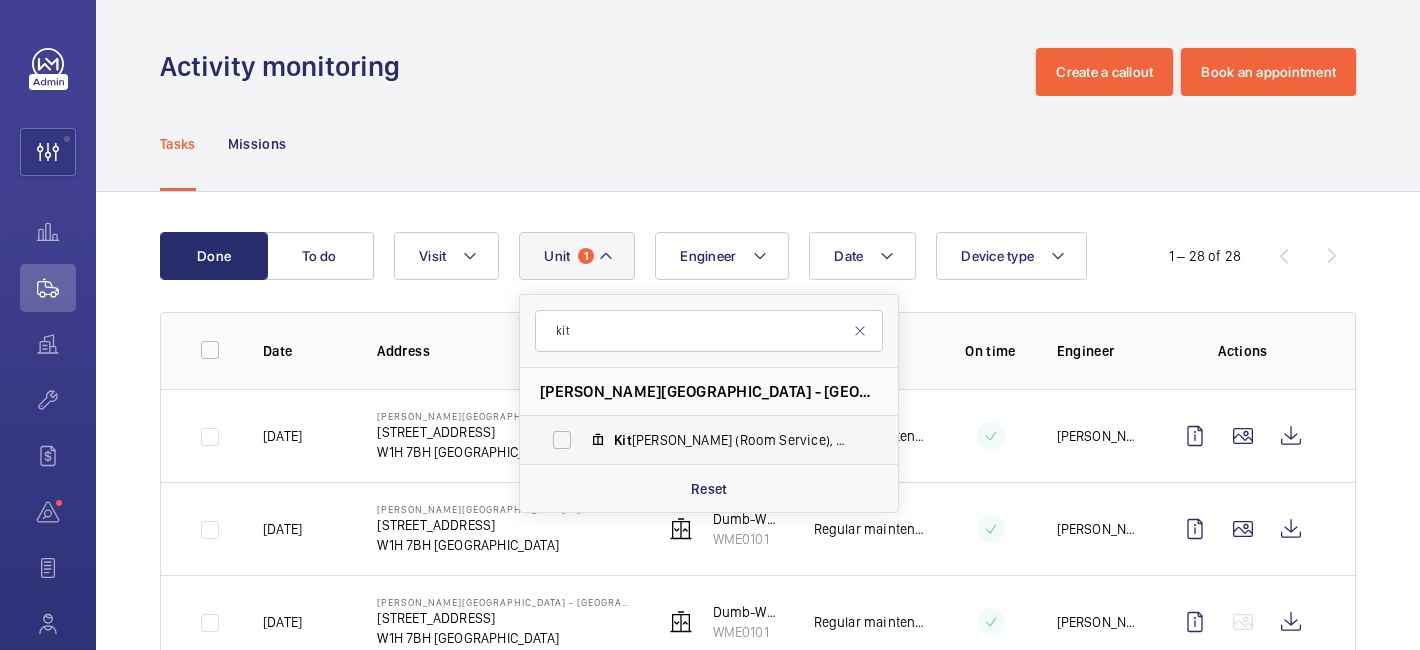 type on "kit" 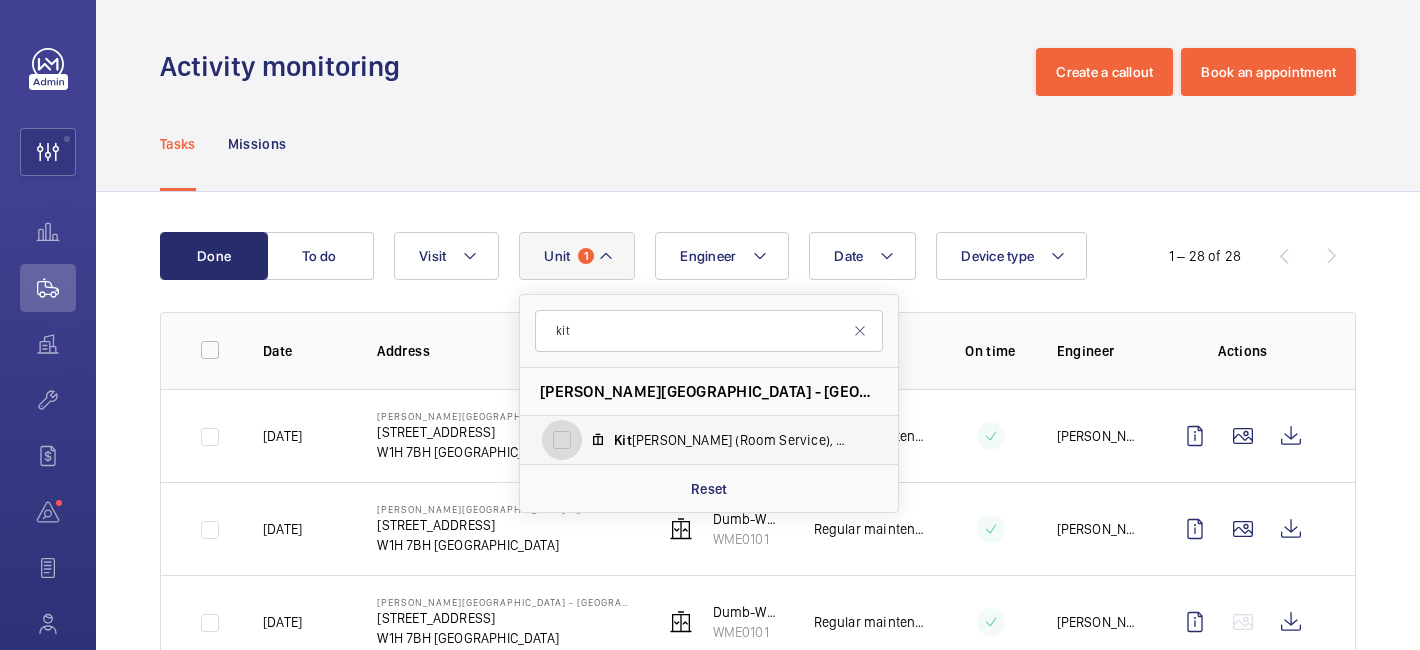 click on "Kit chen Lift (Room Service), WME0099" at bounding box center (562, 440) 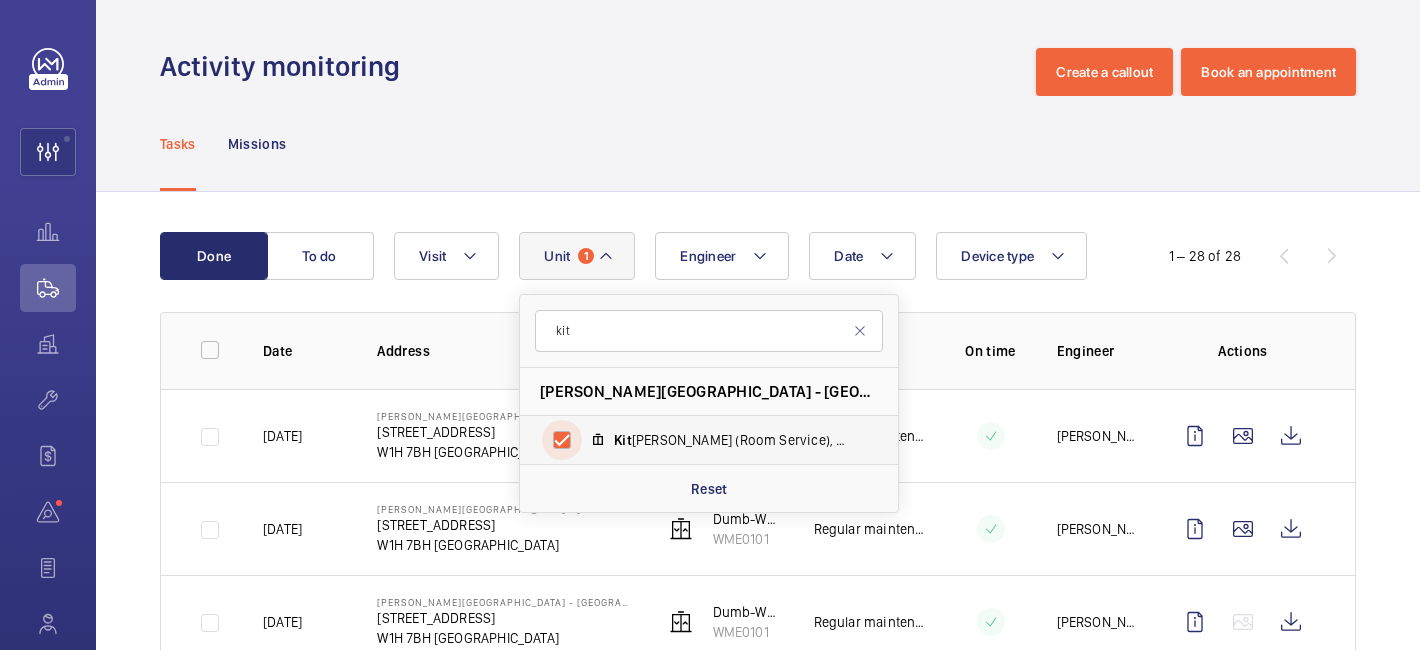 checkbox on "true" 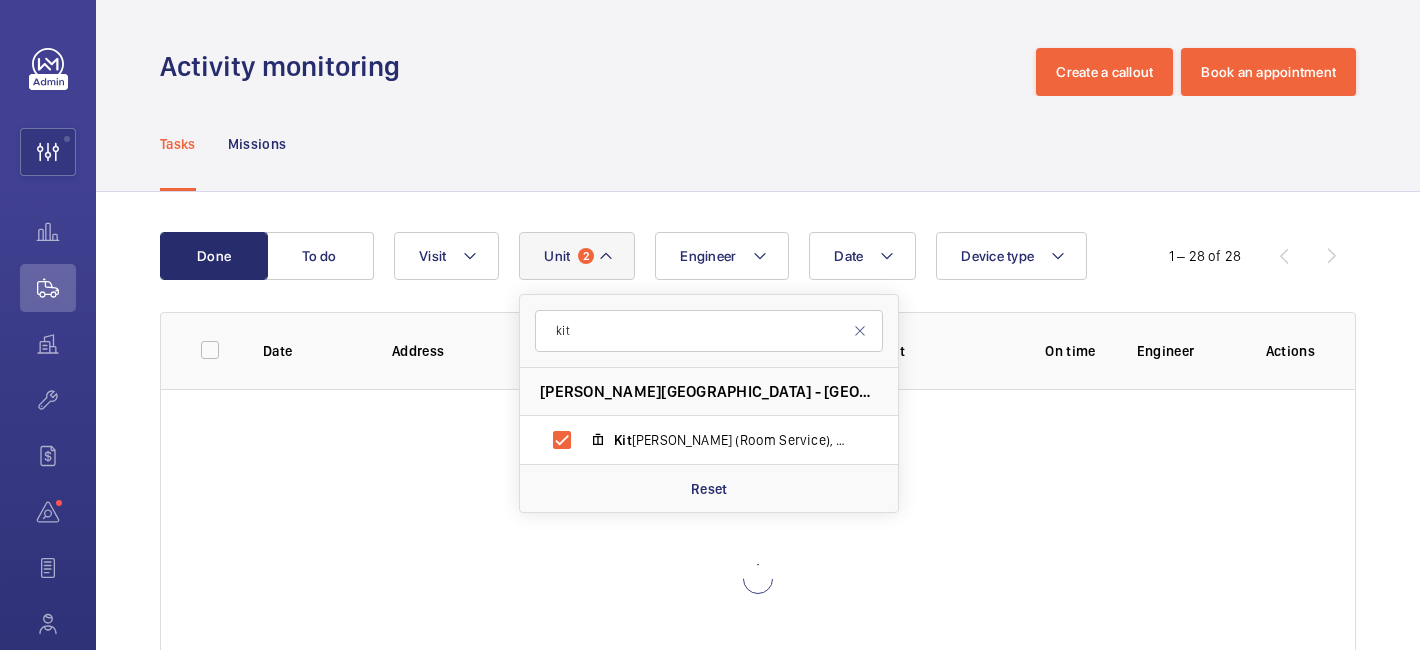 click on "Done To do Date Engineer Unit 2 kit [PERSON_NAME][GEOGRAPHIC_DATA] - [GEOGRAPHIC_DATA] - [STREET_ADDRESS] Kit chen Lift (Room Service), WME0099 Reset Device type Visit  1 – 28 of 28  Date Address Unit Visit On time Engineer Actions" 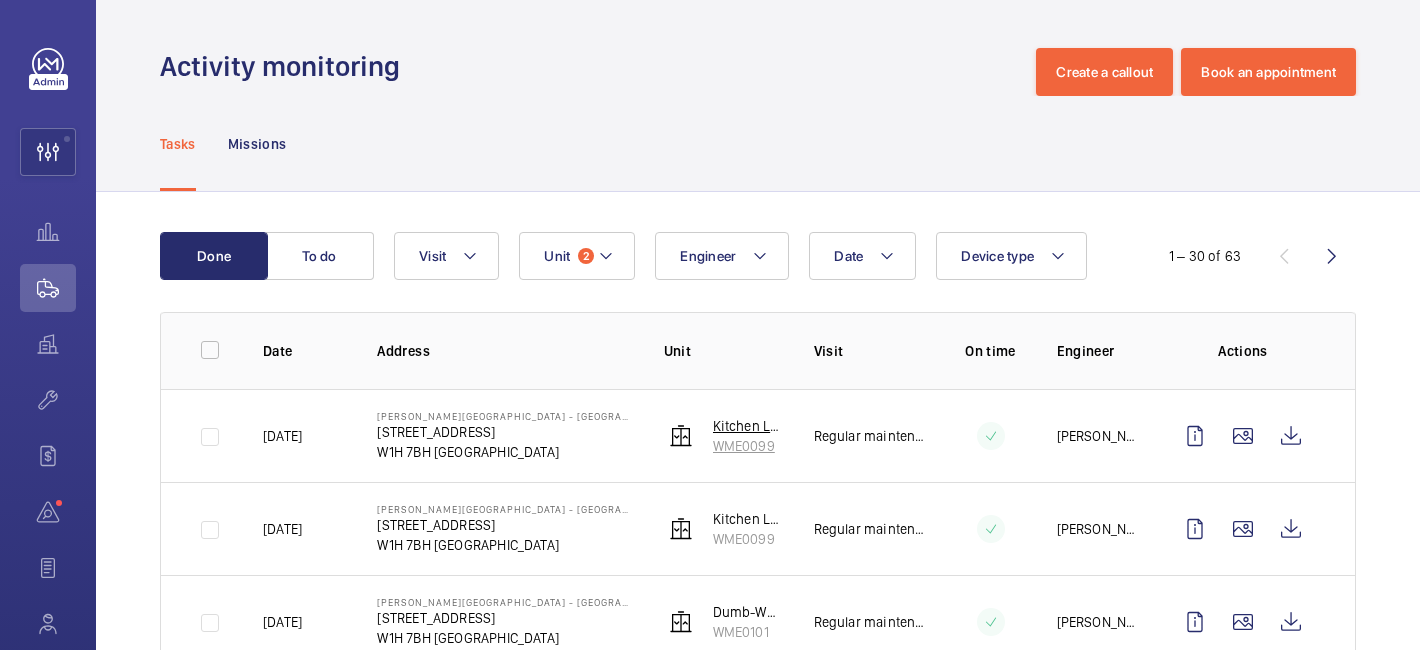 click 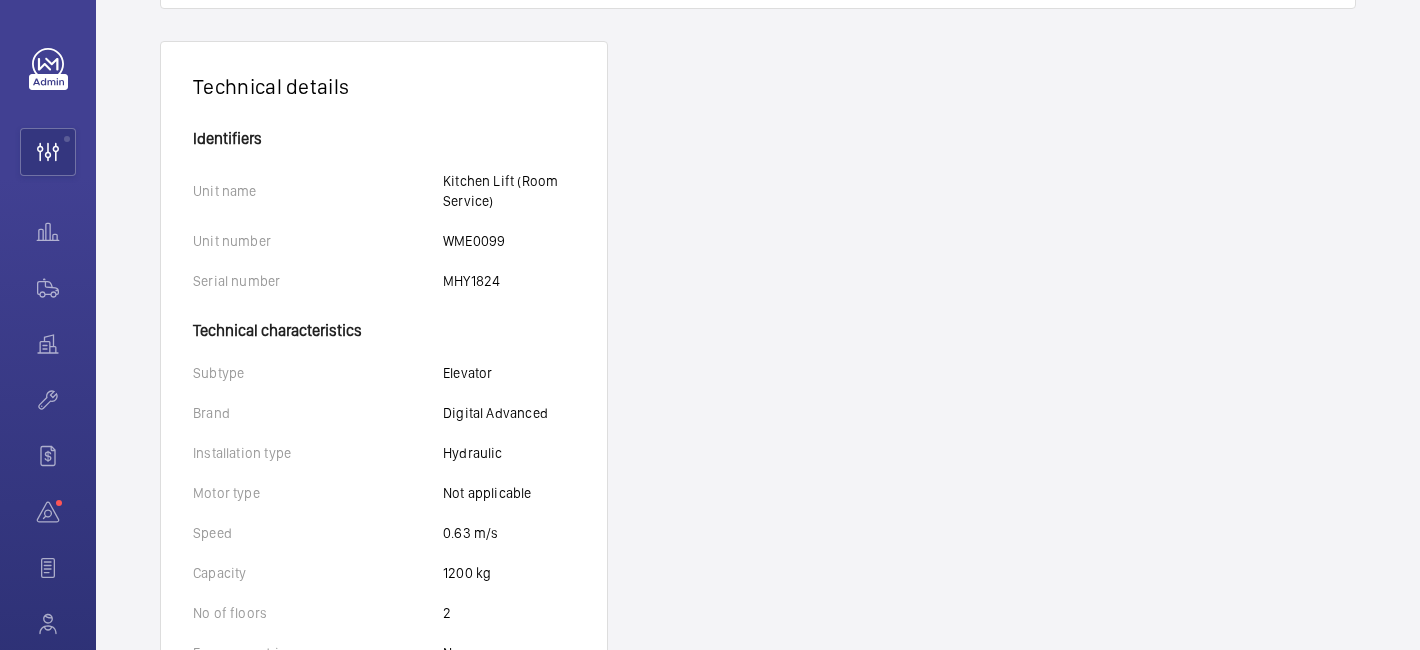 scroll, scrollTop: 0, scrollLeft: 0, axis: both 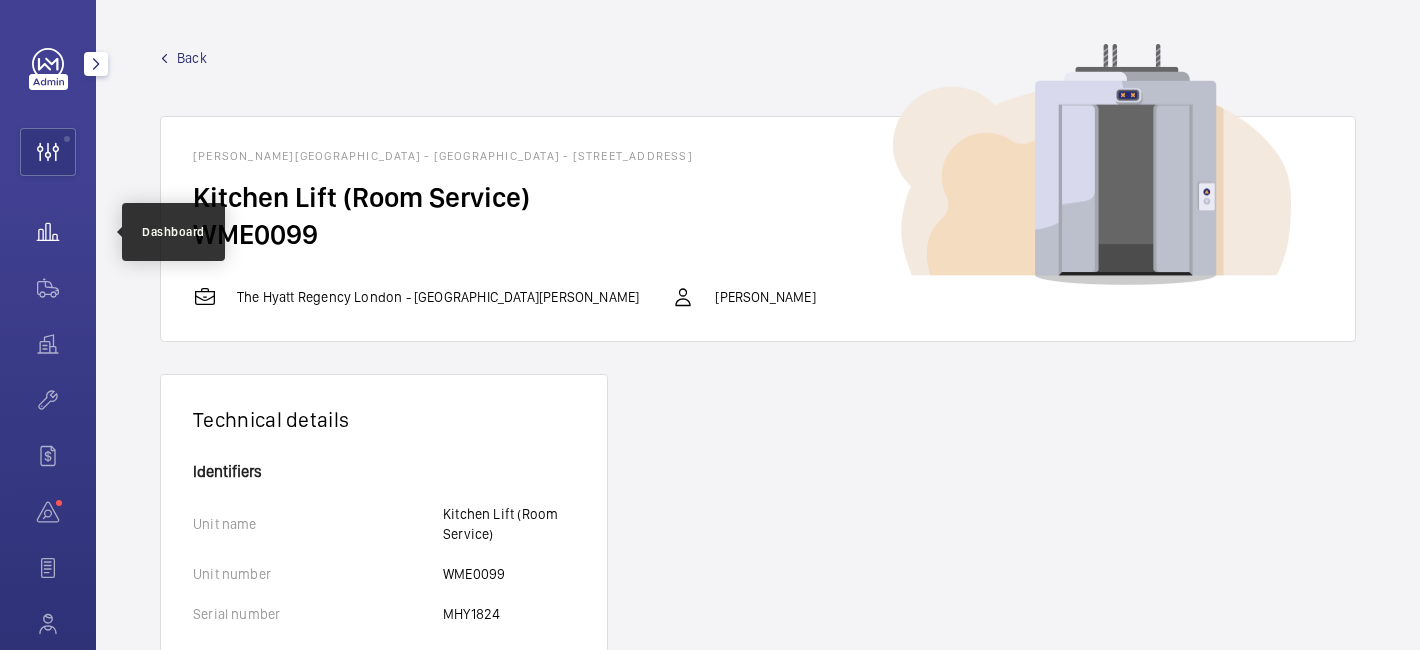click 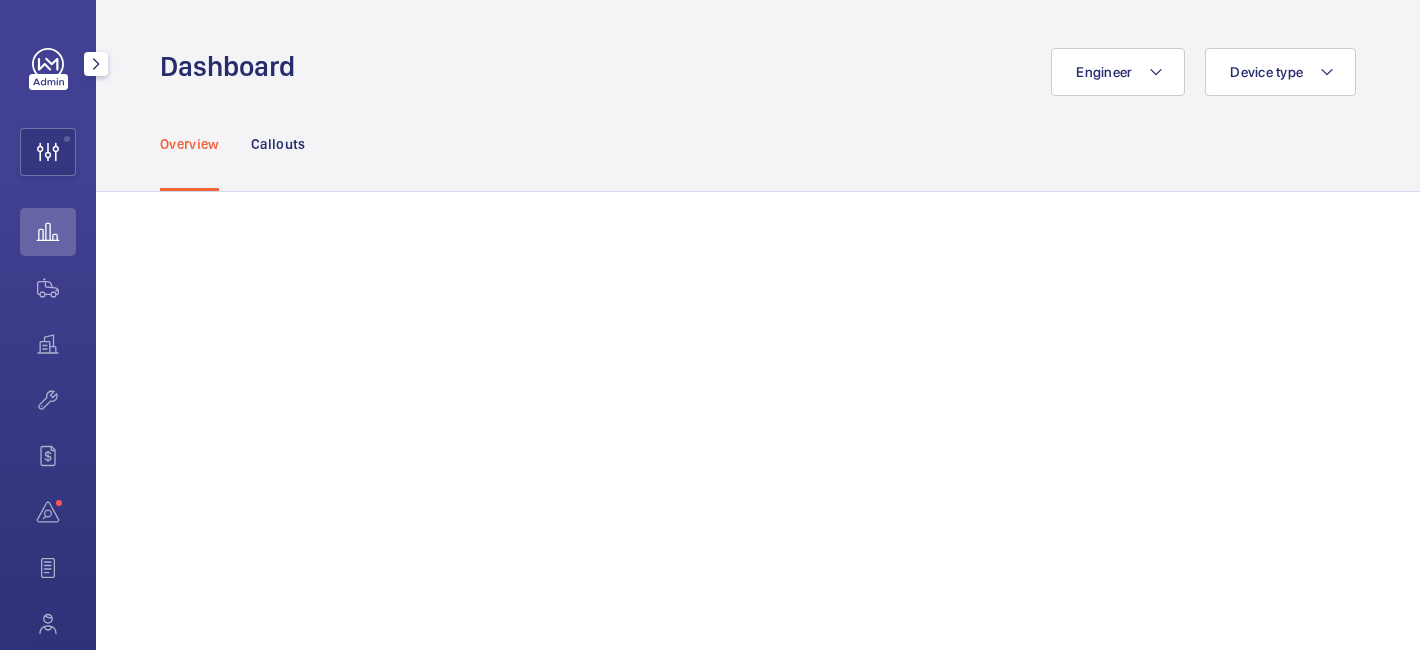 click 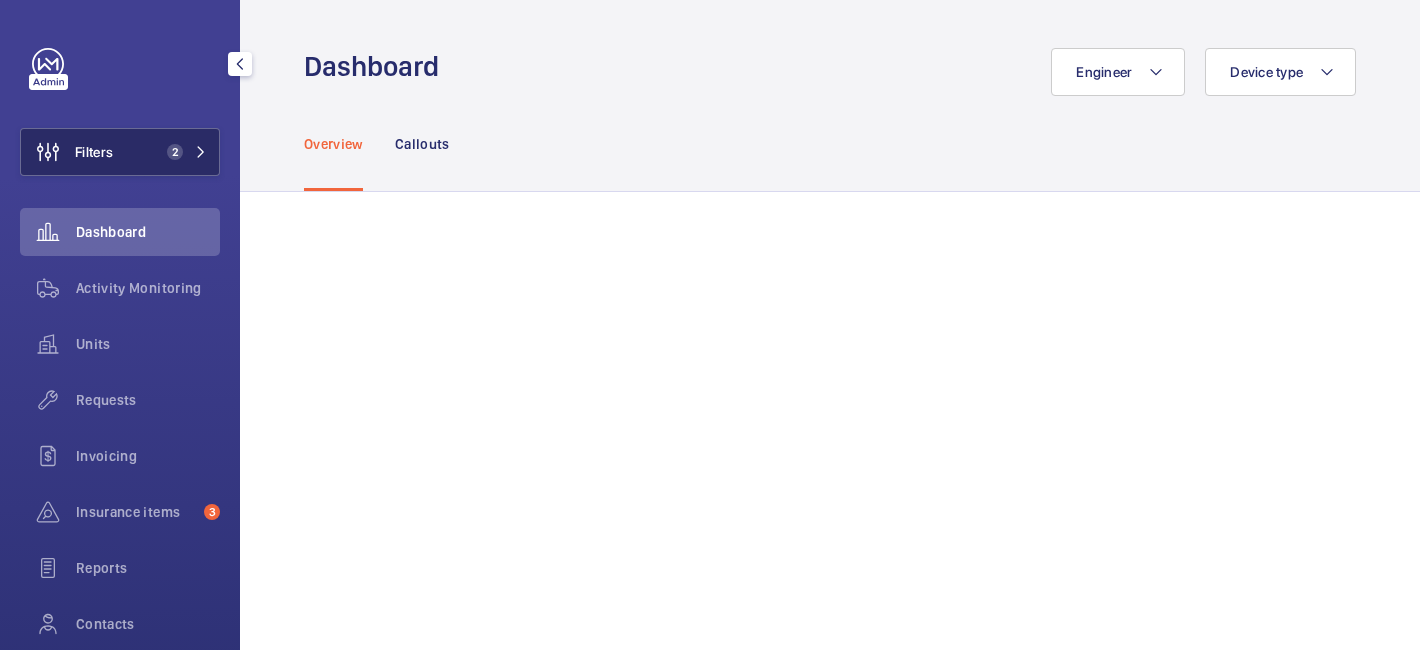 click on "Filters 2" 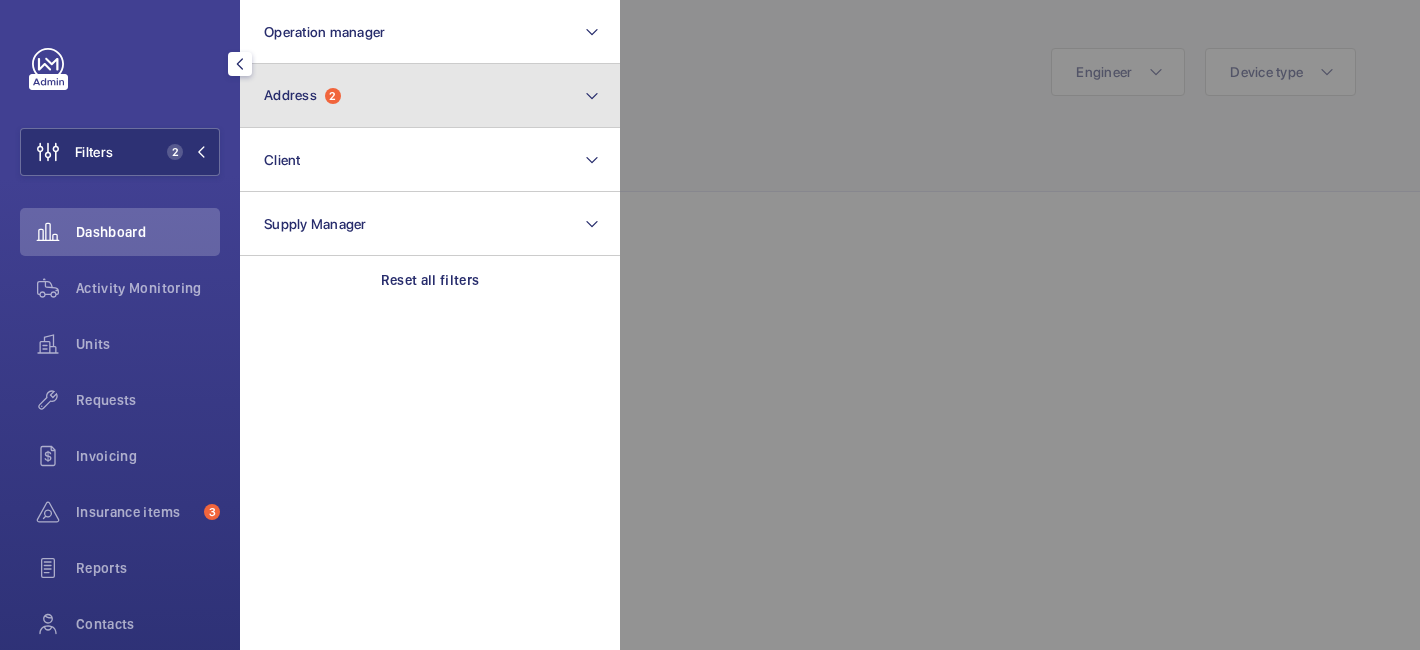 click on "Address  2" 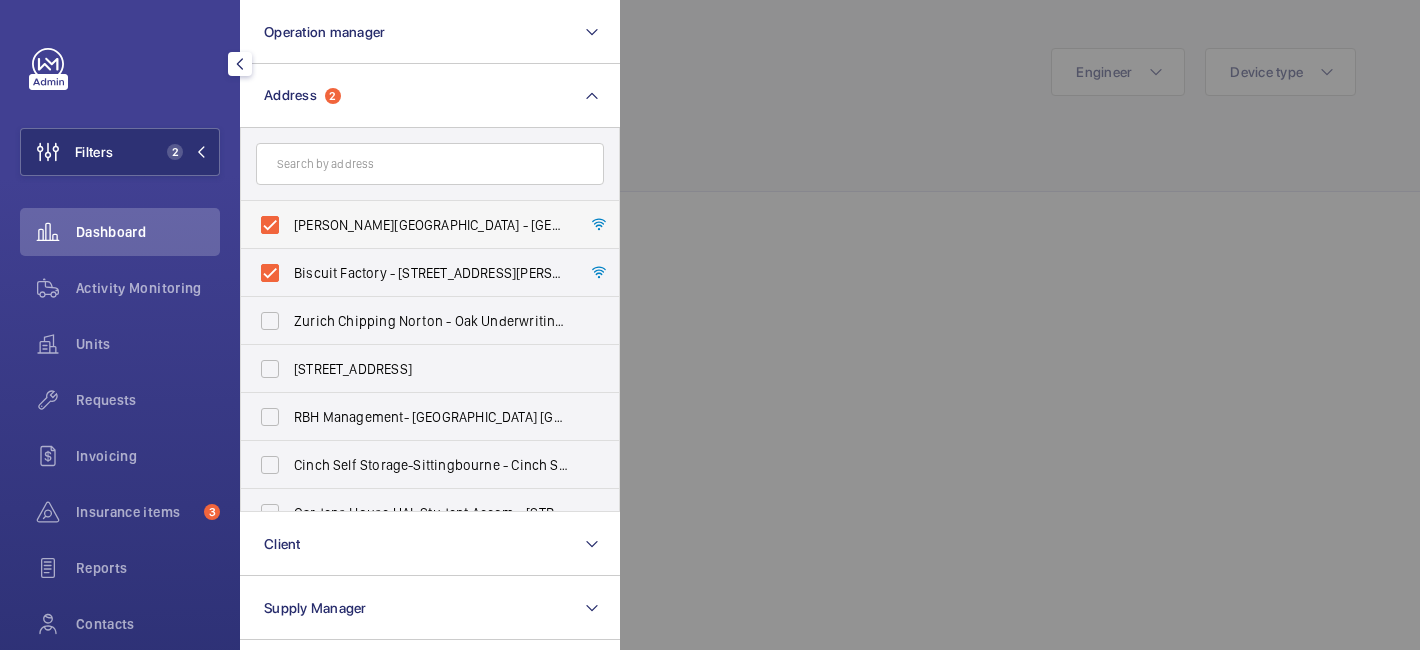 click on "[PERSON_NAME][GEOGRAPHIC_DATA] - [GEOGRAPHIC_DATA] - [STREET_ADDRESS]" at bounding box center (415, 225) 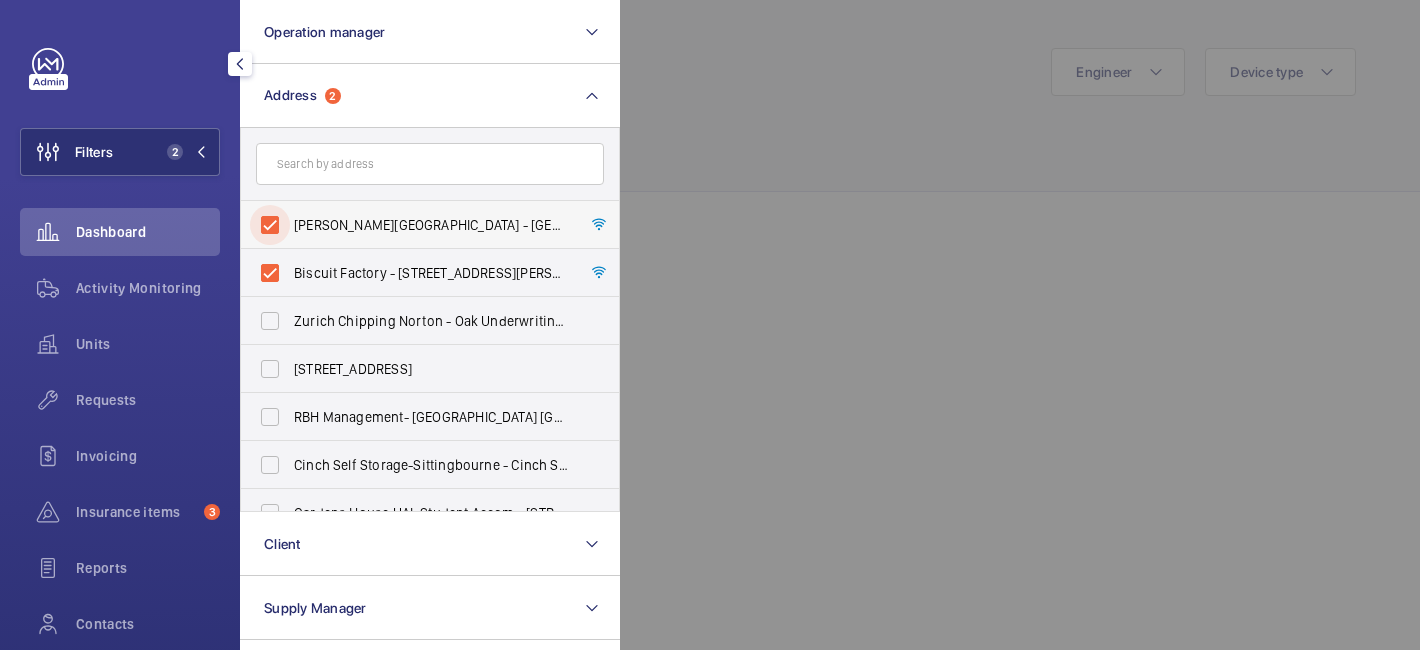 click on "[PERSON_NAME][GEOGRAPHIC_DATA] - [GEOGRAPHIC_DATA] - [STREET_ADDRESS]" at bounding box center (270, 225) 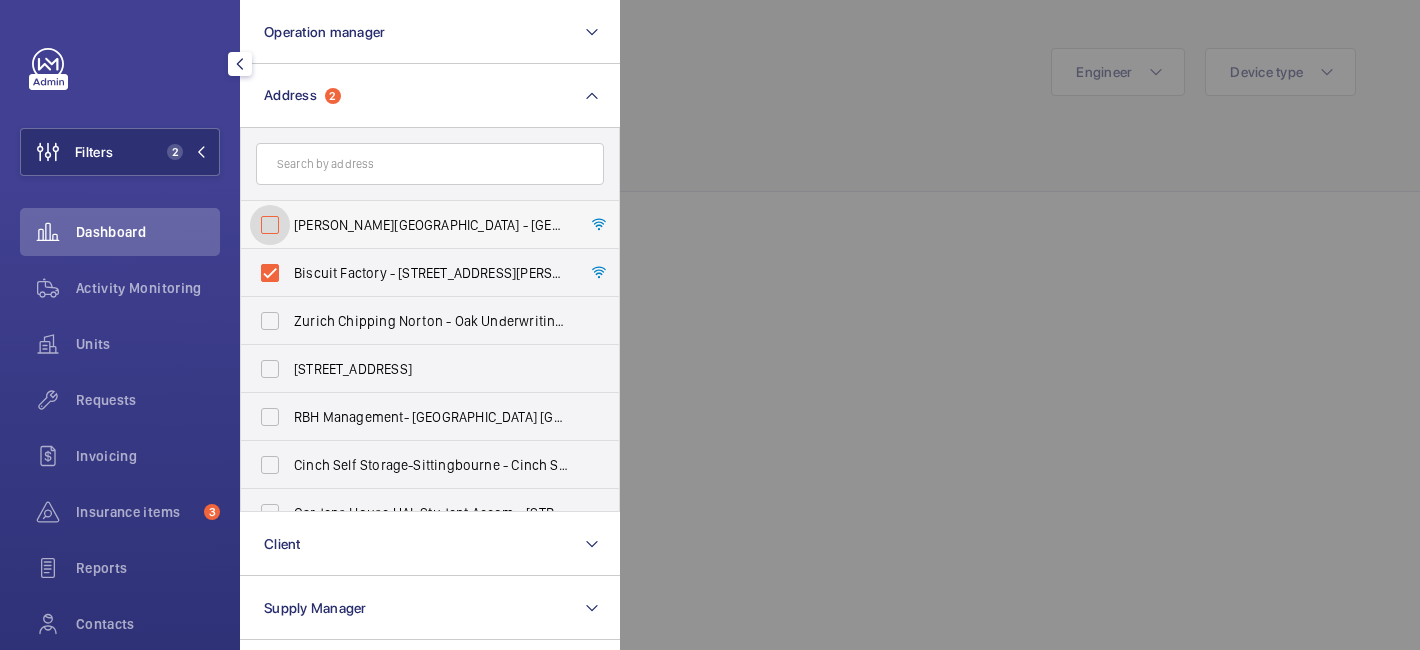 checkbox on "false" 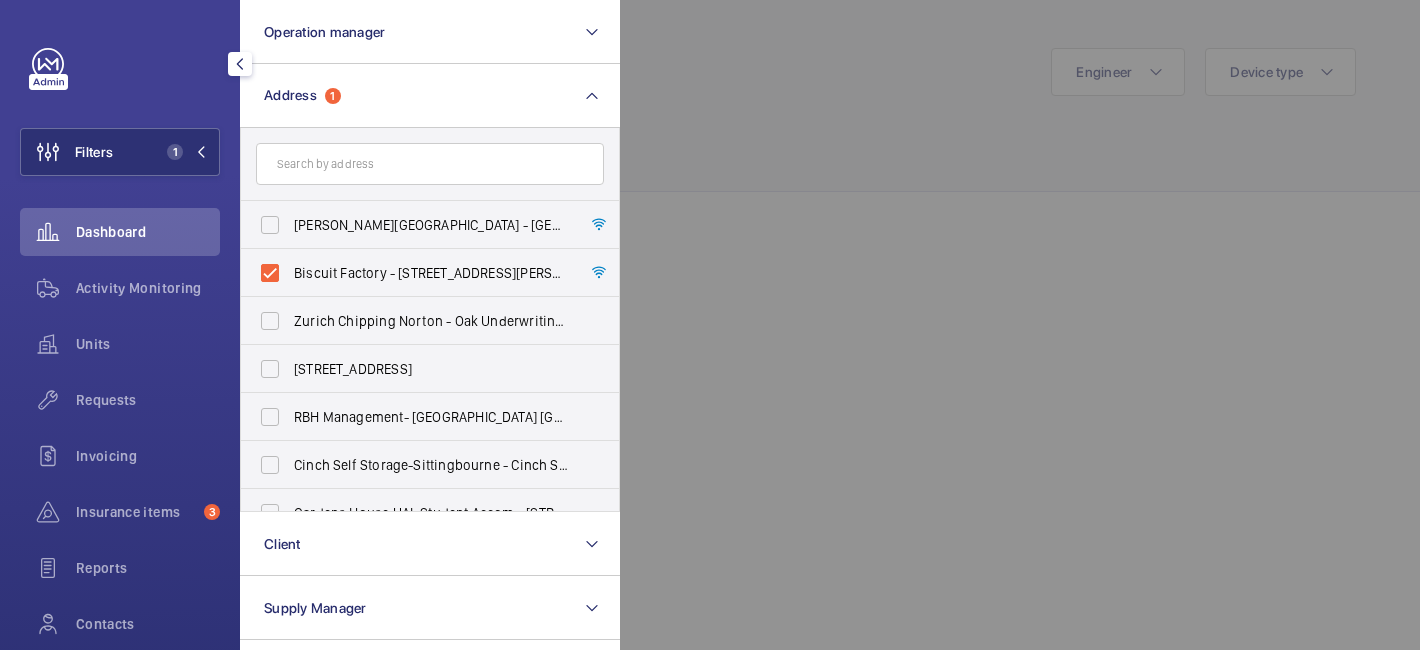 click 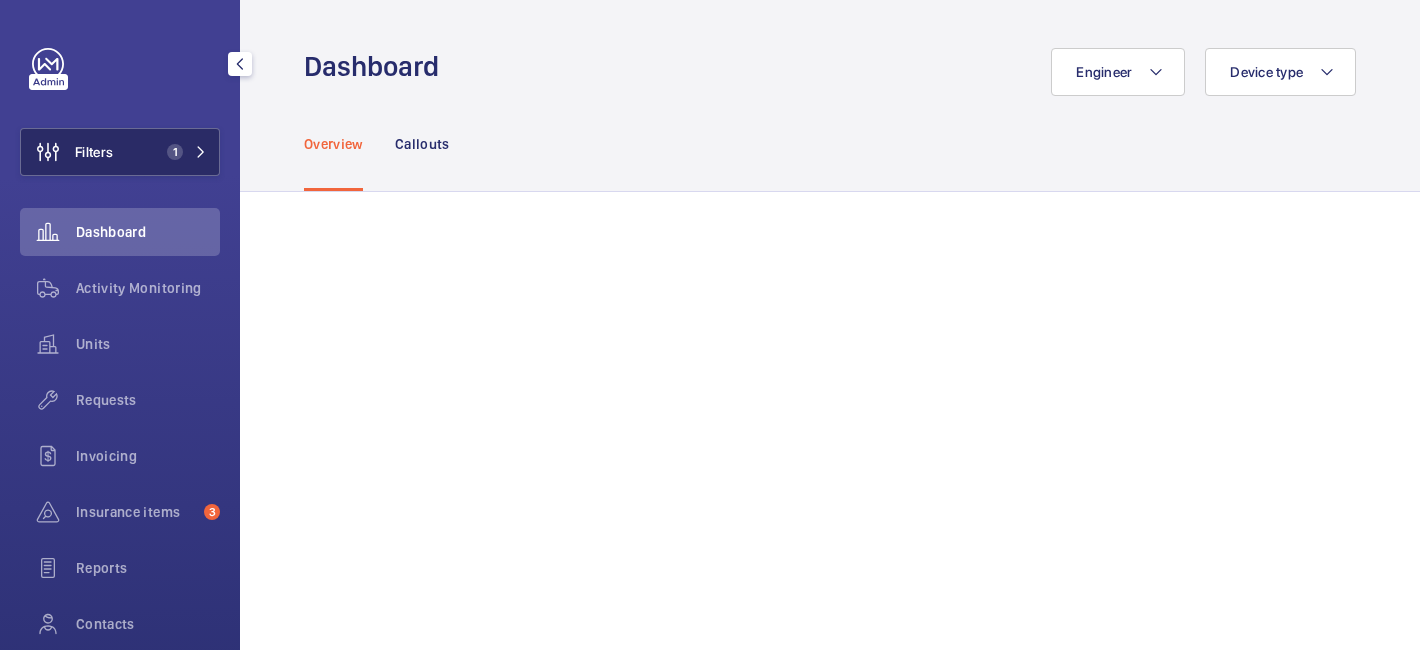 click on "Filters 1" 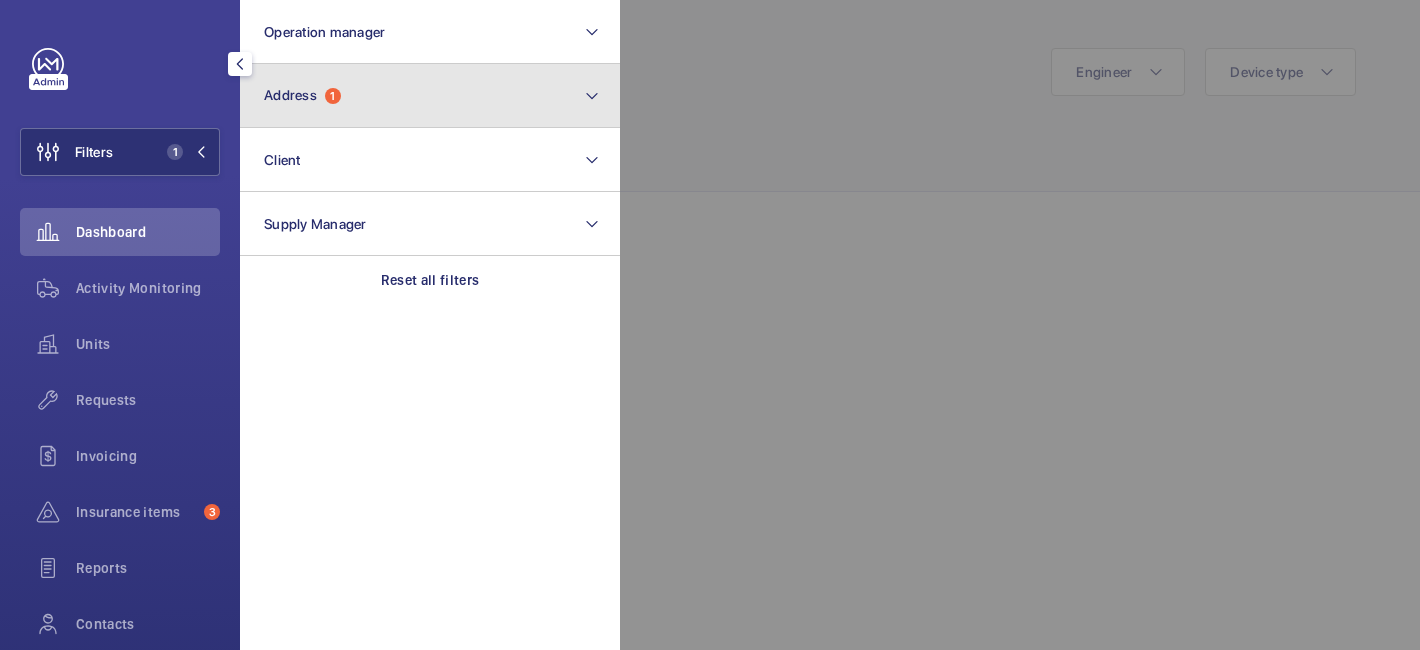 click on "Address  1" 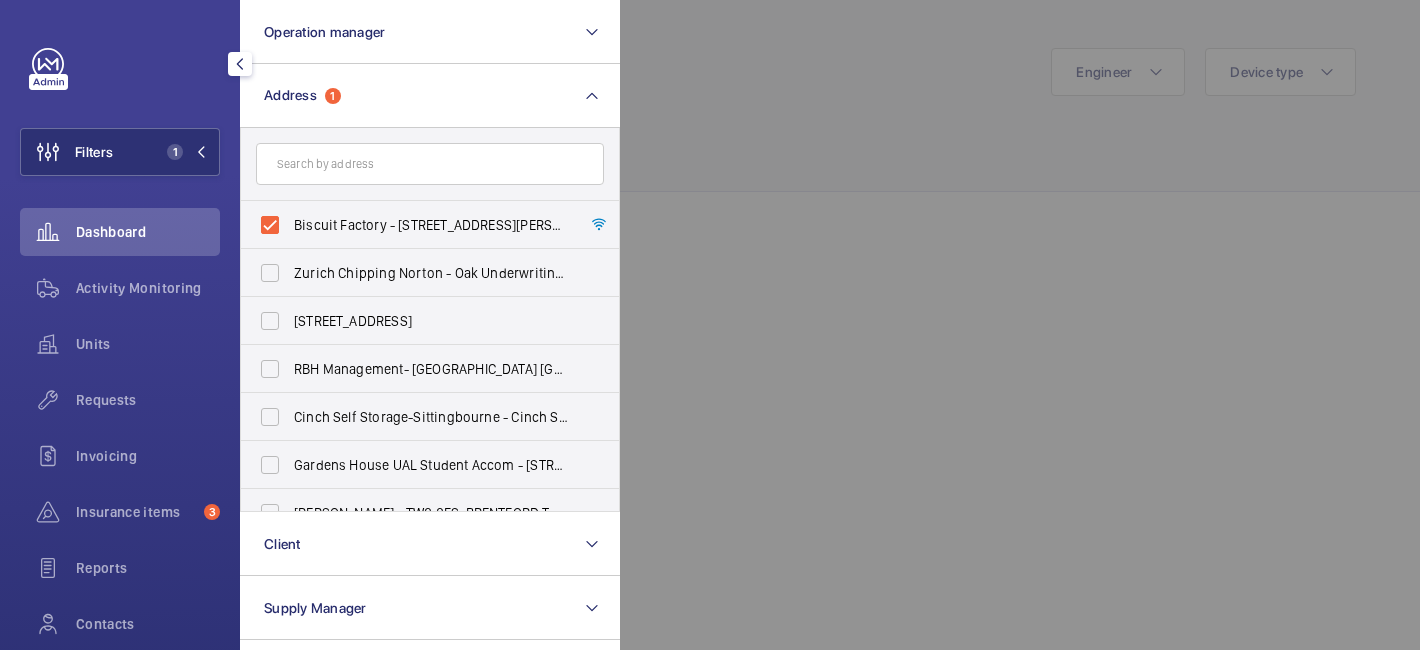 click 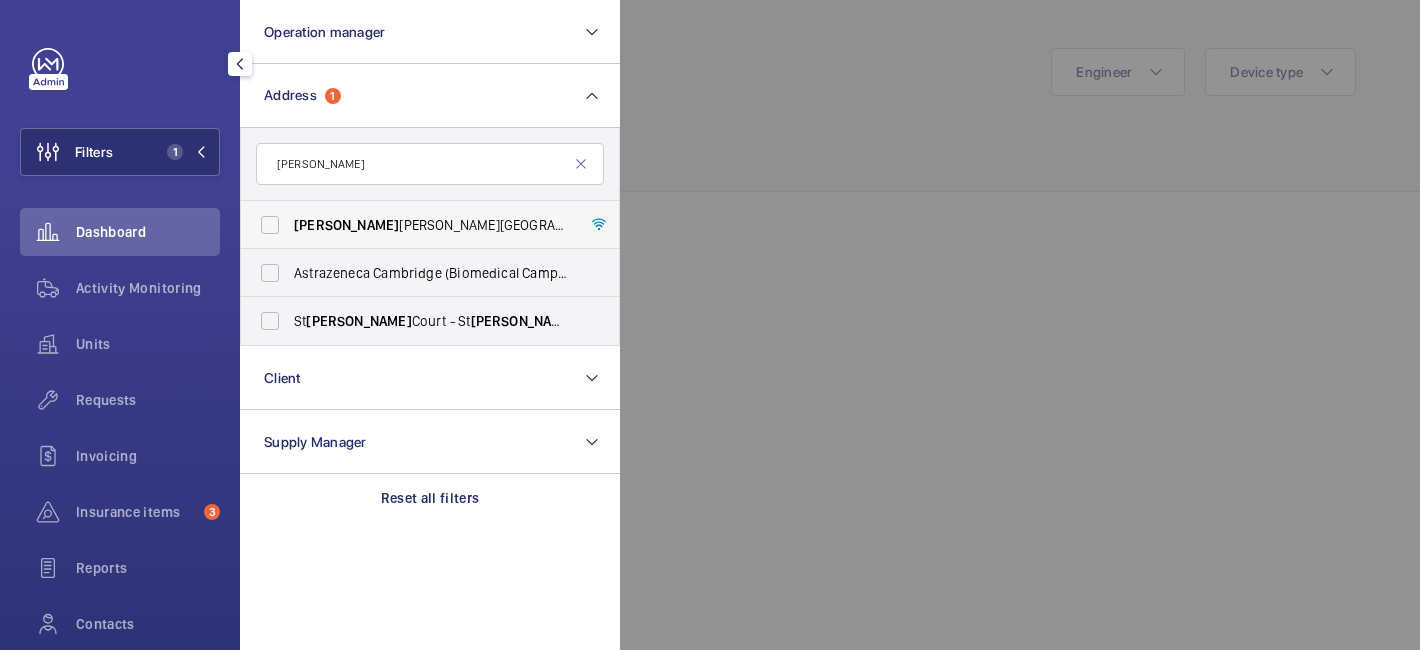 type on "[PERSON_NAME]" 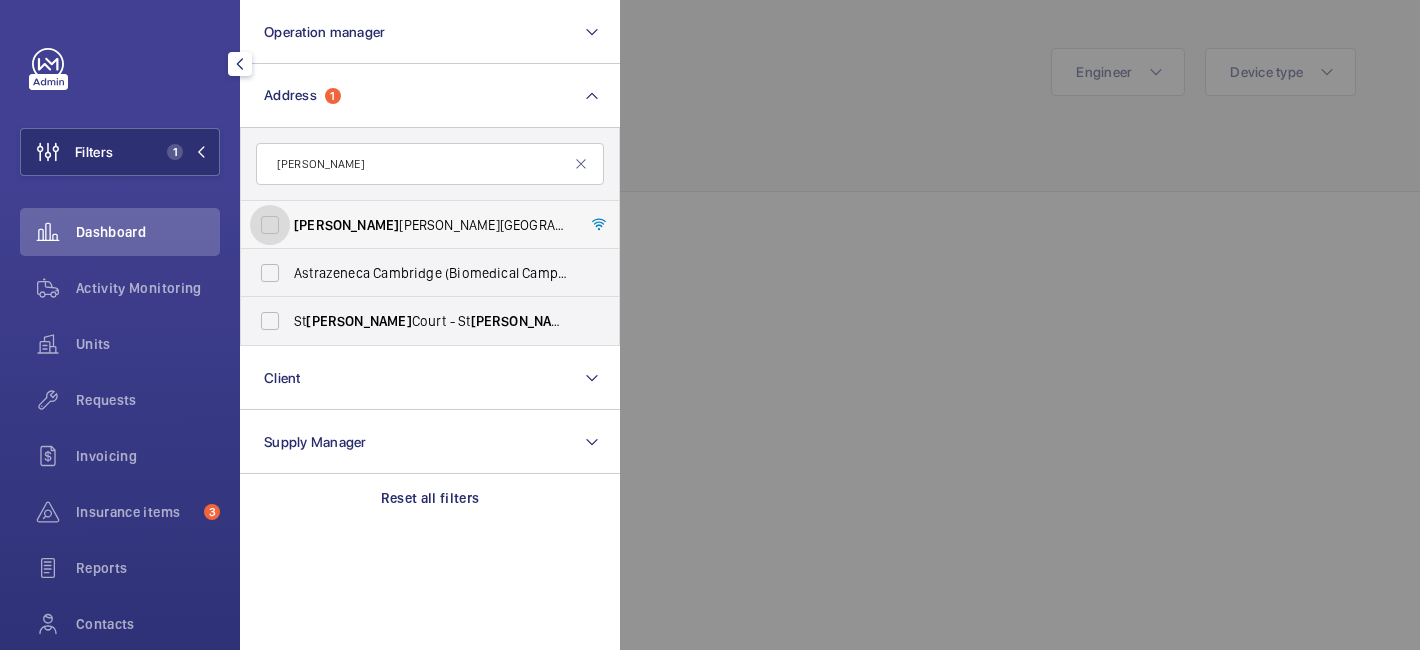 click on "[PERSON_NAME][GEOGRAPHIC_DATA] - [STREET_ADDRESS]" at bounding box center [270, 225] 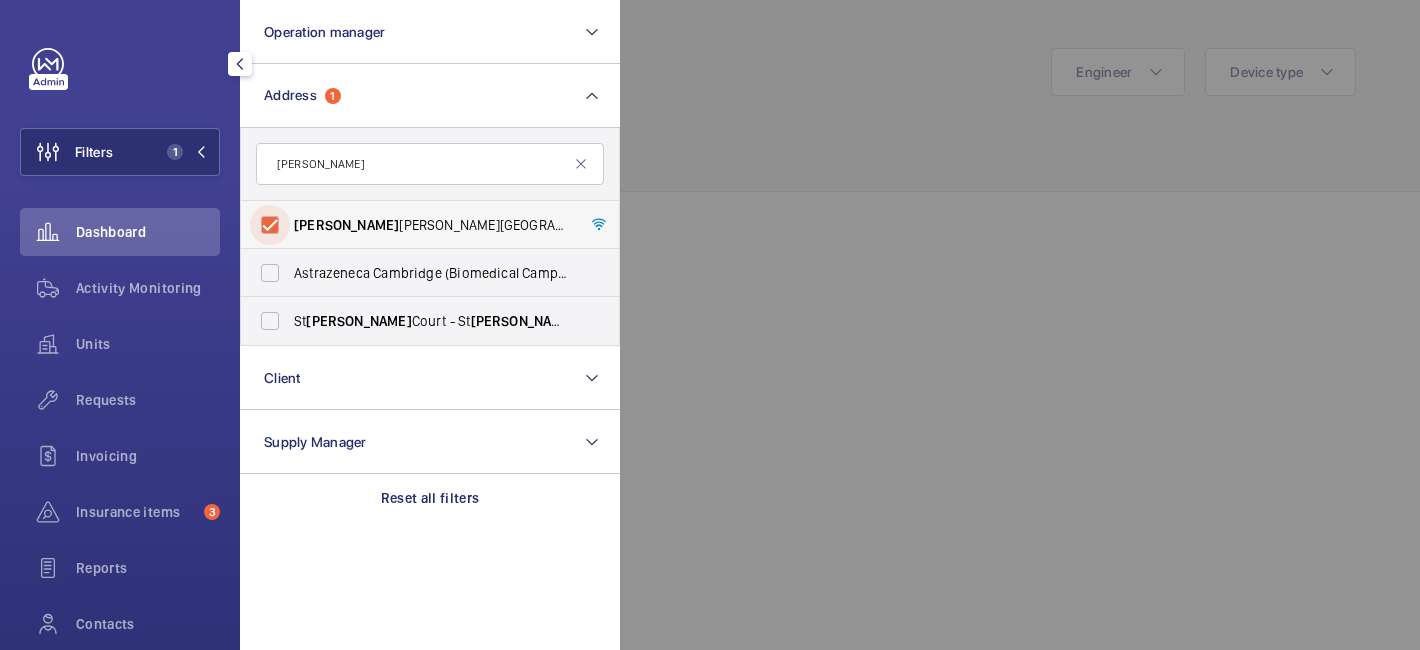 checkbox on "true" 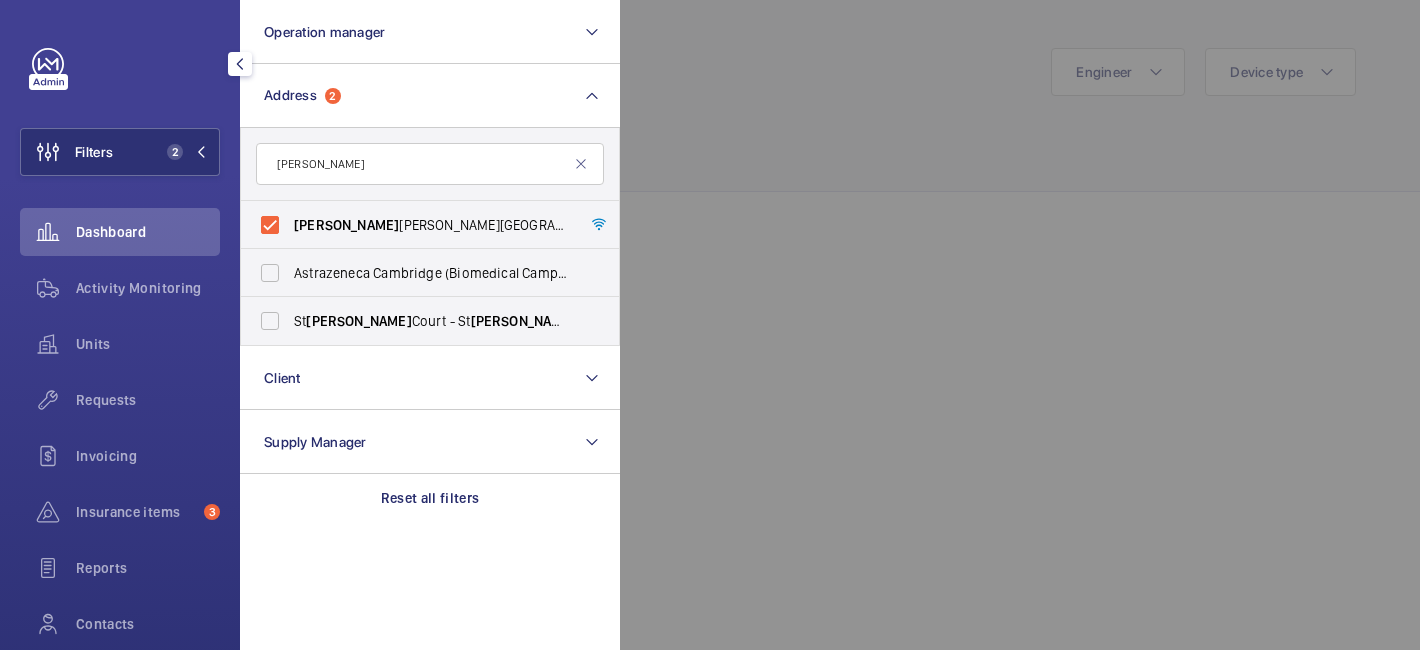 click 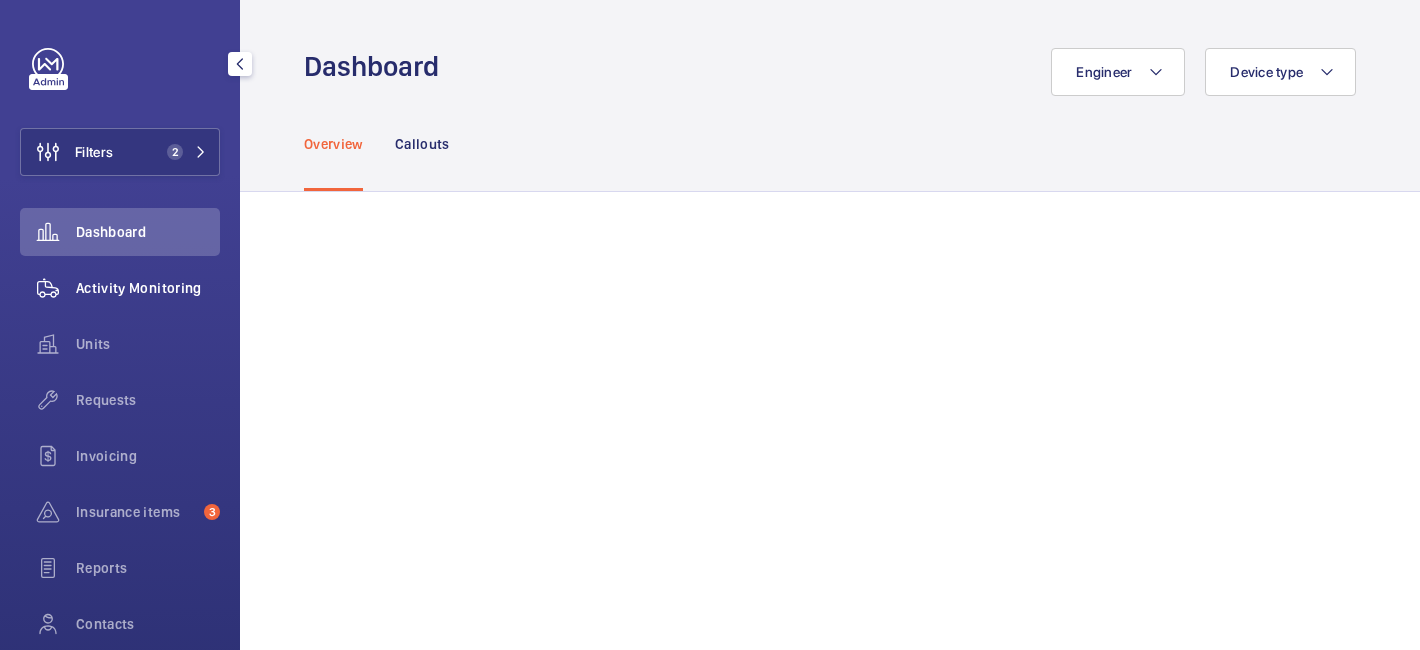 click on "Activity Monitoring" 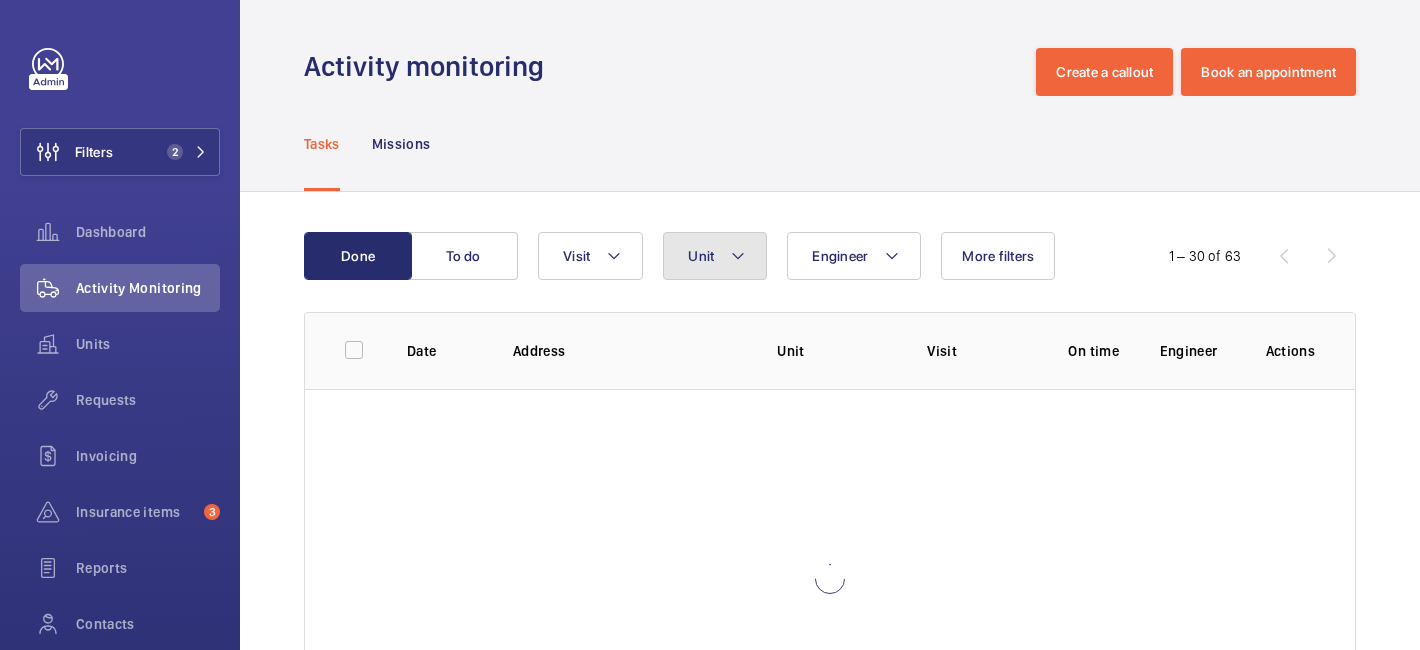 click on "Unit" 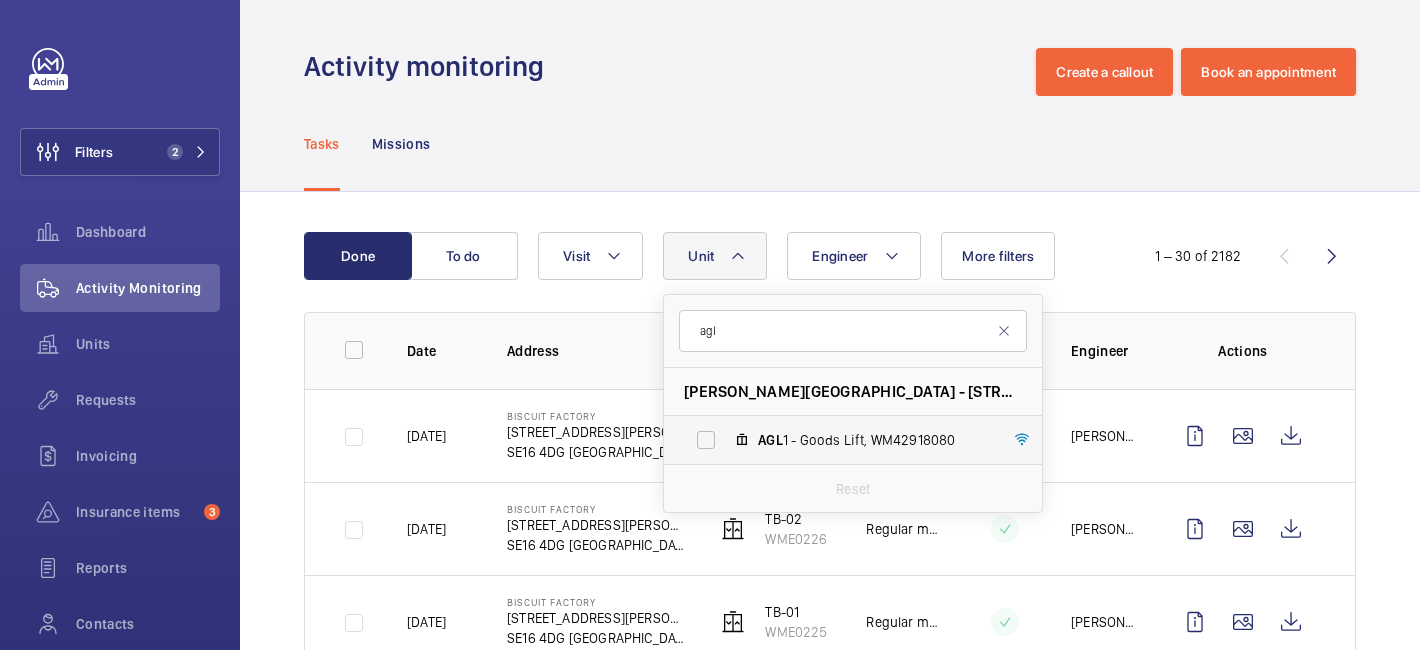 type on "agl" 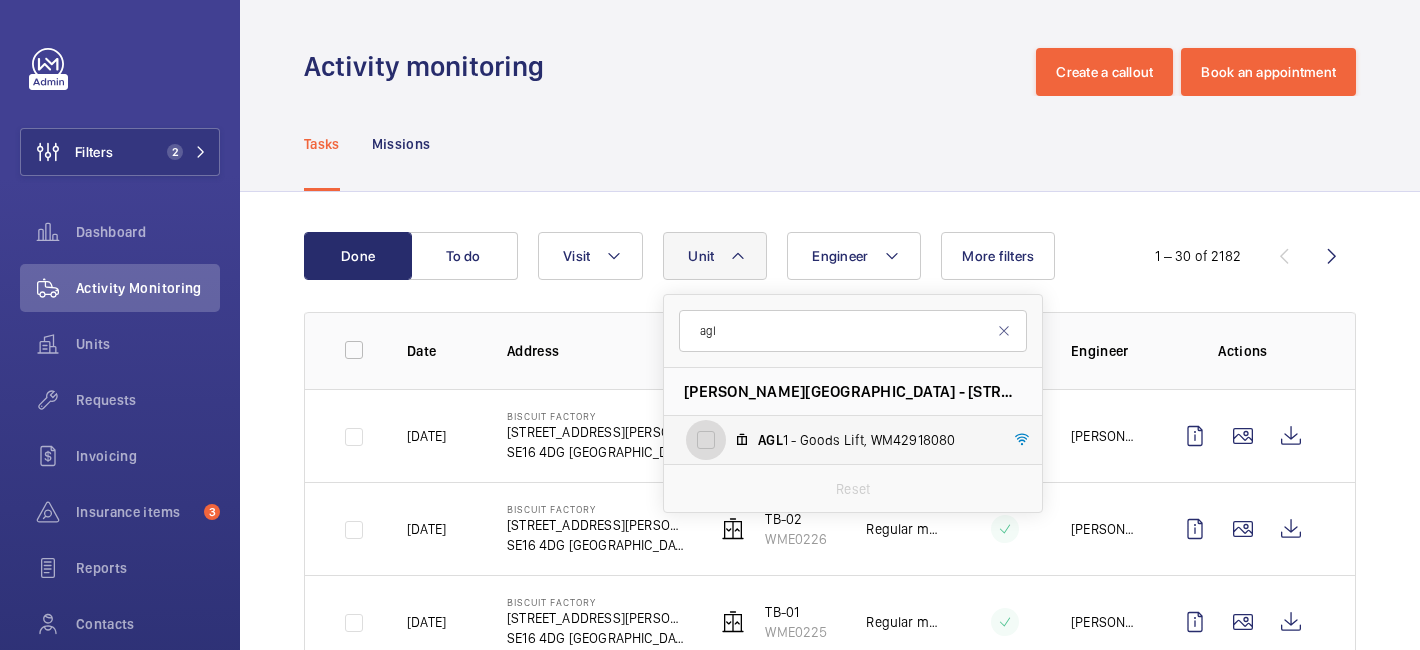 click on "AGL 1 - Goods Lift, WM42918080" at bounding box center [706, 440] 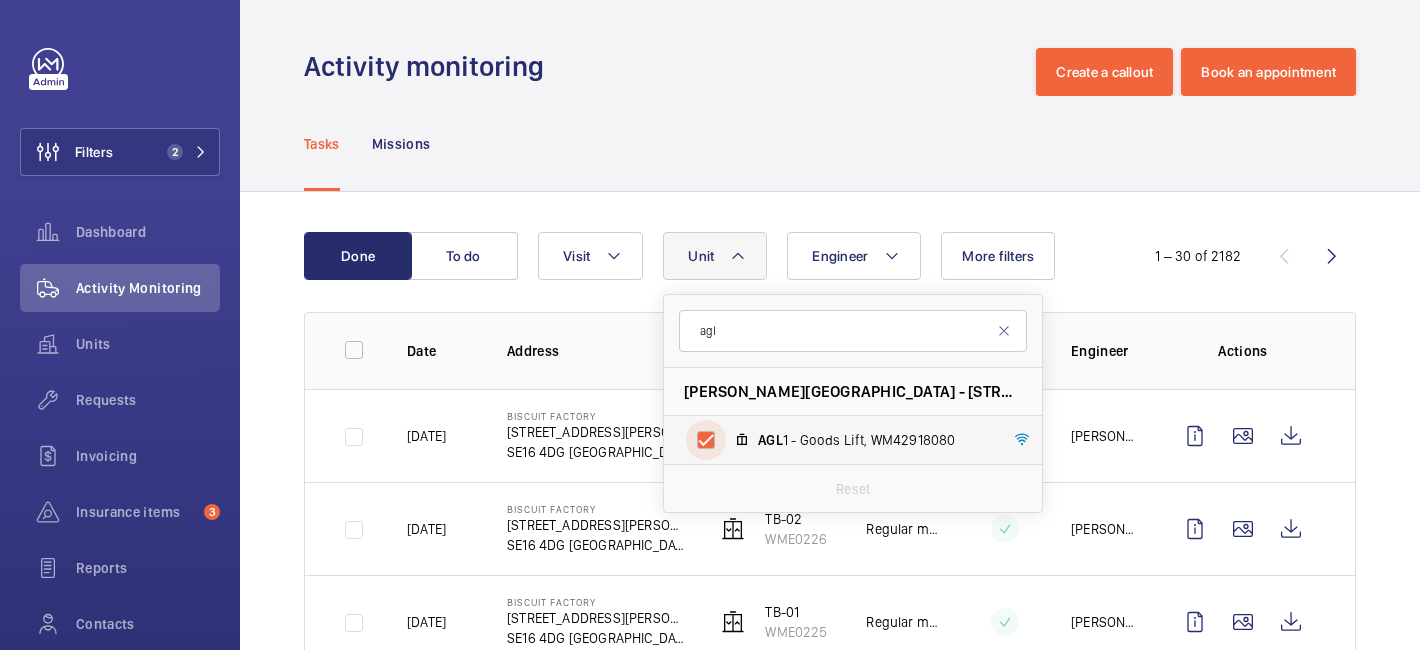checkbox on "true" 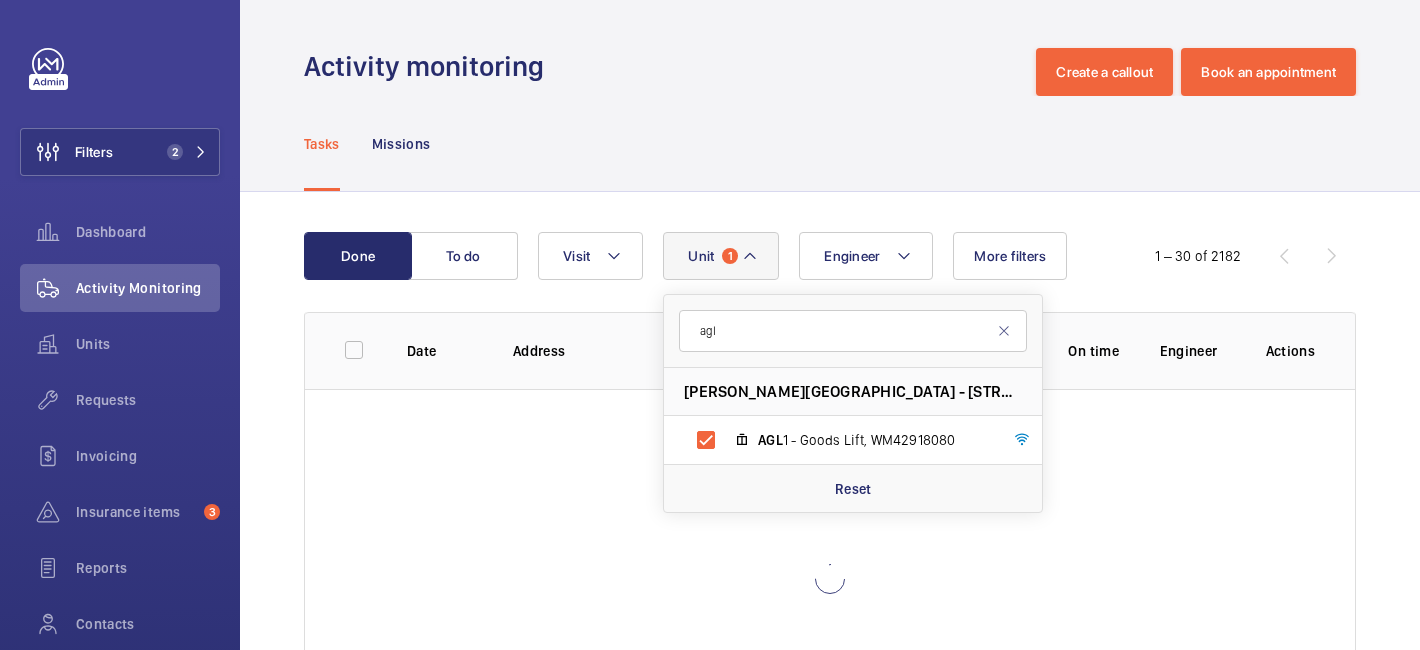 click on "Done To do Engineer Unit 1 agl [PERSON_NAME][GEOGRAPHIC_DATA] - [STREET_ADDRESS] AGL 1 - Goods Lift, WM42918080 Reset Visit More filters  1 – 30 of 2182  Date Address Unit Visit On time Engineer Actions" 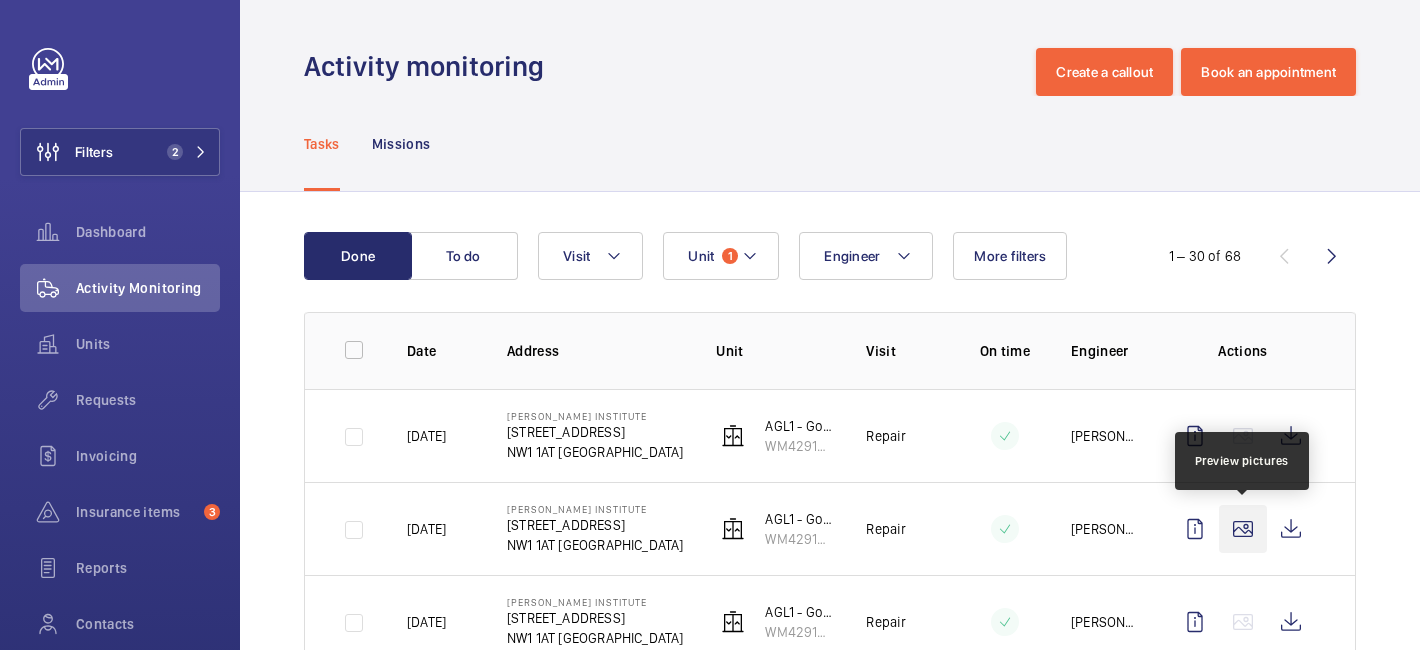 click 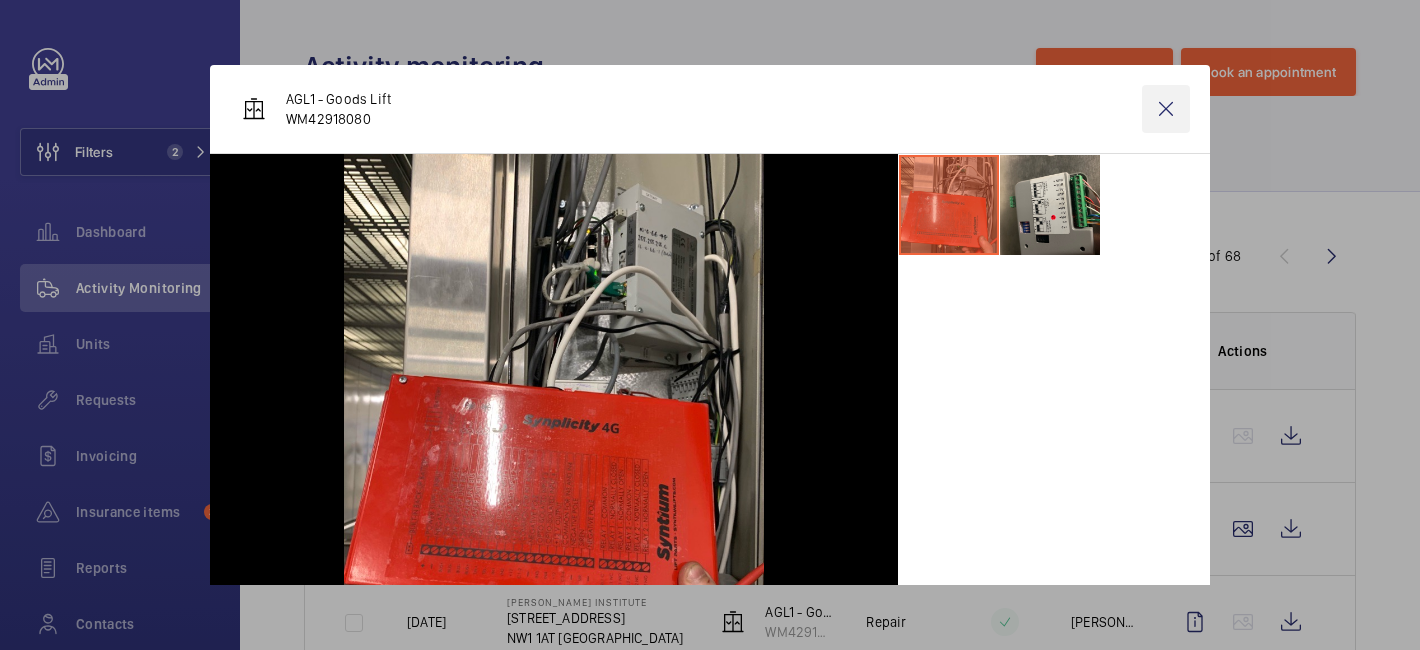 click at bounding box center (1166, 109) 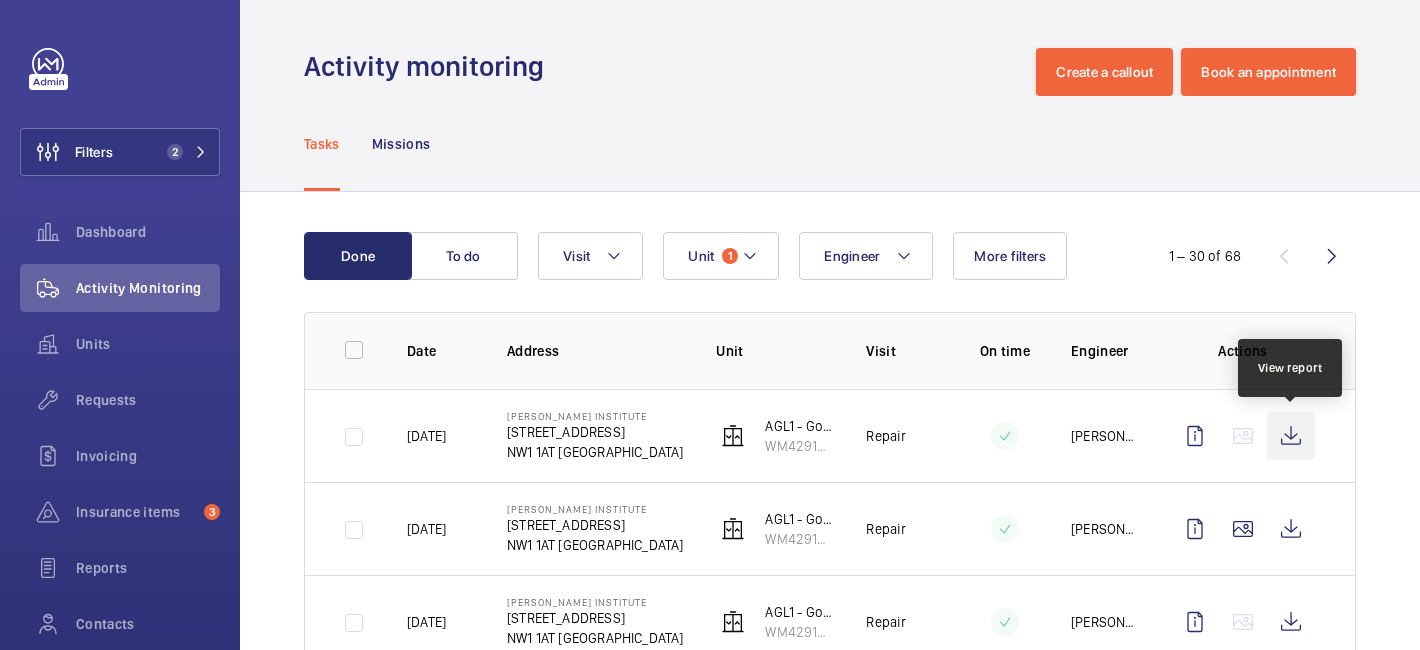 click 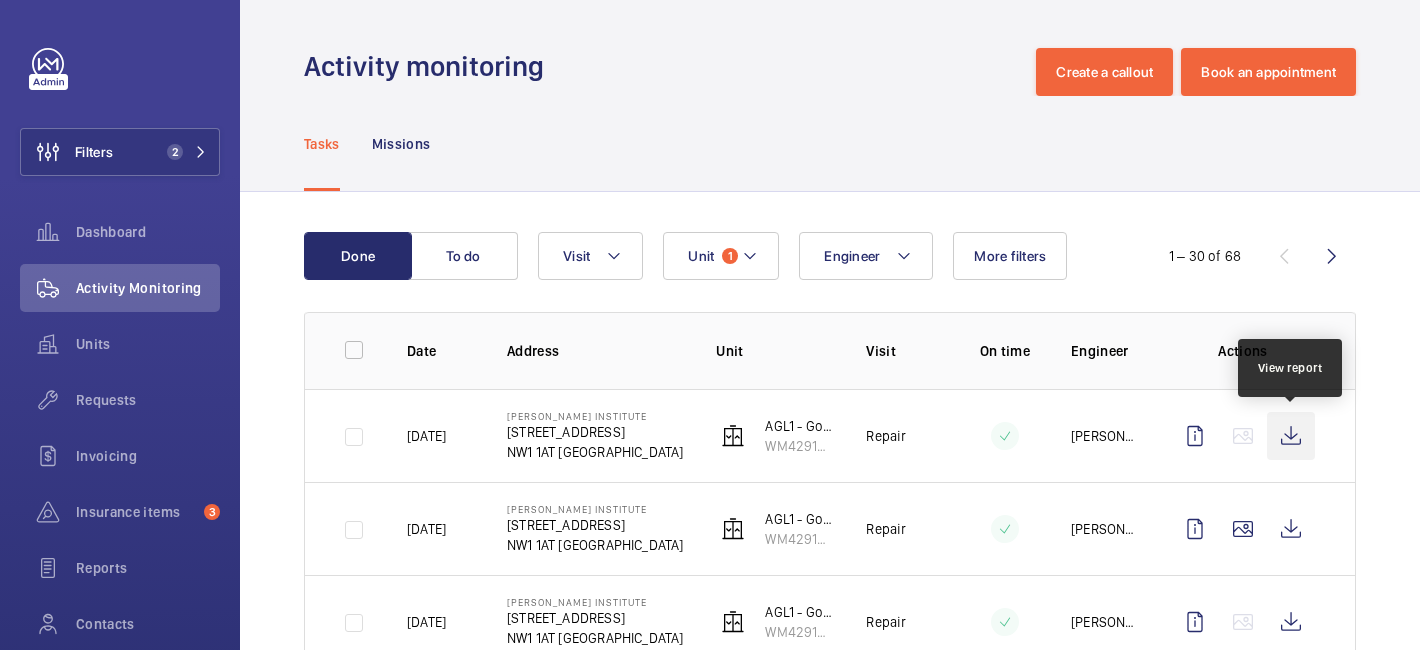 click 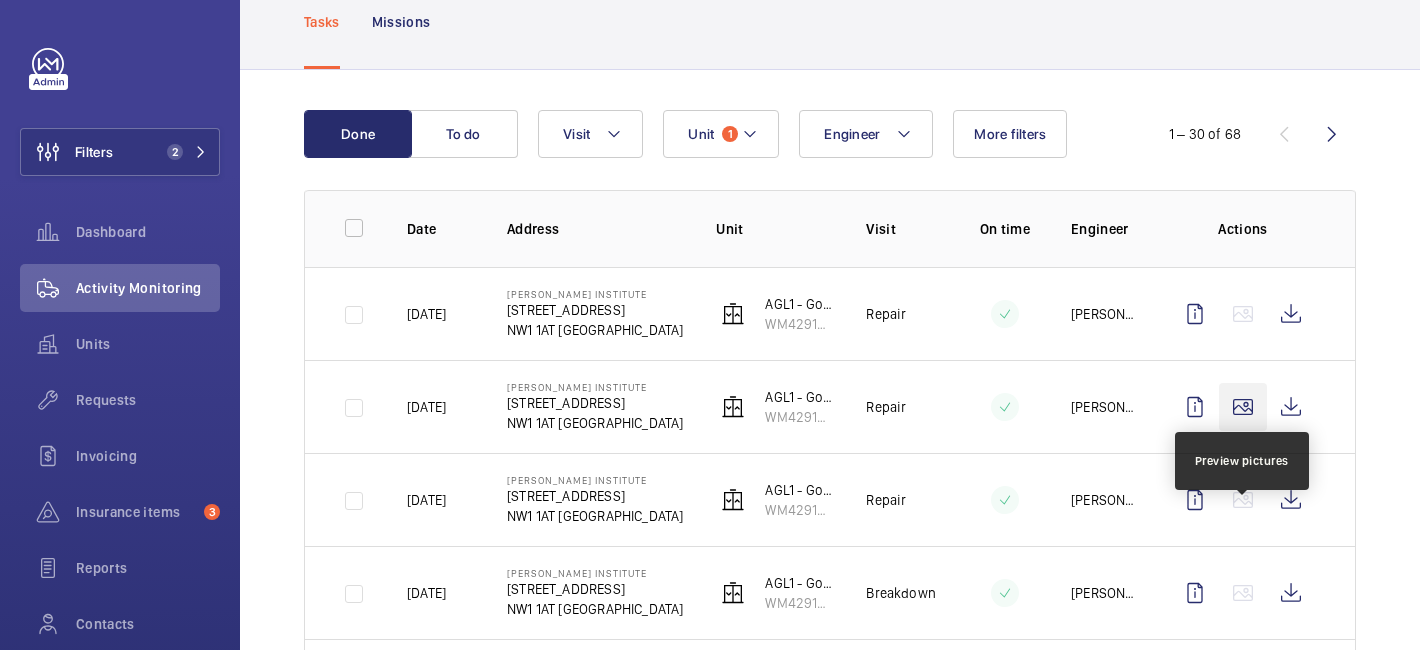 scroll, scrollTop: 176, scrollLeft: 0, axis: vertical 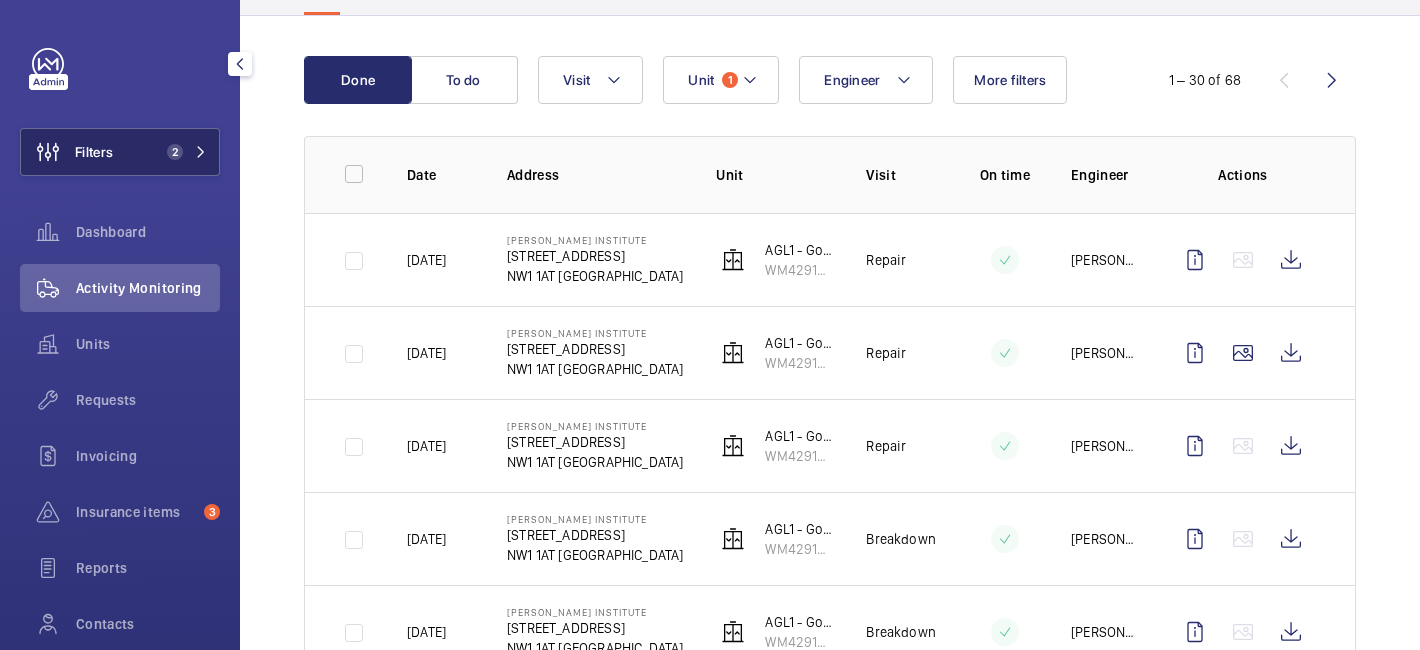 click on "Filters 2" 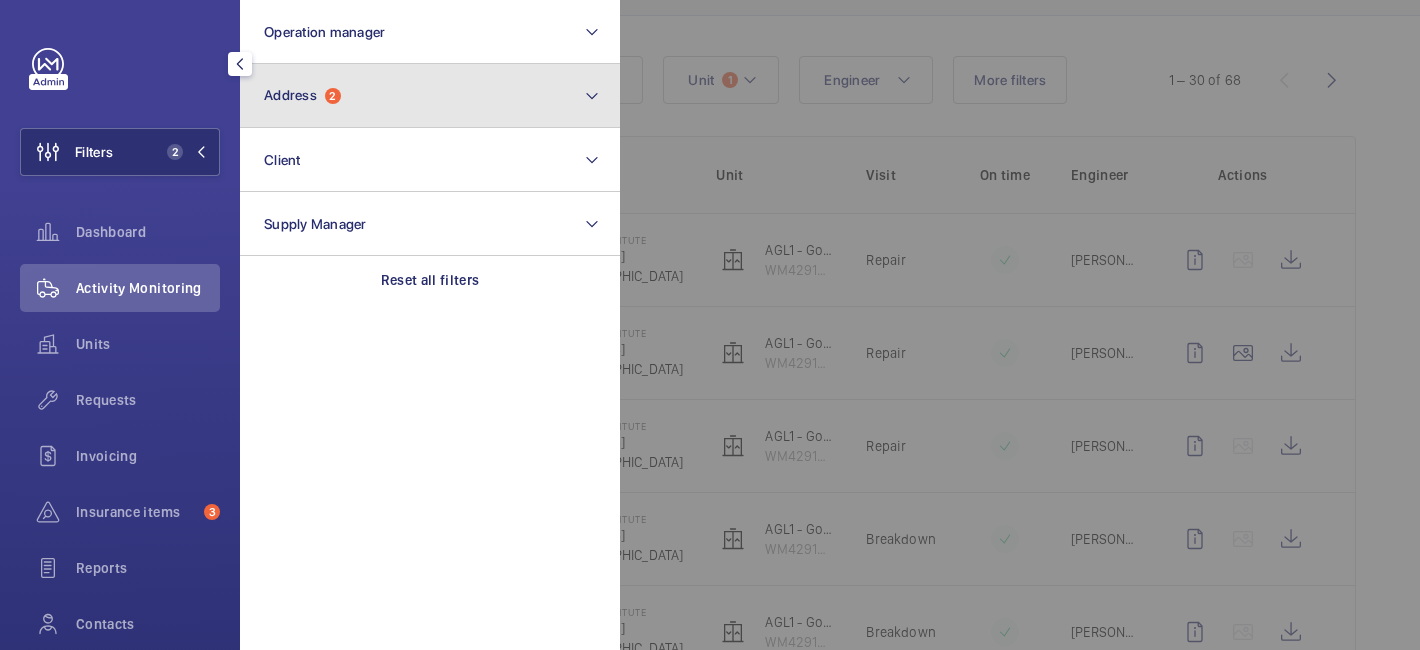 click on "Address  2" 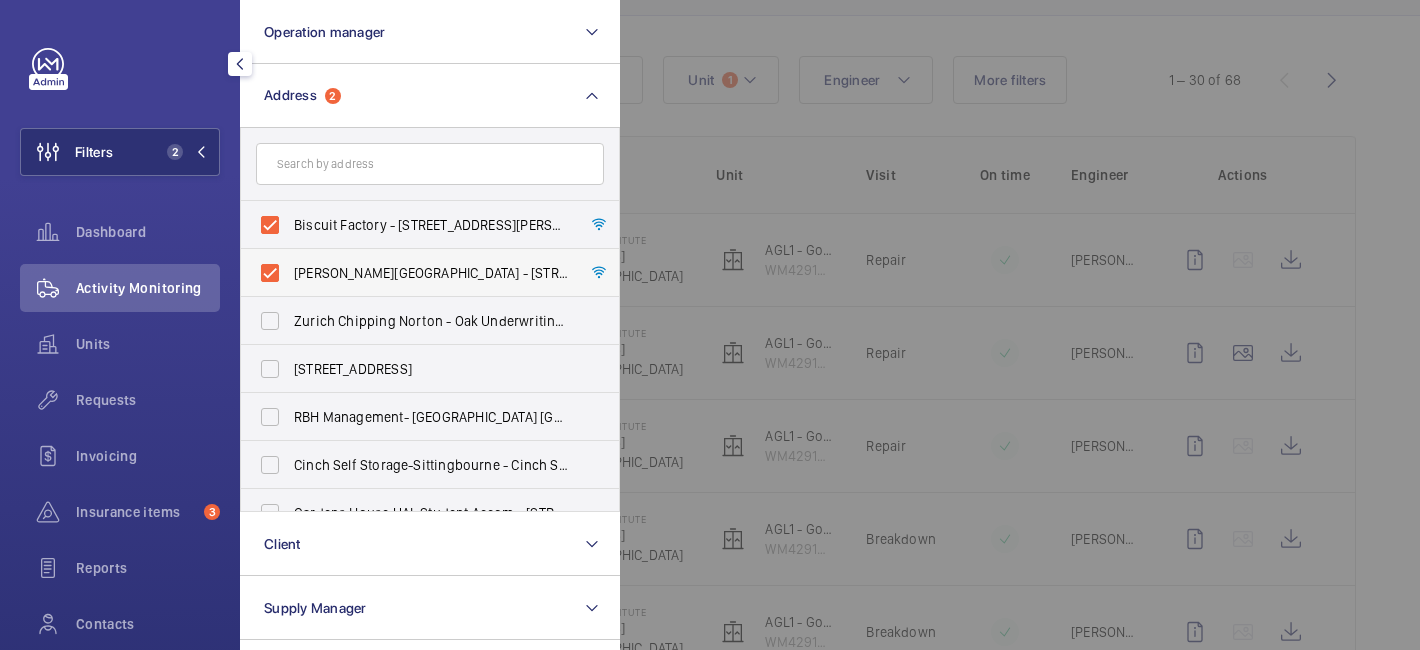 click on "[PERSON_NAME][GEOGRAPHIC_DATA] - [STREET_ADDRESS]" at bounding box center (415, 273) 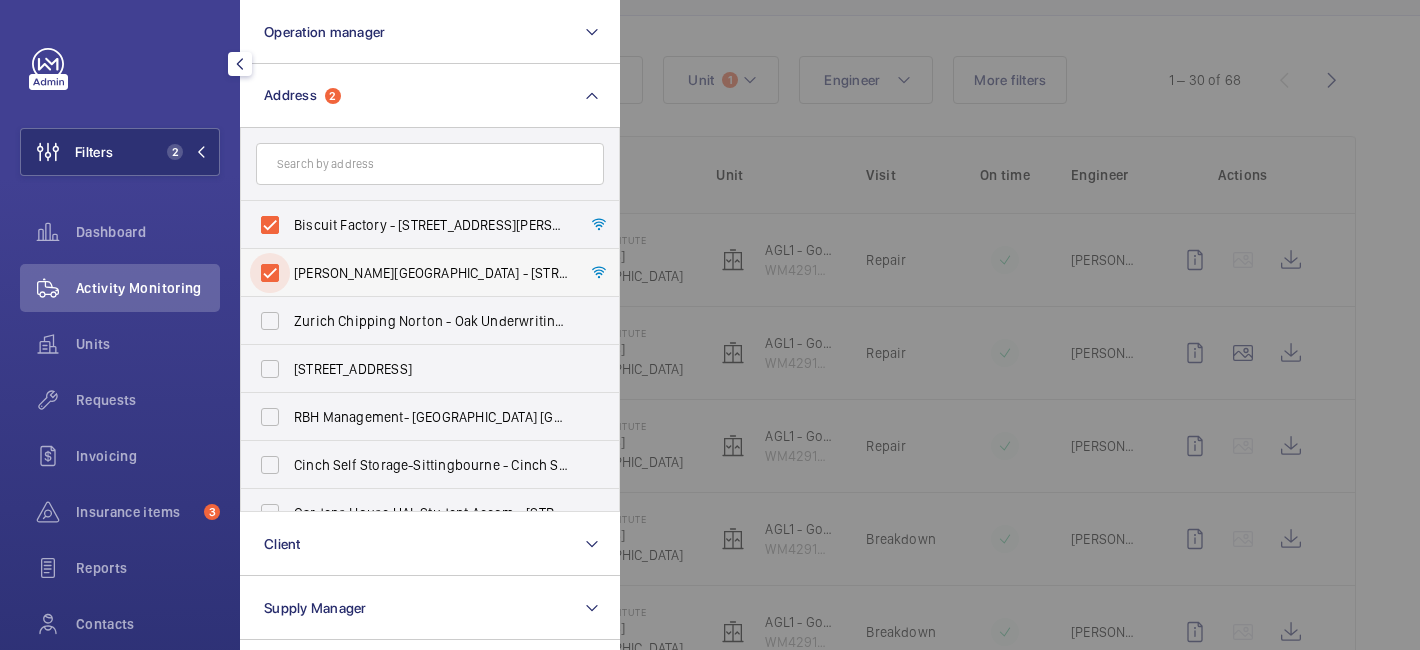 click on "[PERSON_NAME][GEOGRAPHIC_DATA] - [STREET_ADDRESS]" at bounding box center [270, 273] 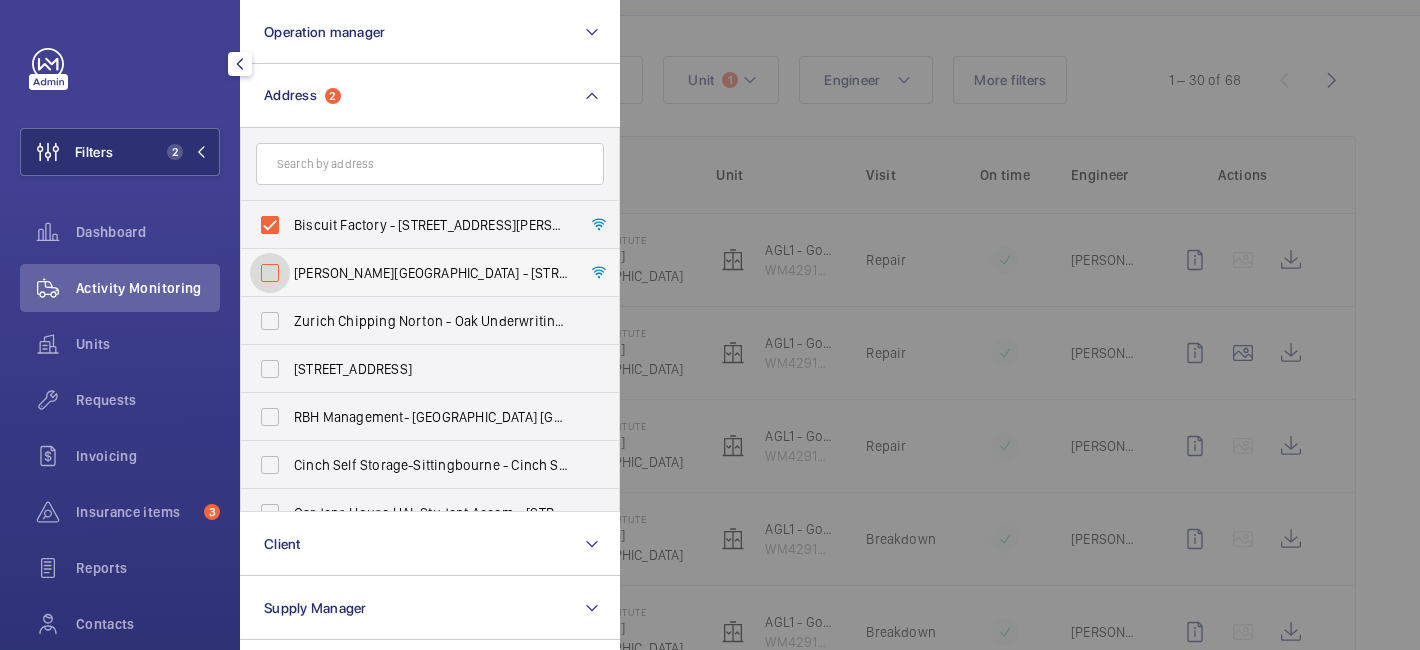 checkbox on "false" 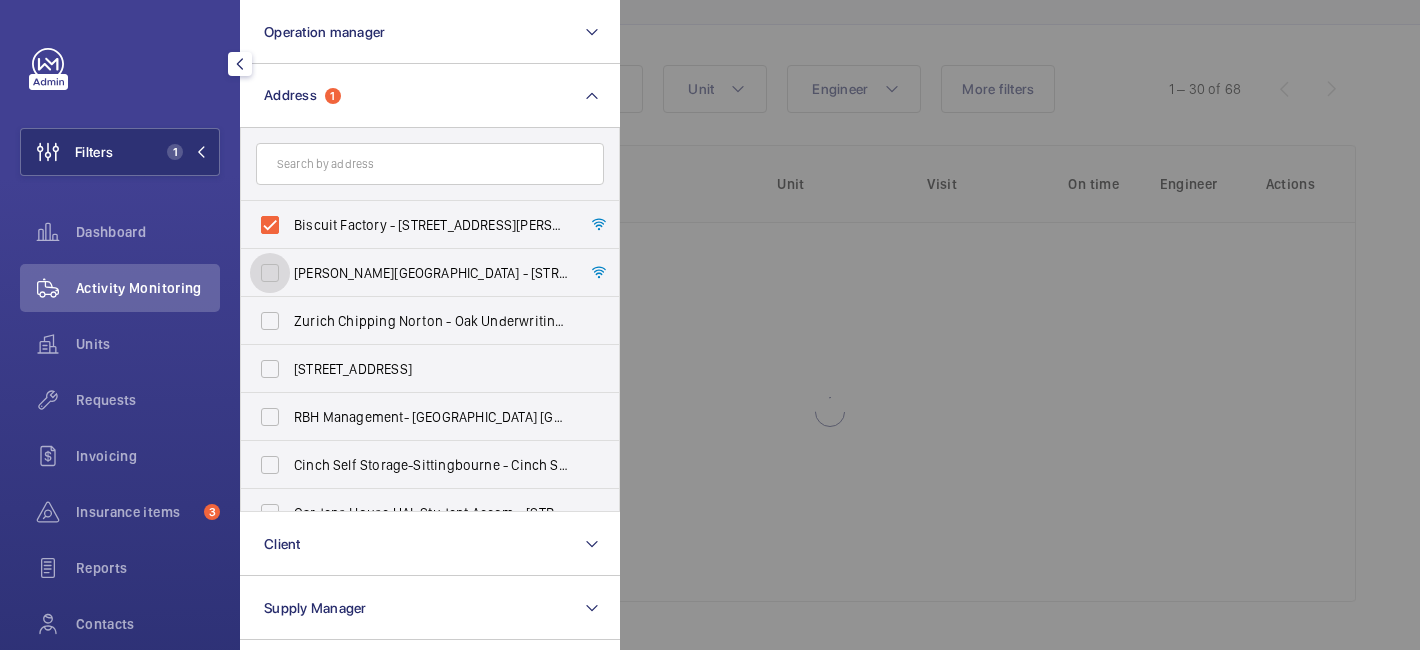 scroll, scrollTop: 167, scrollLeft: 0, axis: vertical 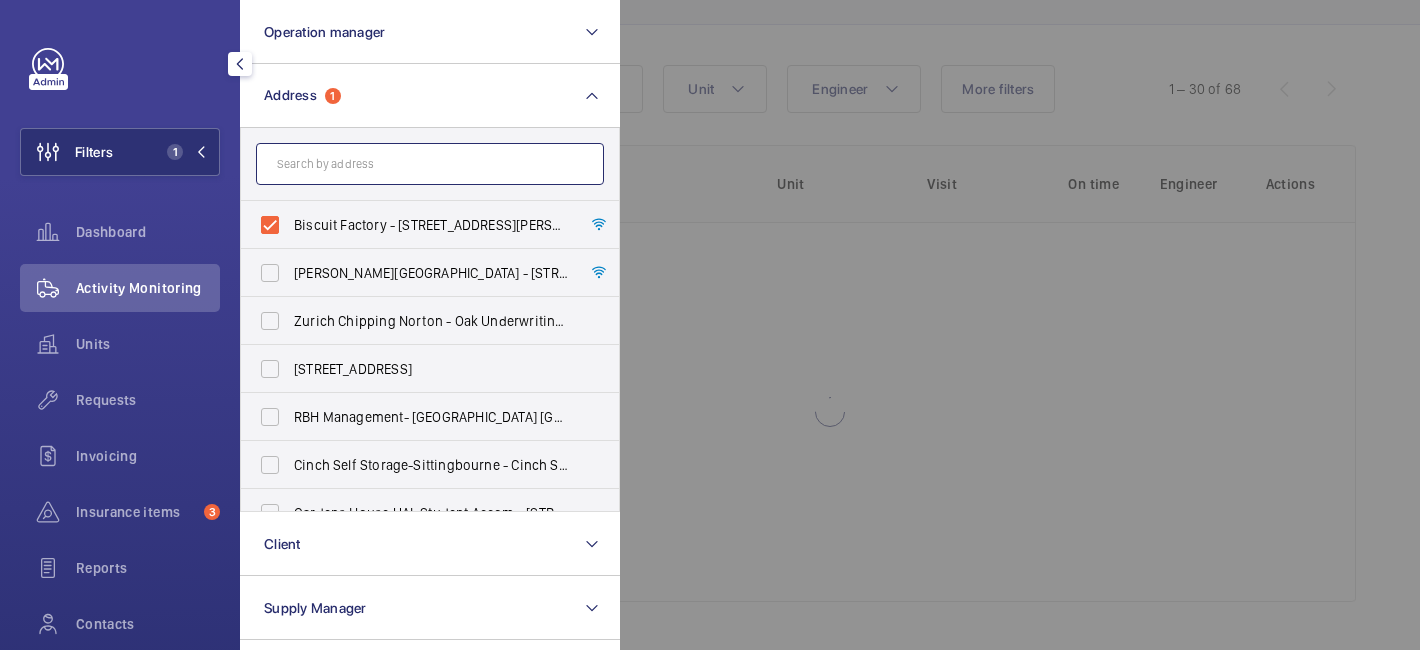 click 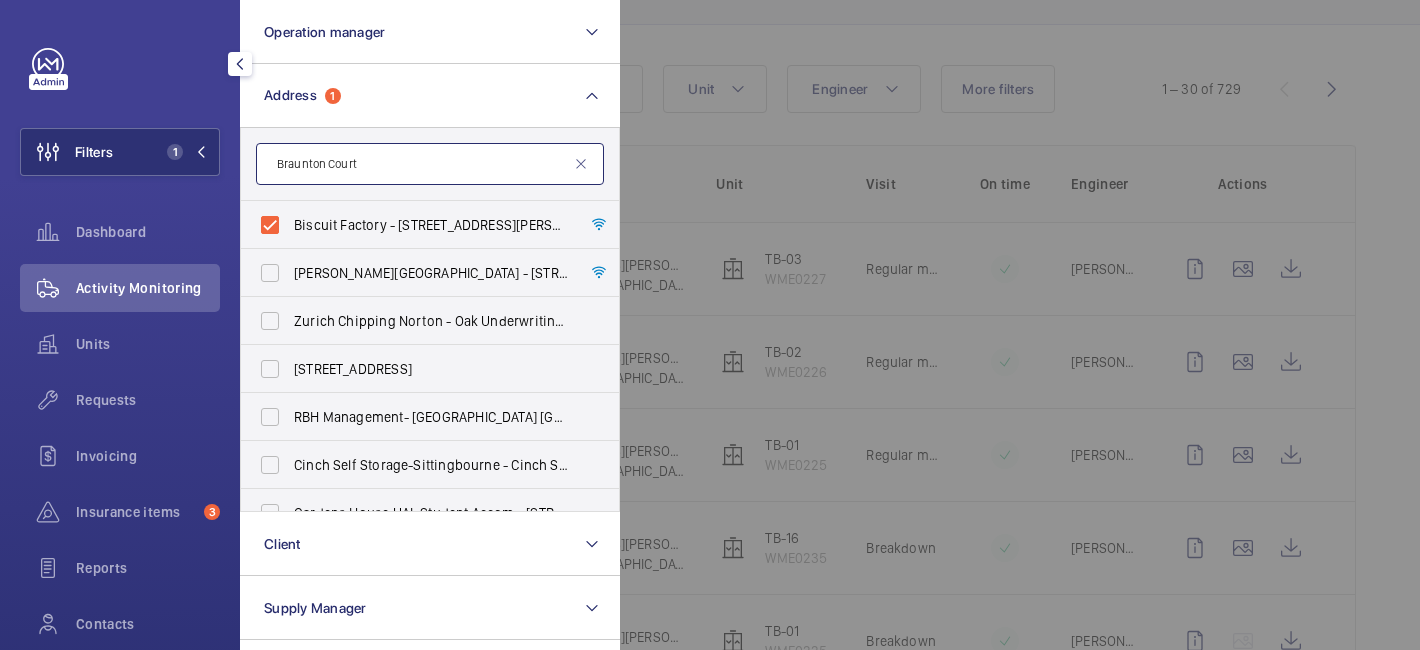 scroll, scrollTop: 176, scrollLeft: 0, axis: vertical 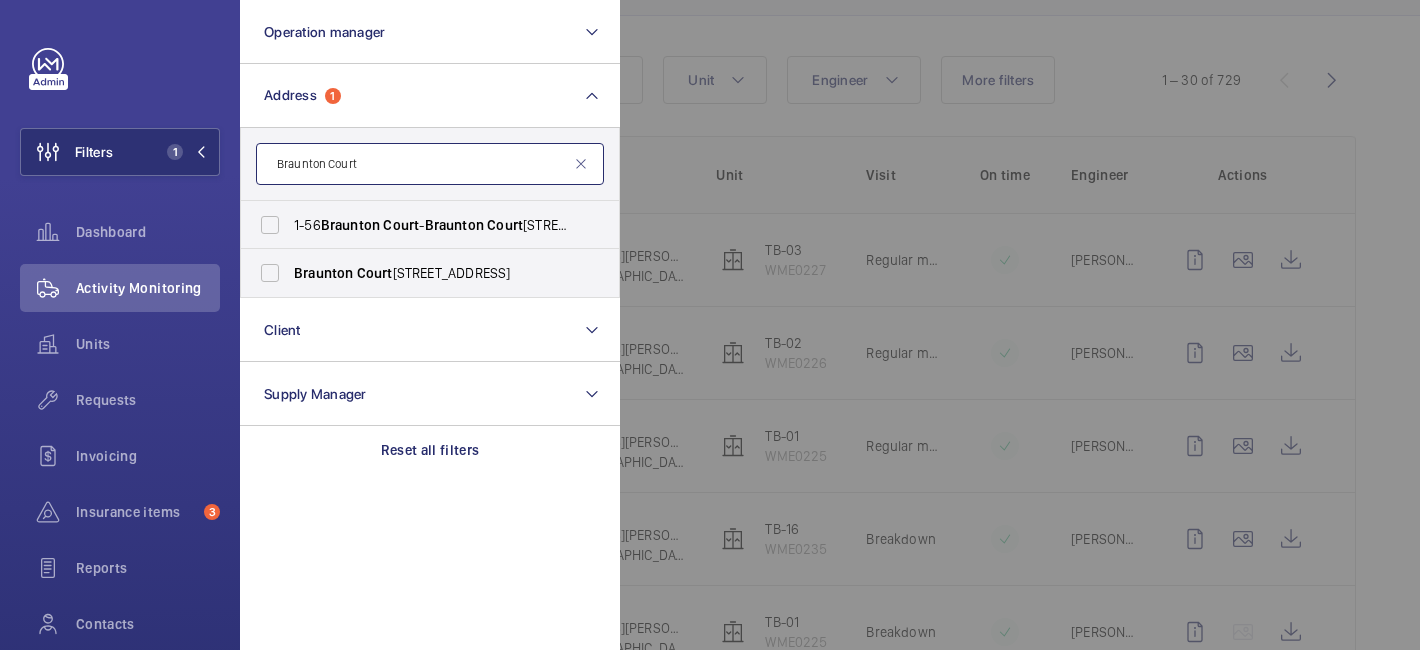 type on "Braunton Court" 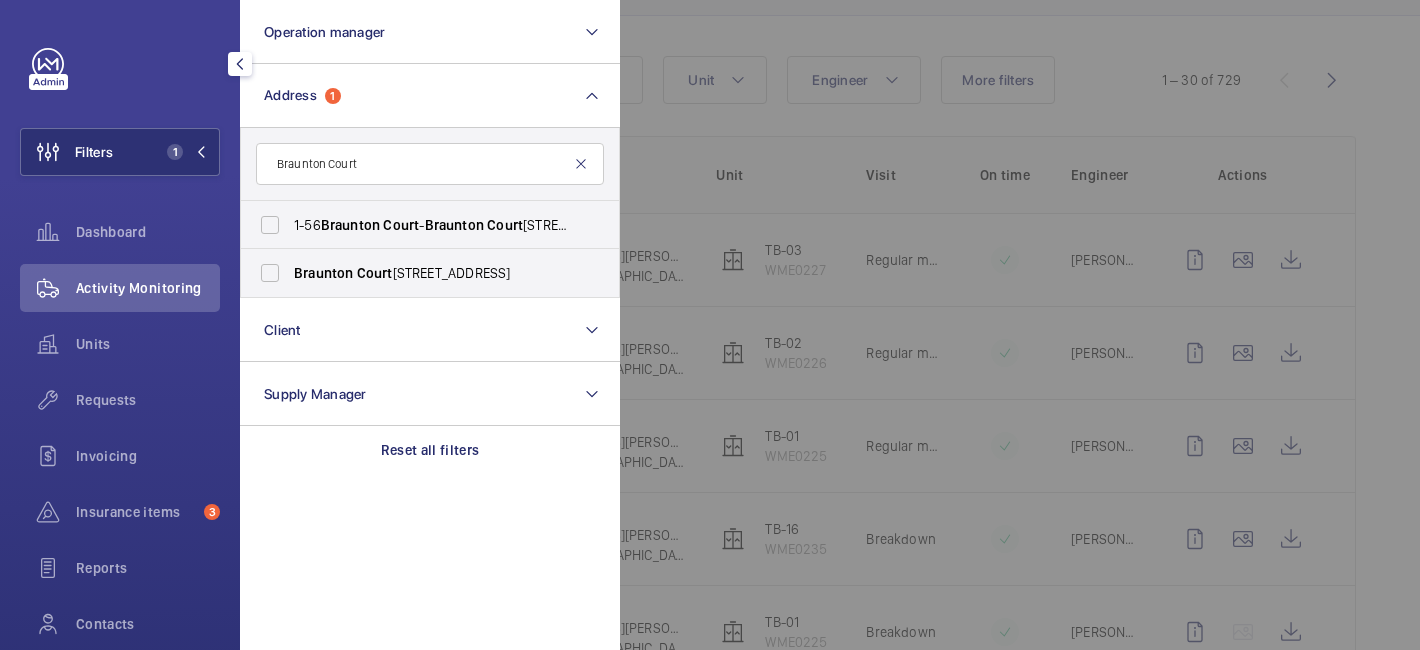 click 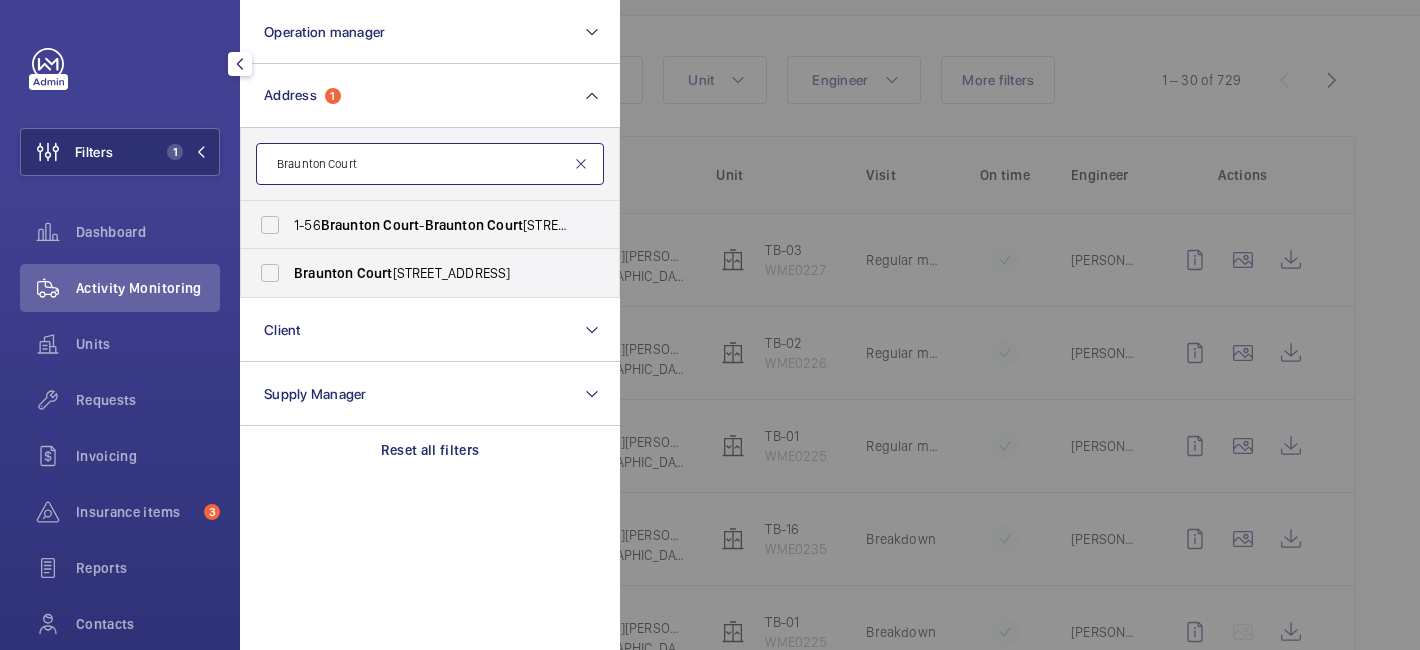type 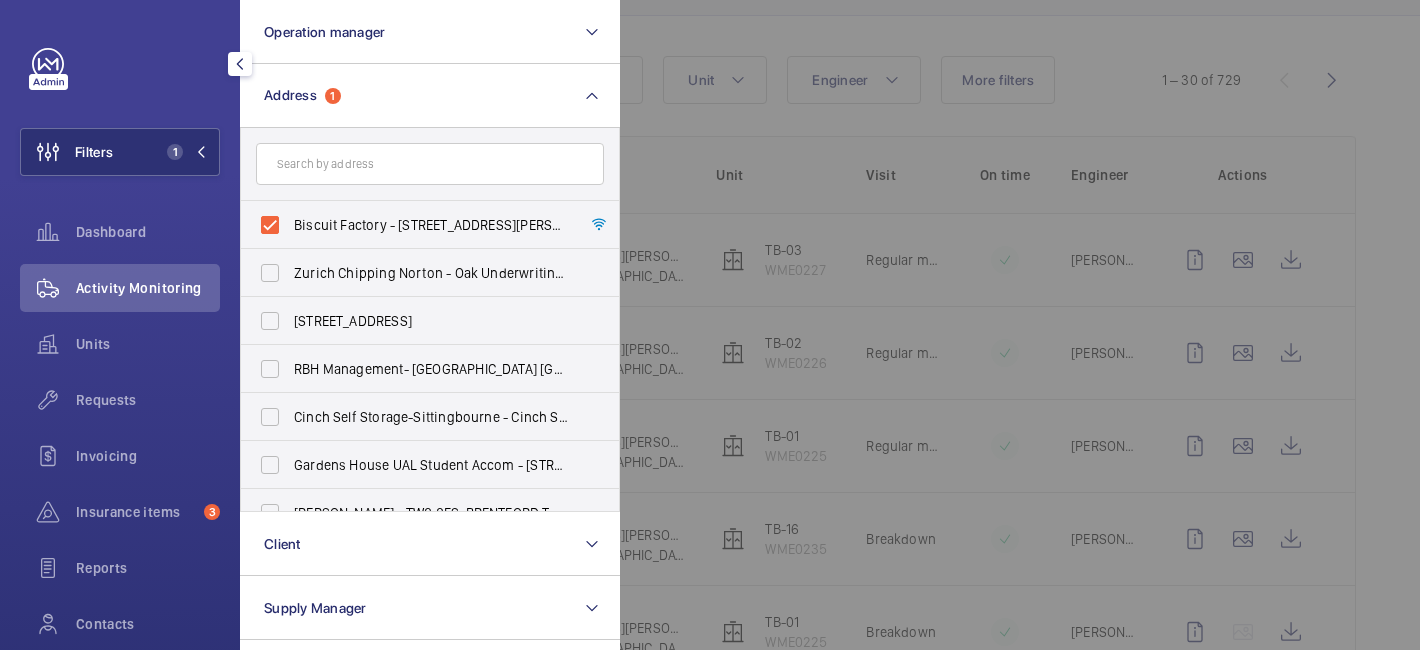 click 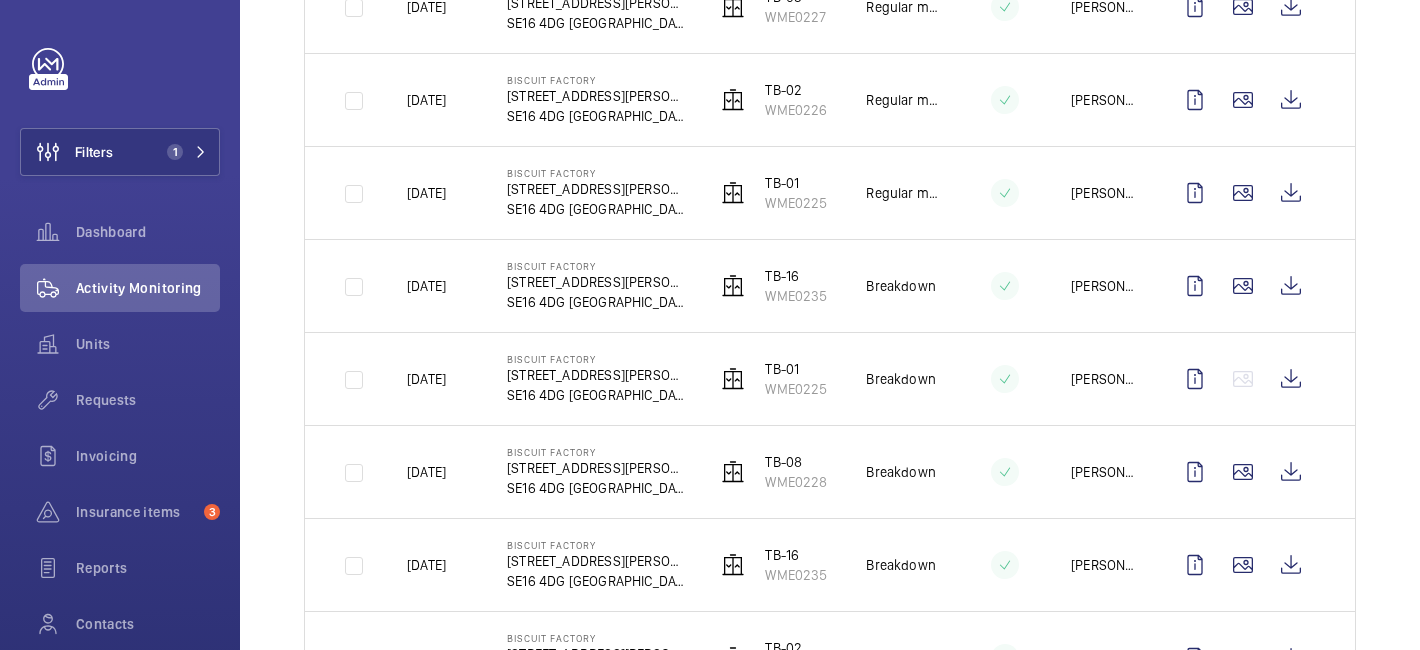 scroll, scrollTop: 0, scrollLeft: 0, axis: both 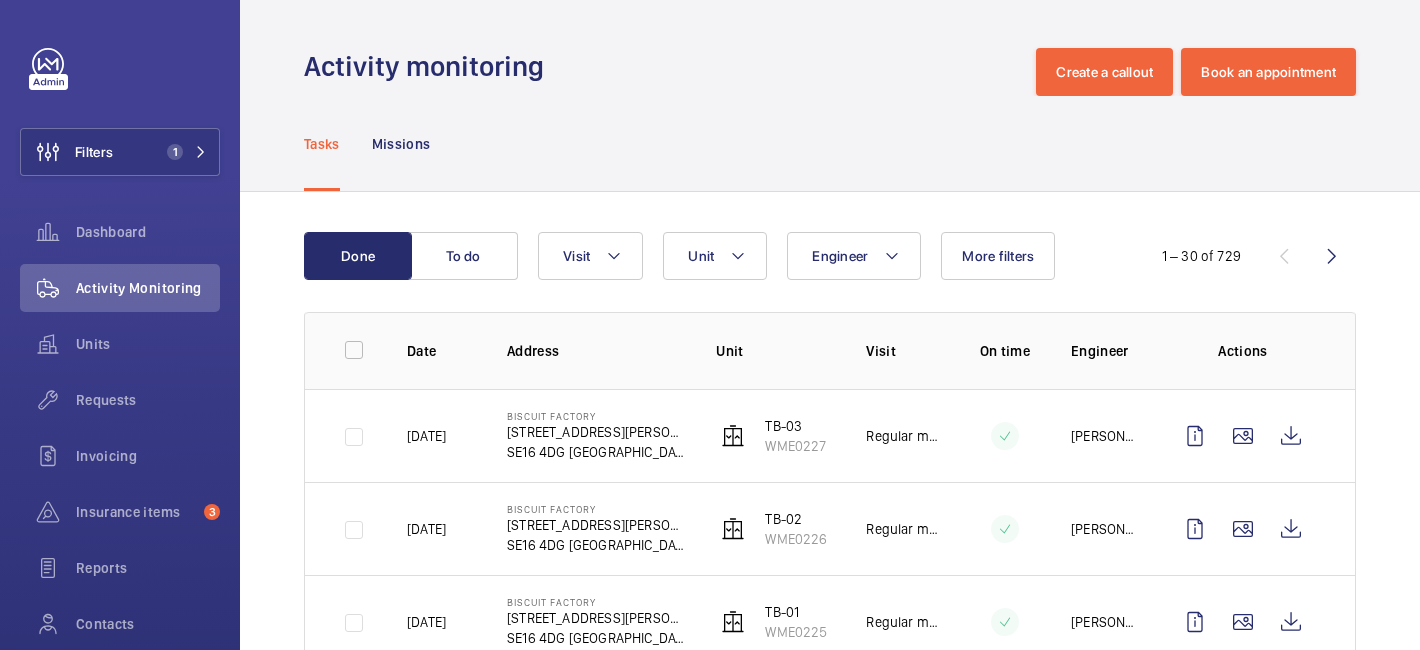 click on "Tasks Missions" 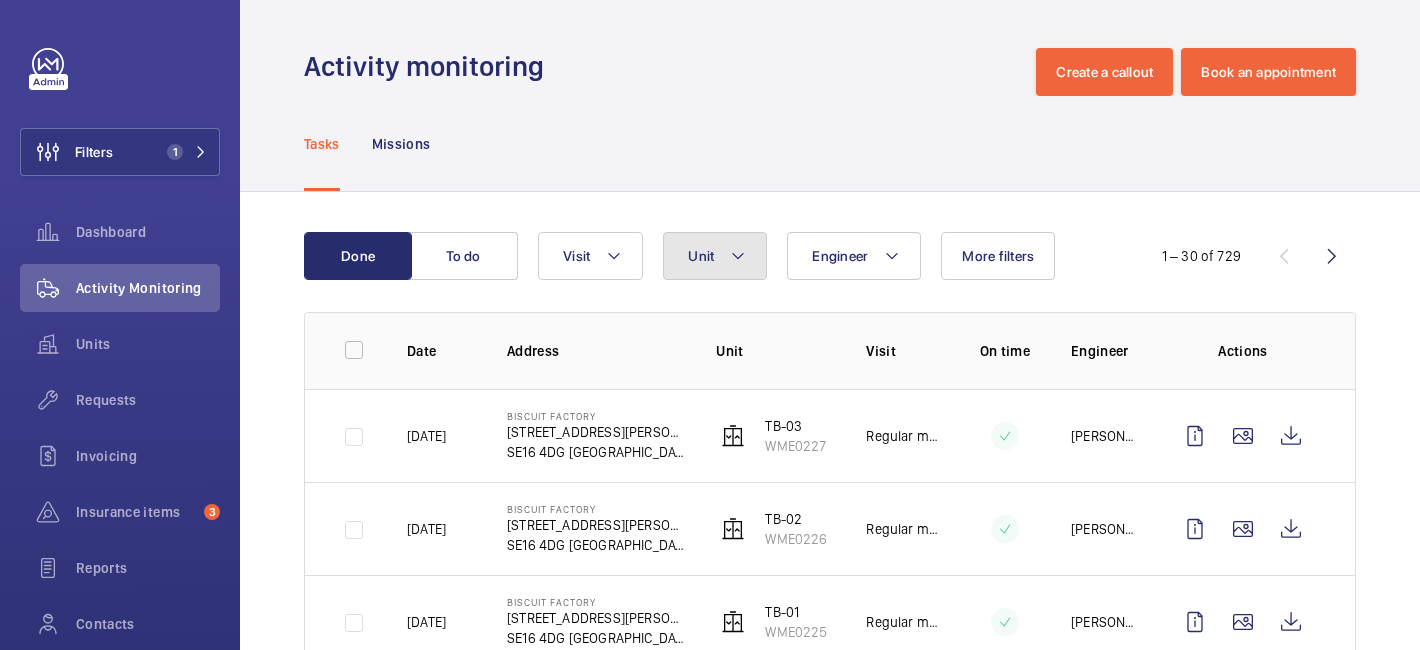 click 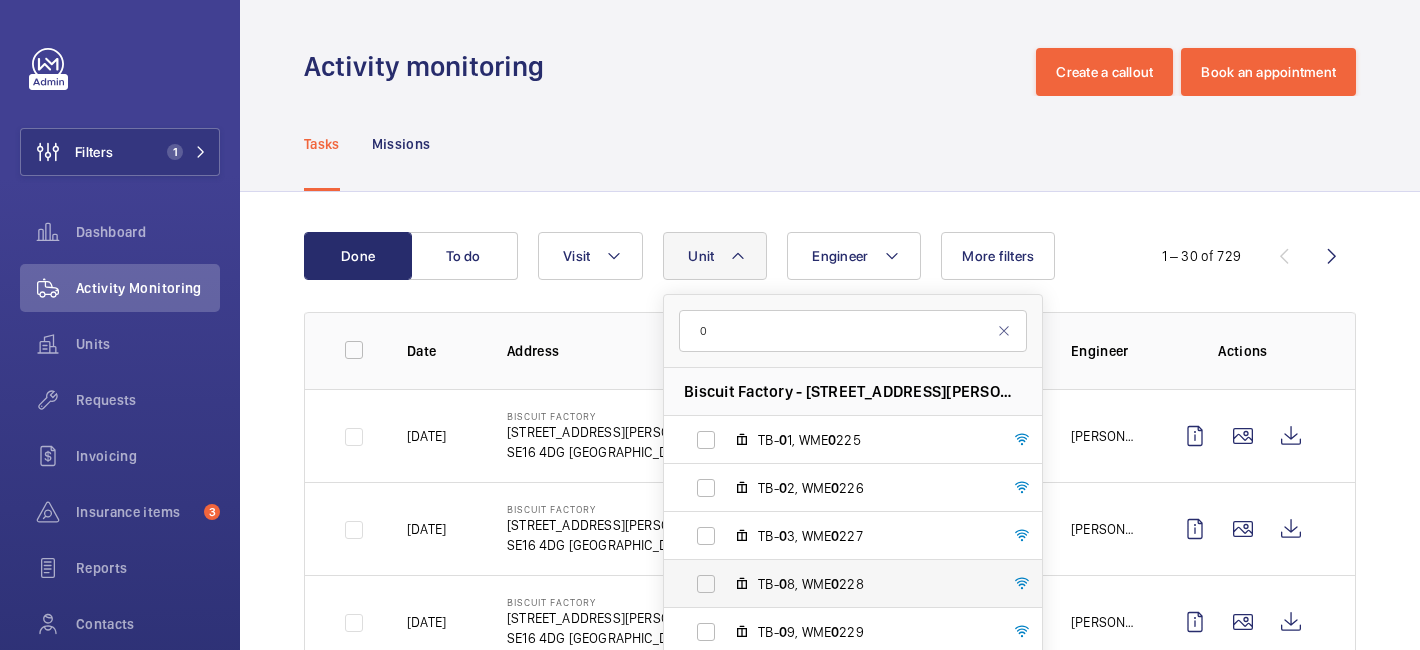 type on "0" 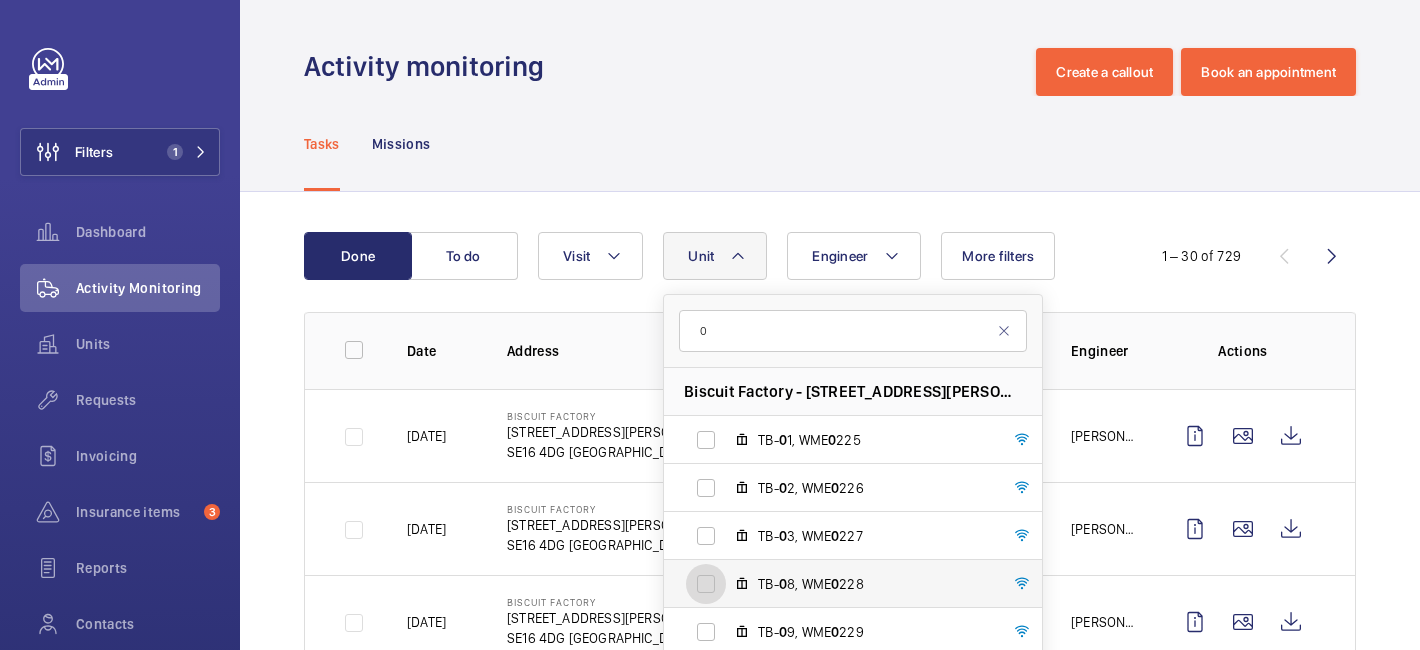 click on "TB- 0 8, WME 0 228" at bounding box center (706, 584) 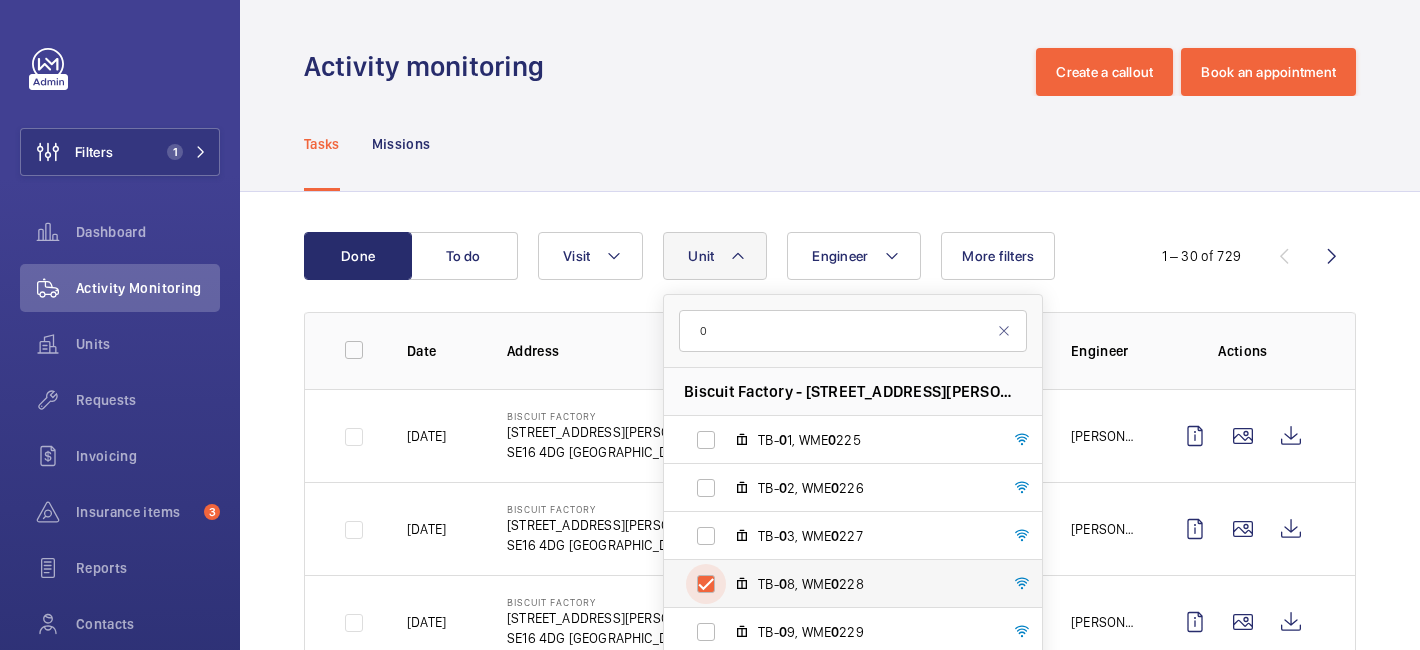 checkbox on "true" 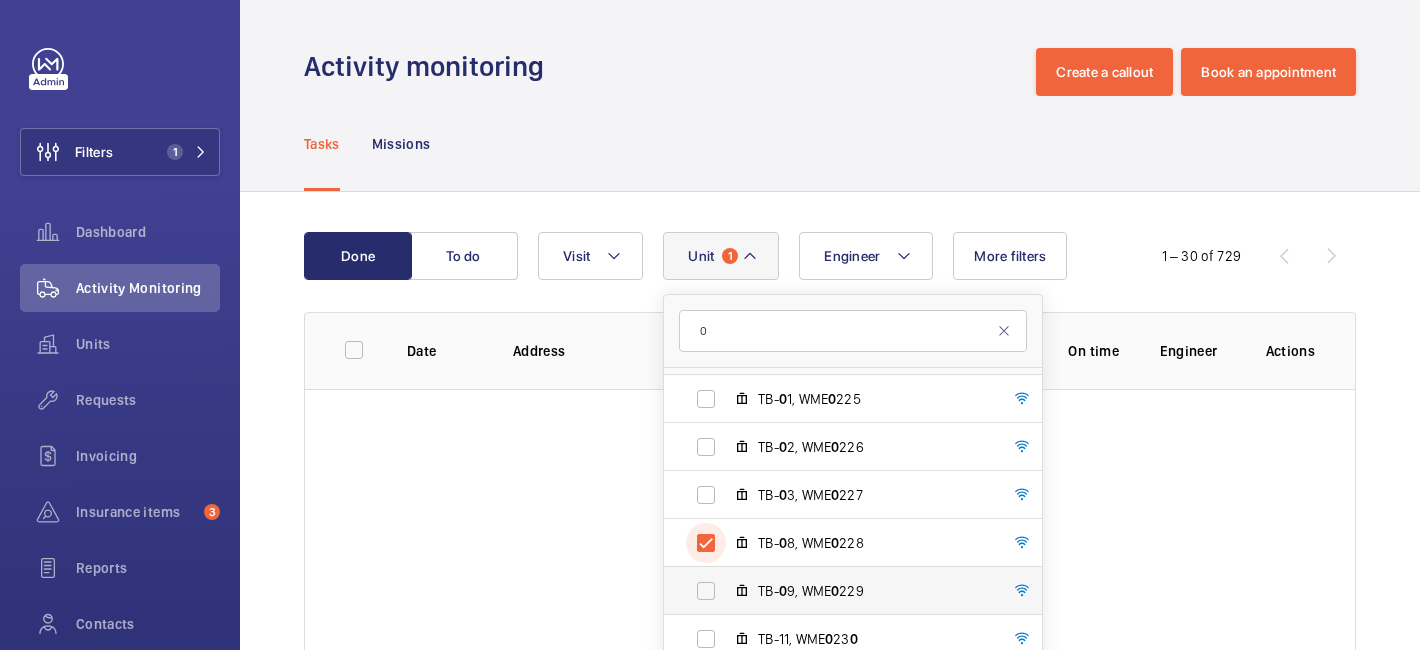 scroll, scrollTop: 50, scrollLeft: 0, axis: vertical 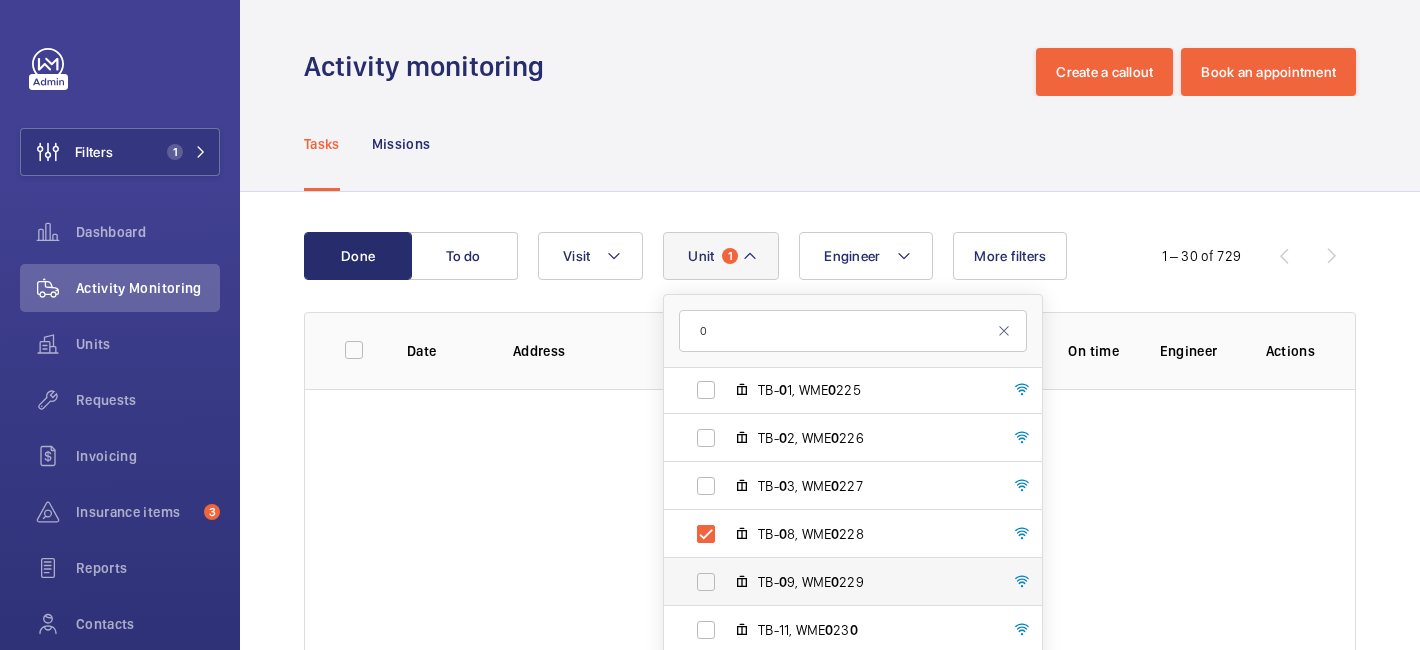 click on "TB- 0 9, WME 0 229" at bounding box center [874, 582] 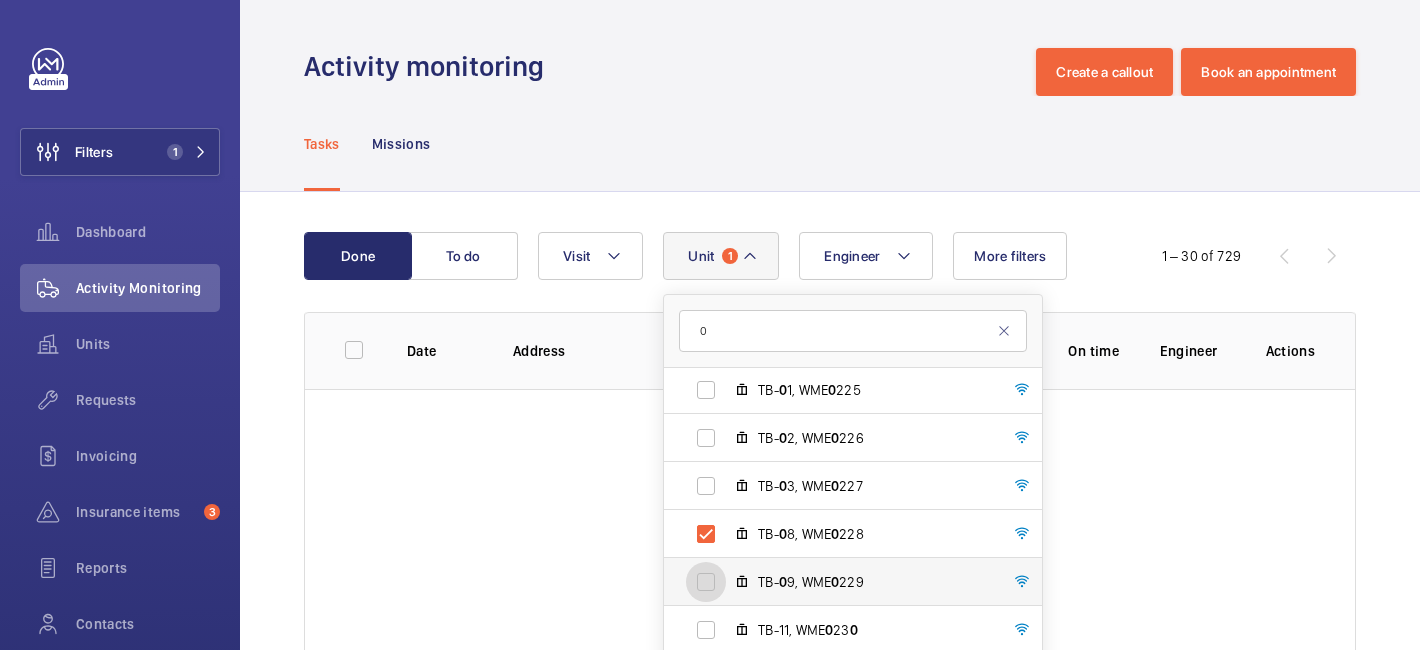 click on "TB- 0 9, WME 0 229" at bounding box center (706, 582) 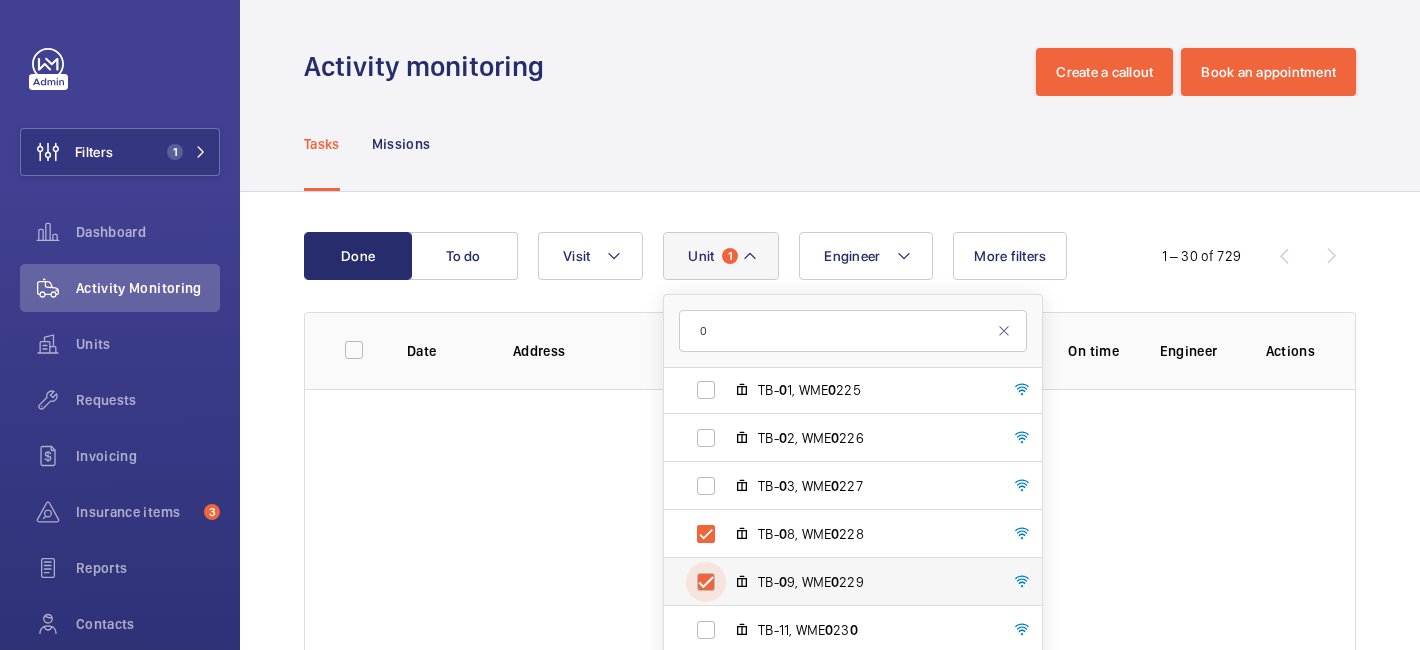 checkbox on "true" 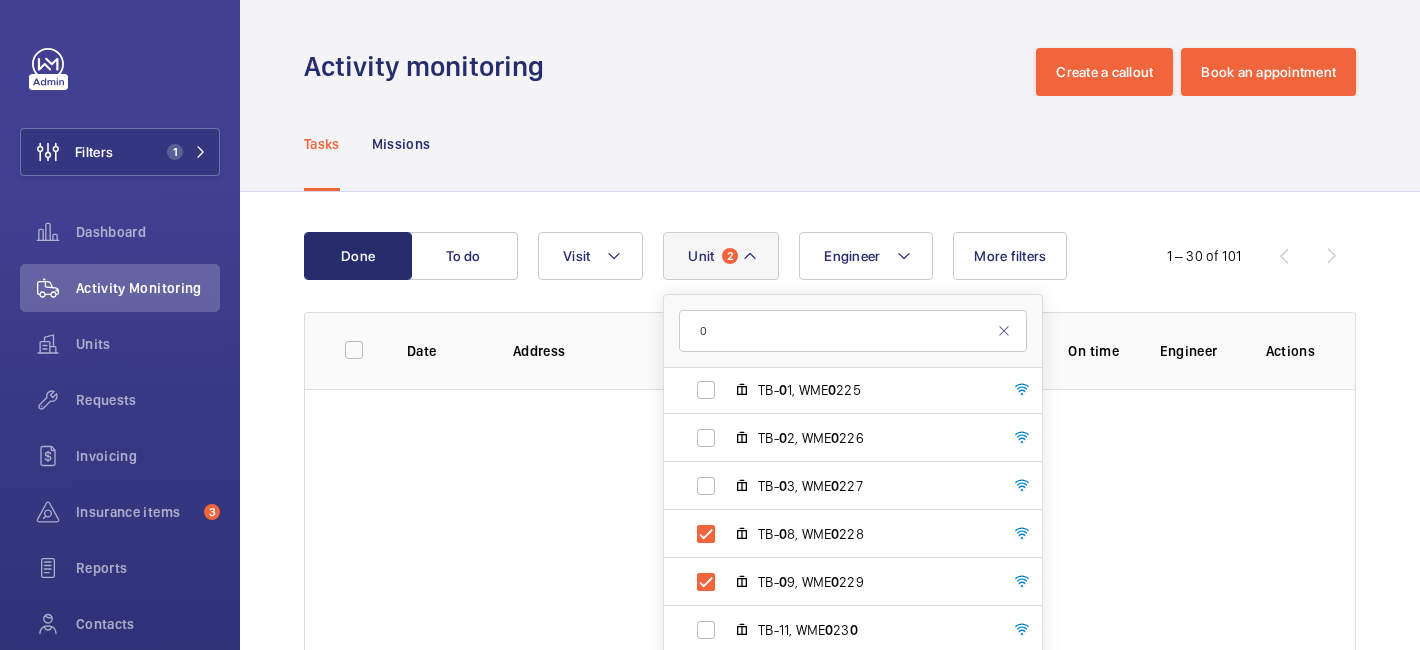 click on "Done To do Engineer Unit 2 0 Biscuit Factory - [STREET_ADDRESS][PERSON_NAME] TB- 0 1, WME 0 225 TB- 0 2, WME 0 226 TB- 0 3, WME 0 227 TB- 0 8, WME 0 228 TB- 0 9, WME 0 229 TB-11, WME 0 23 0 TB-12, WME 0 231 TB-15, WME 0 234 TB-16, WME 0 235 Reset Visit More filters  1 – 30 of 101  Date Address Unit Visit On time Engineer Actions" 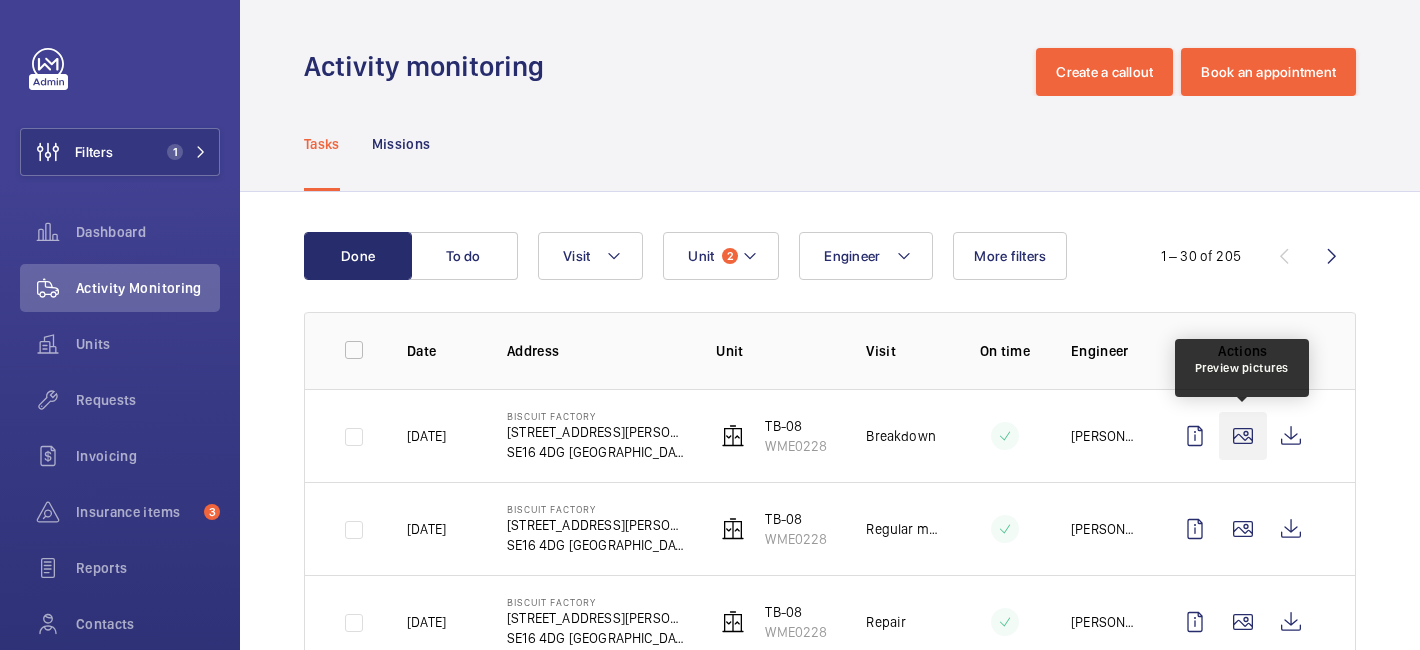 click 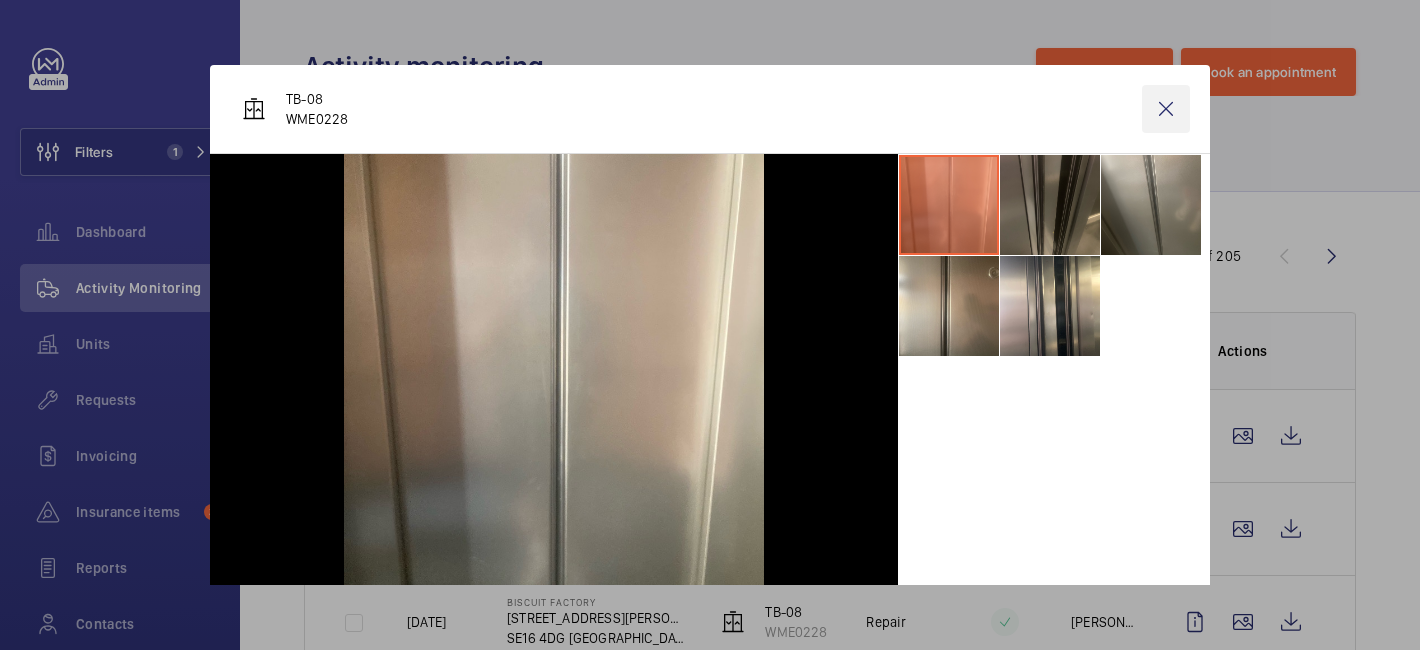 click at bounding box center (1166, 109) 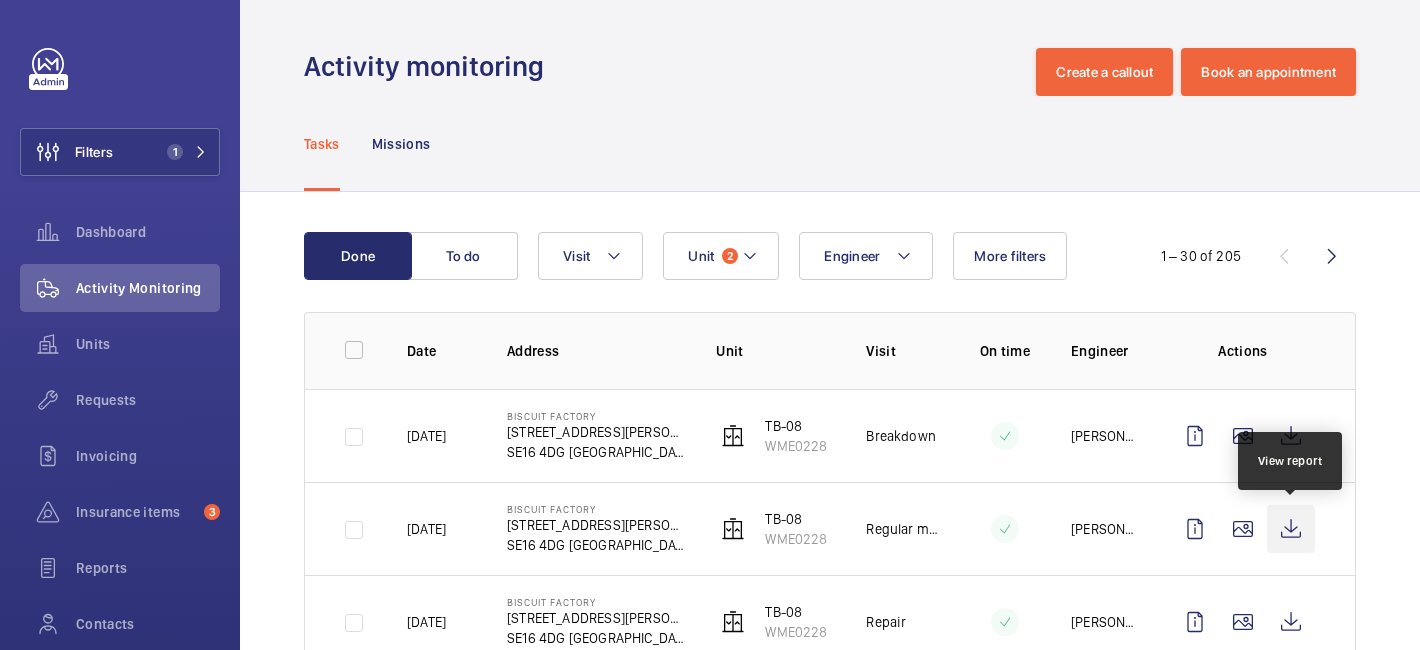 click 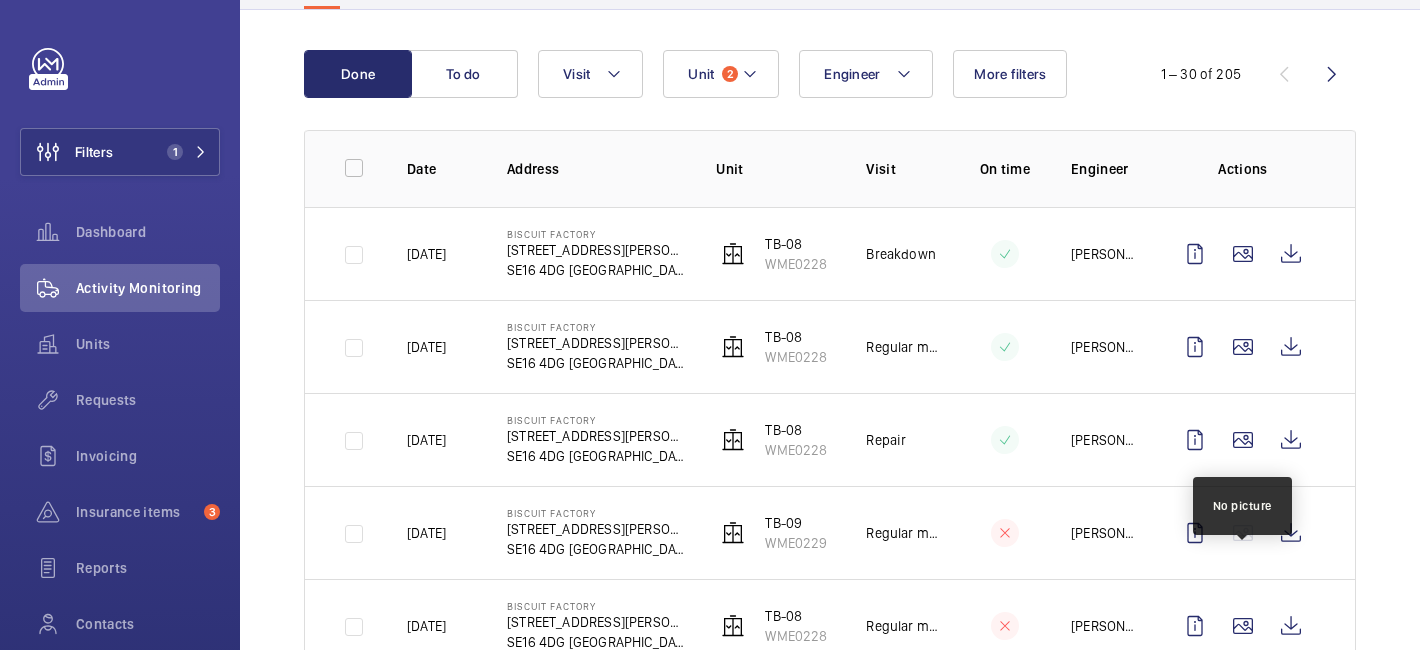 scroll, scrollTop: 185, scrollLeft: 0, axis: vertical 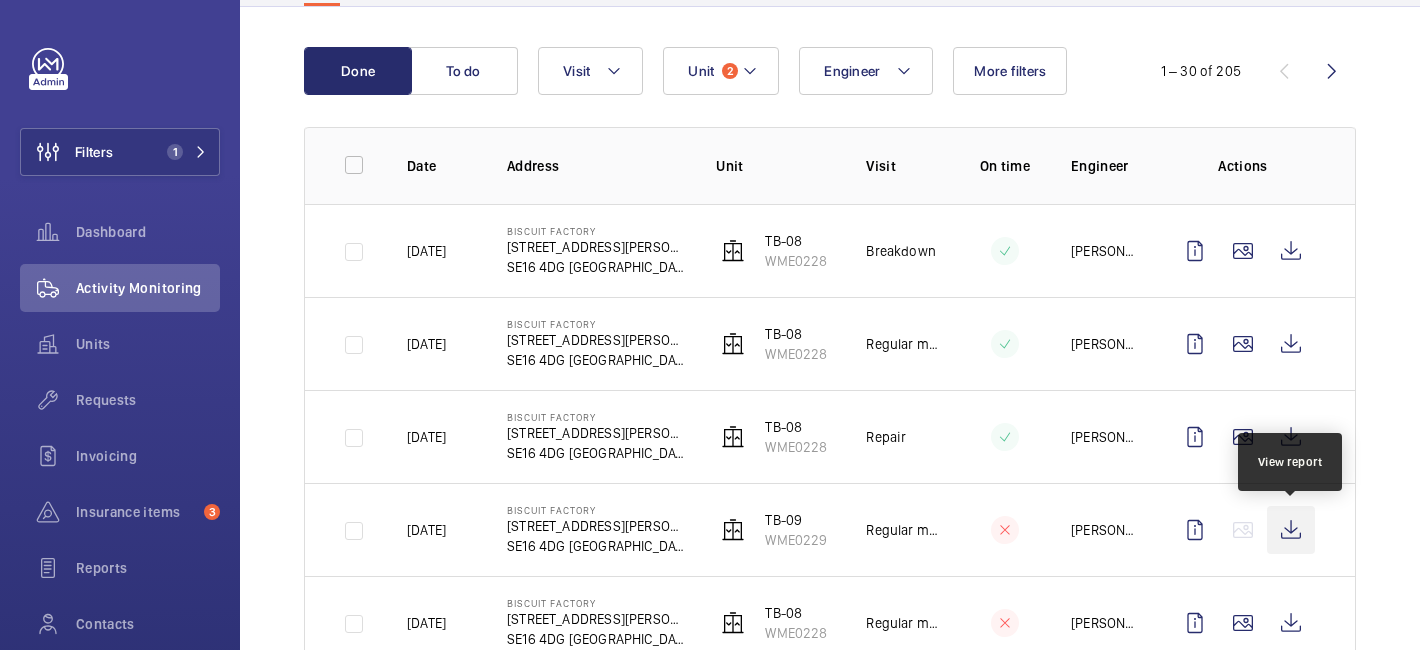 click 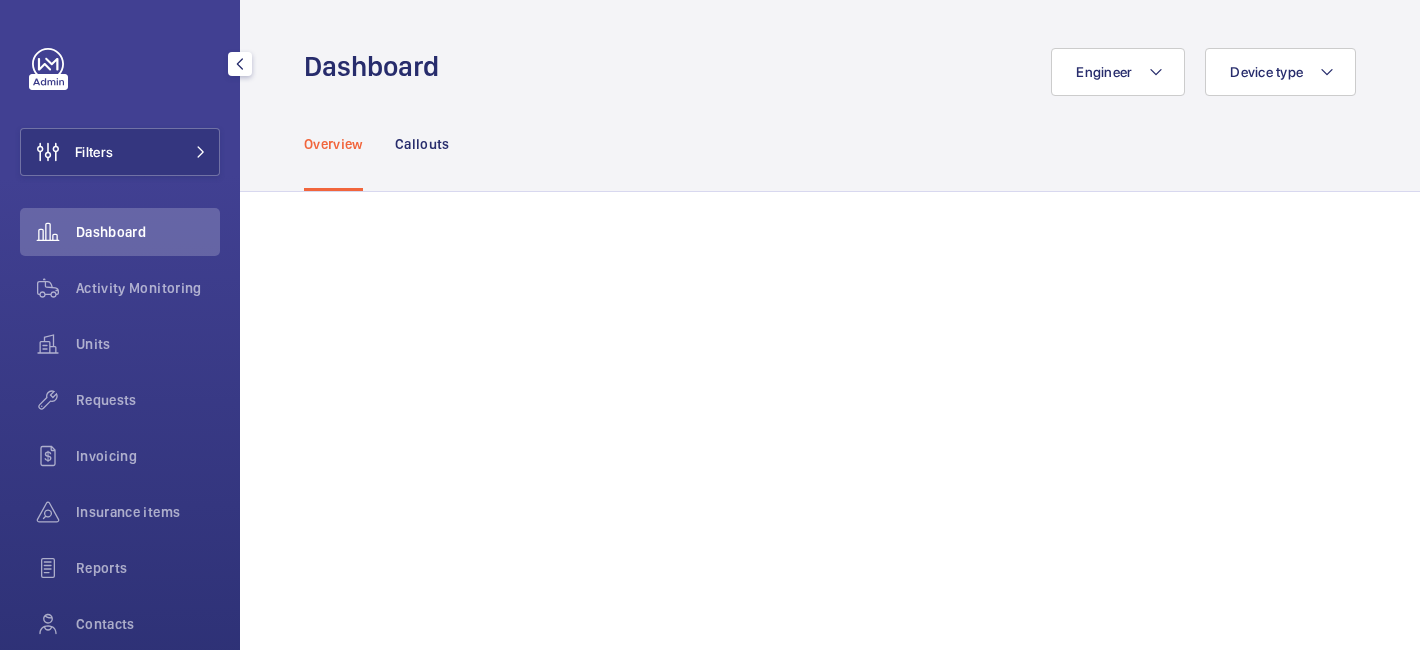 scroll, scrollTop: 0, scrollLeft: 0, axis: both 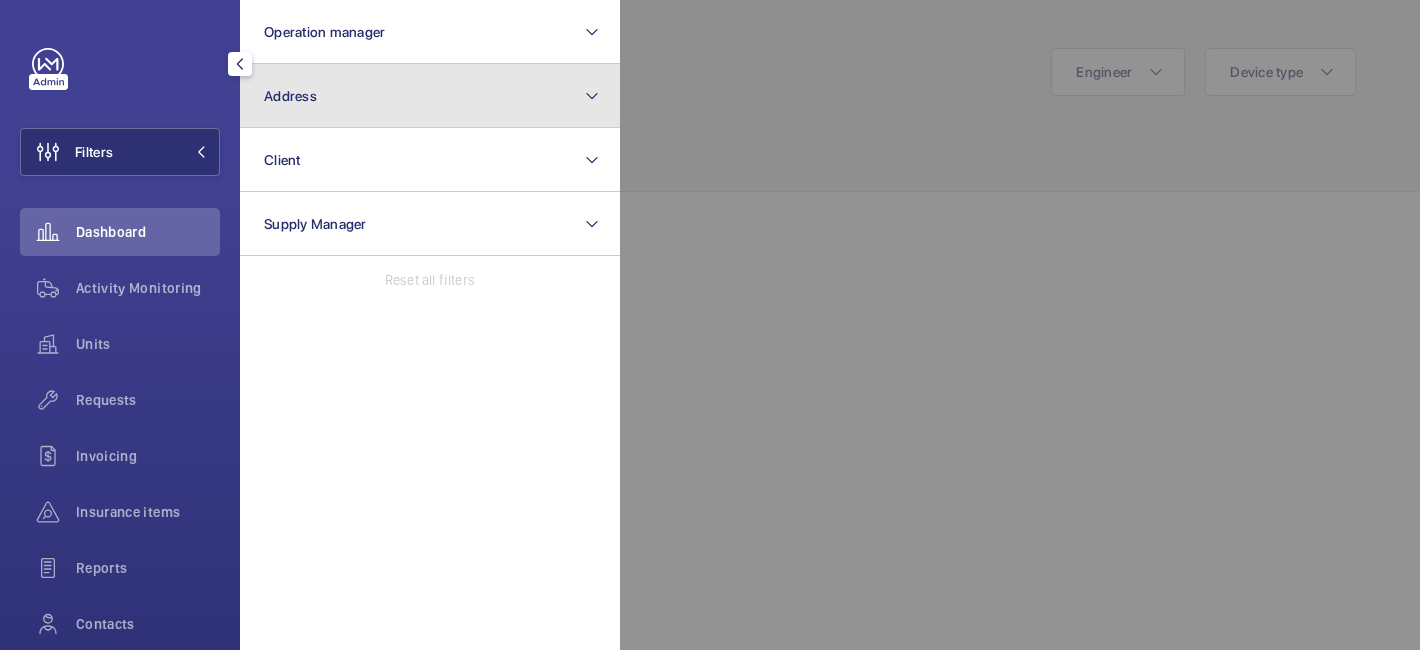 click on "Address" 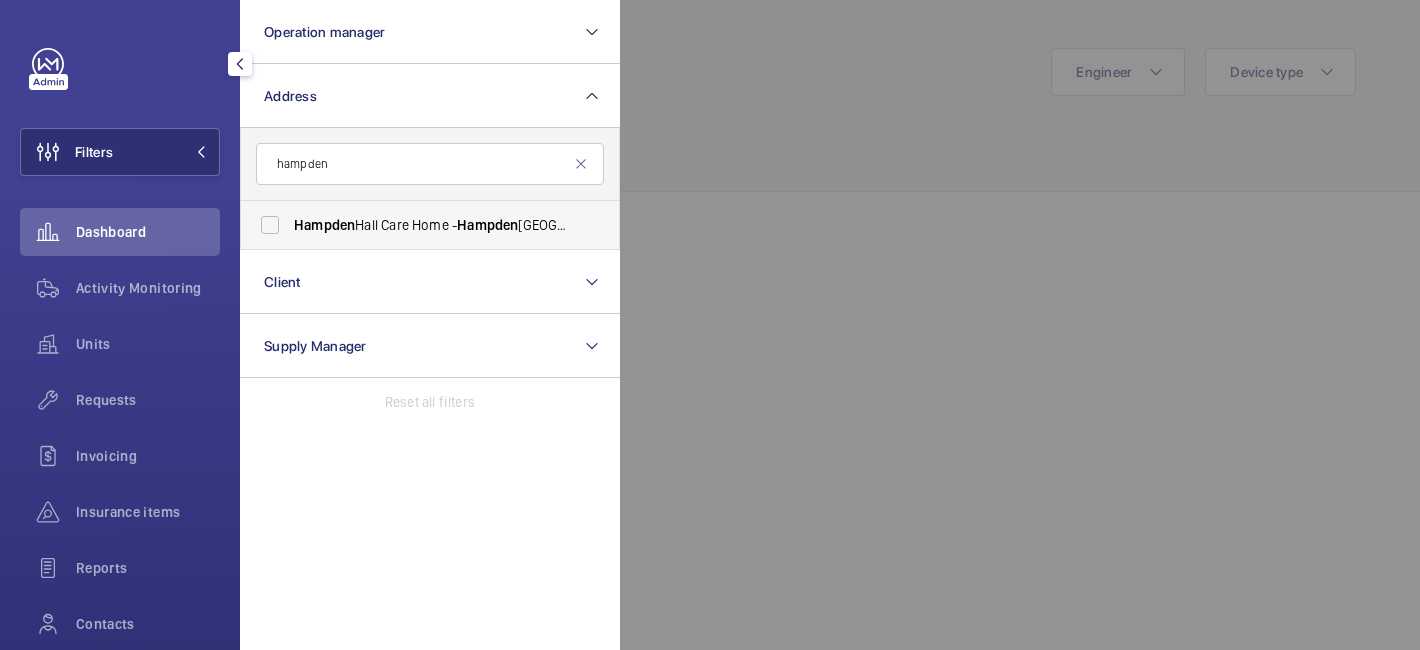 type on "hampden" 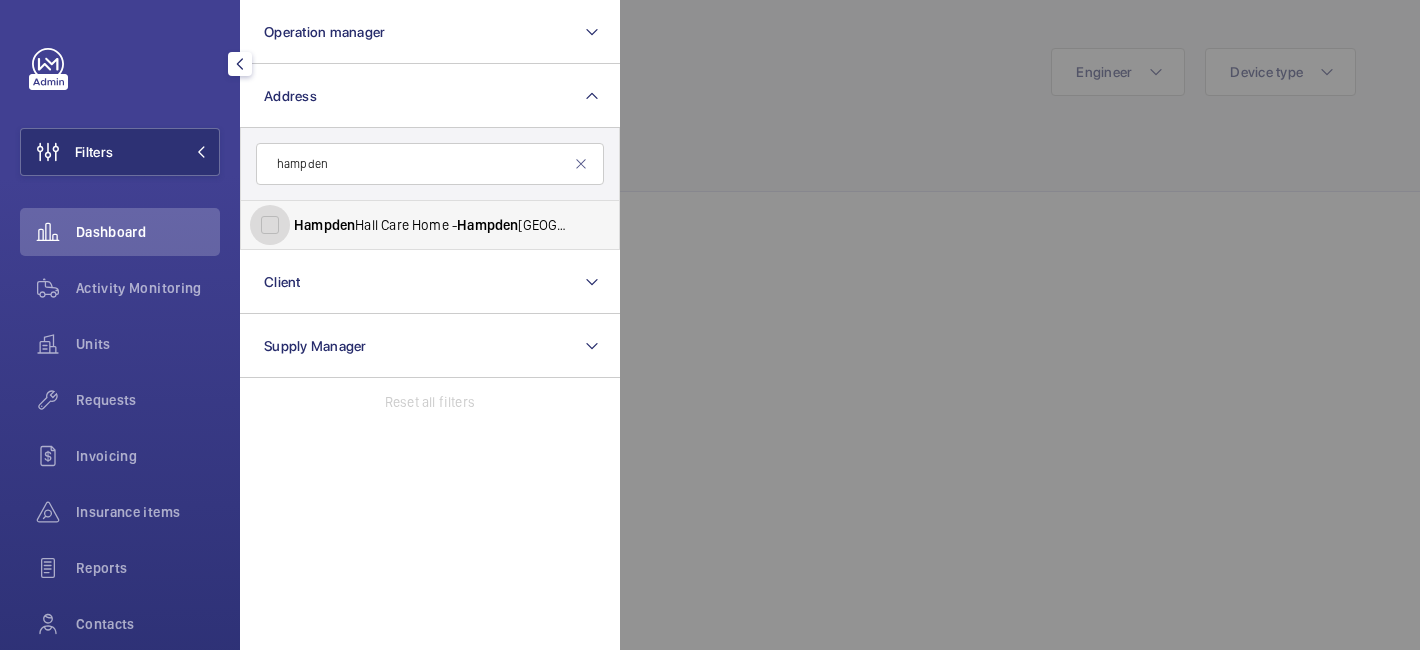 click on "Hampden  Hall Care Home -  Hampden  Hall Care Centre, AYLESBURY HP22 5ZB" at bounding box center [270, 225] 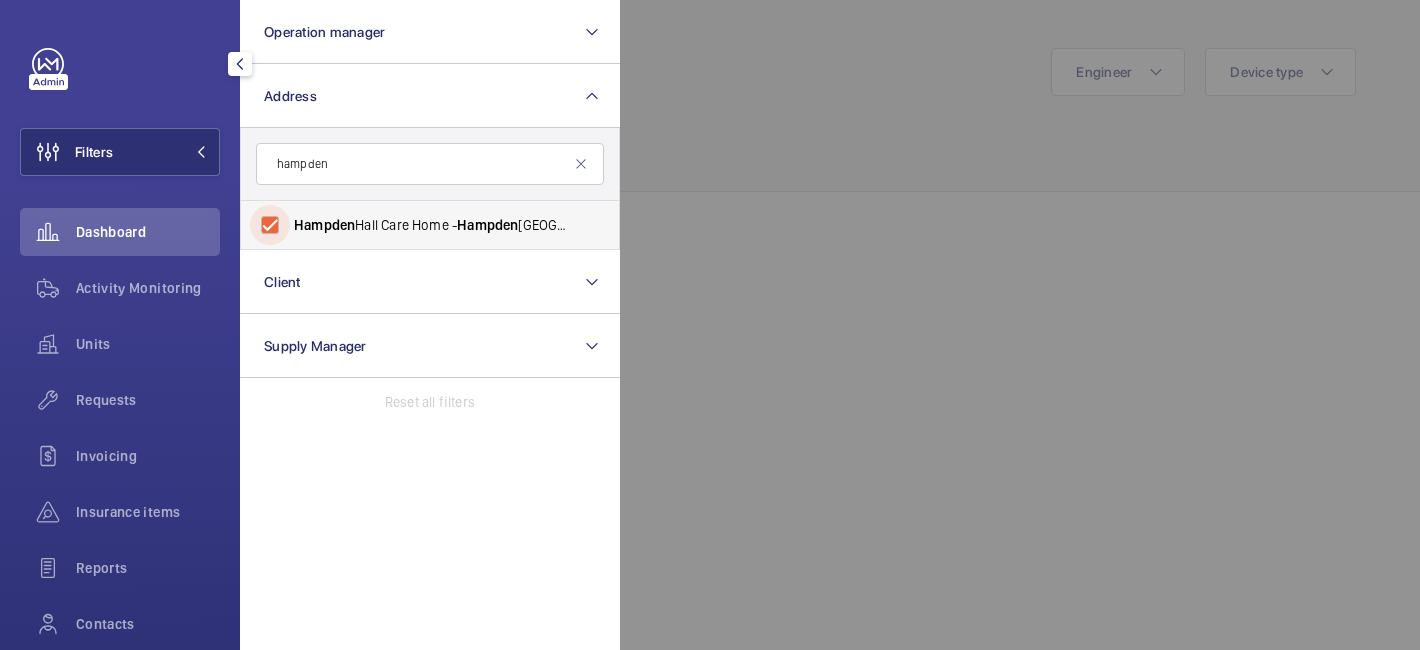 checkbox on "true" 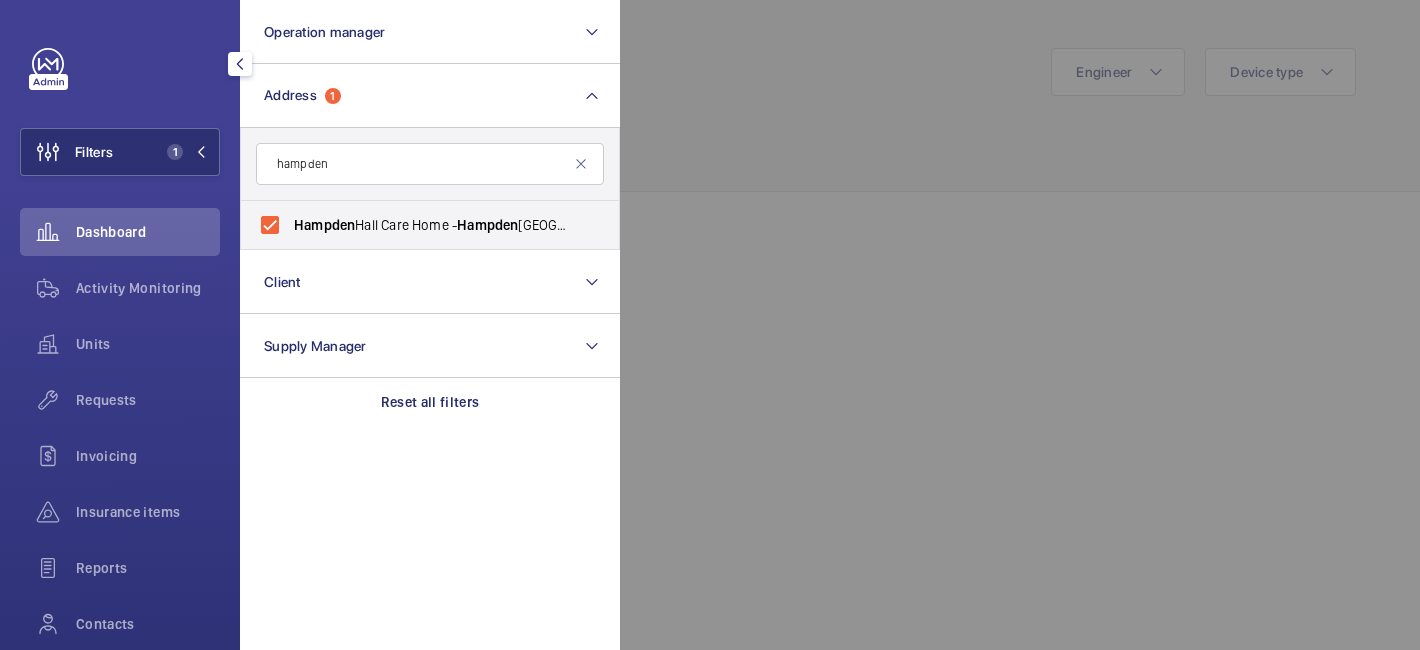 click 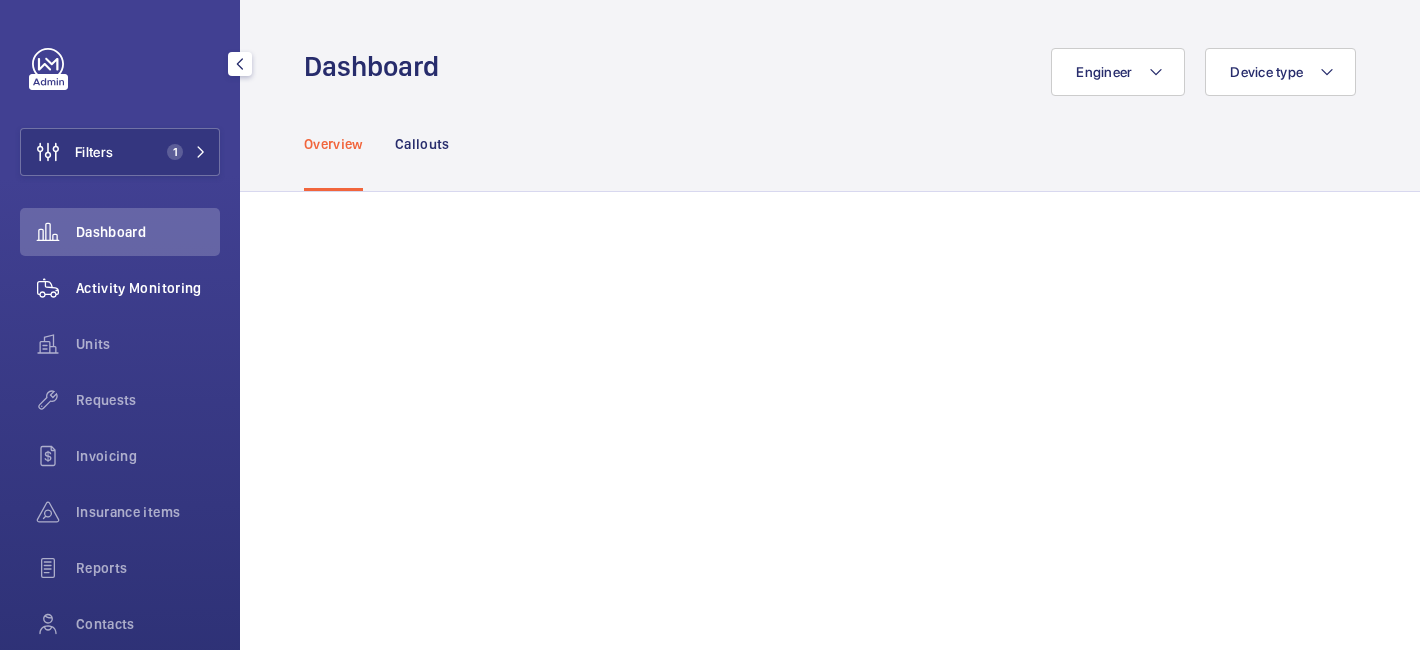 click on "Activity Monitoring" 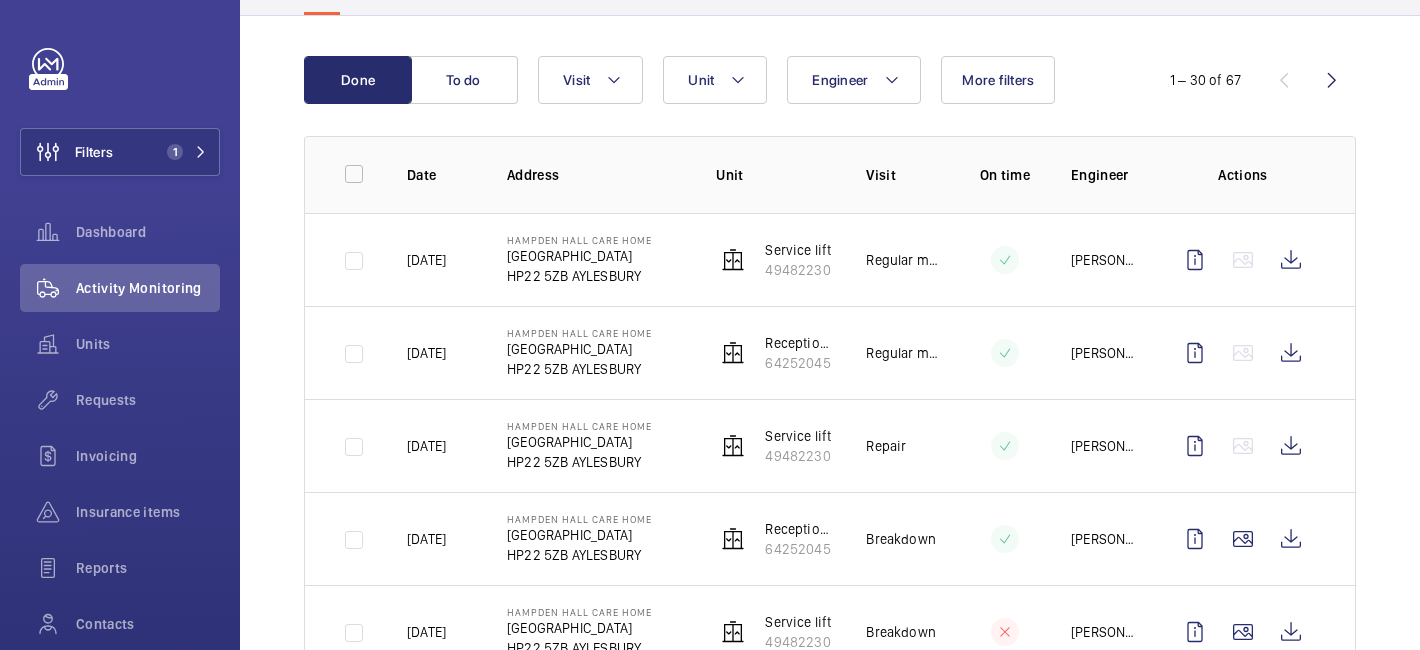 scroll, scrollTop: 178, scrollLeft: 0, axis: vertical 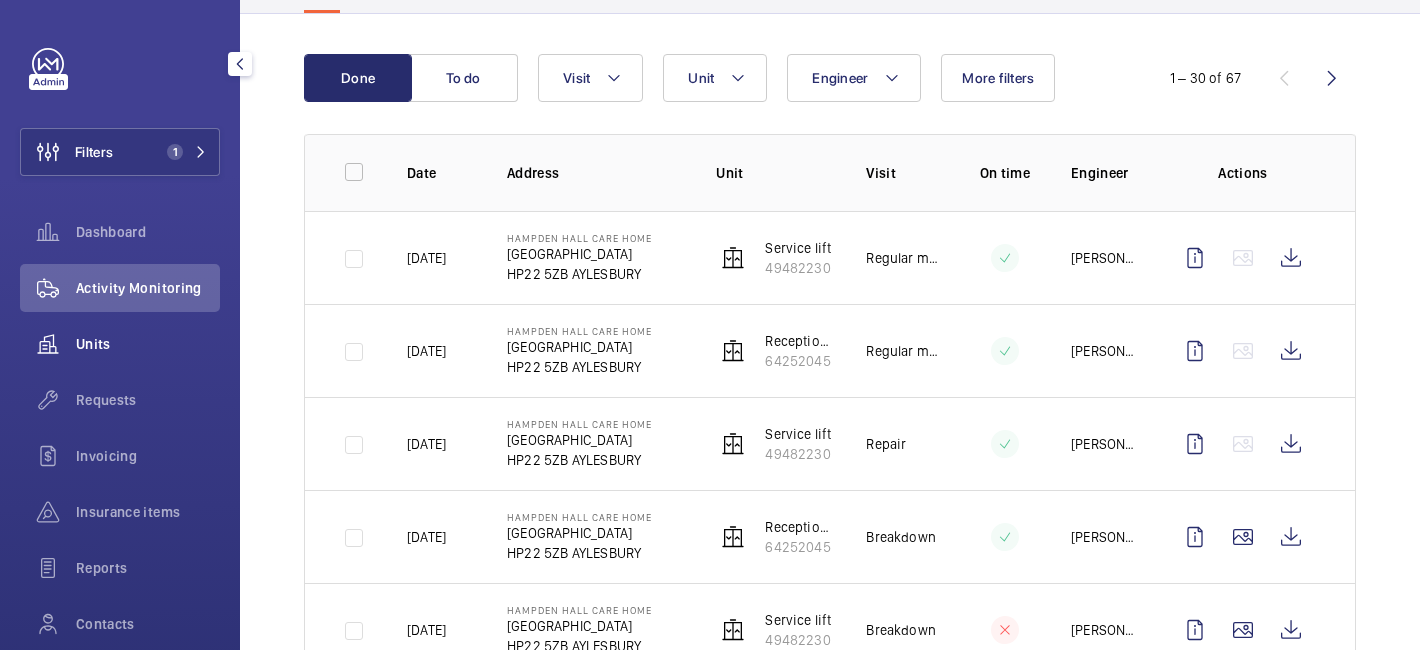 click on "Units" 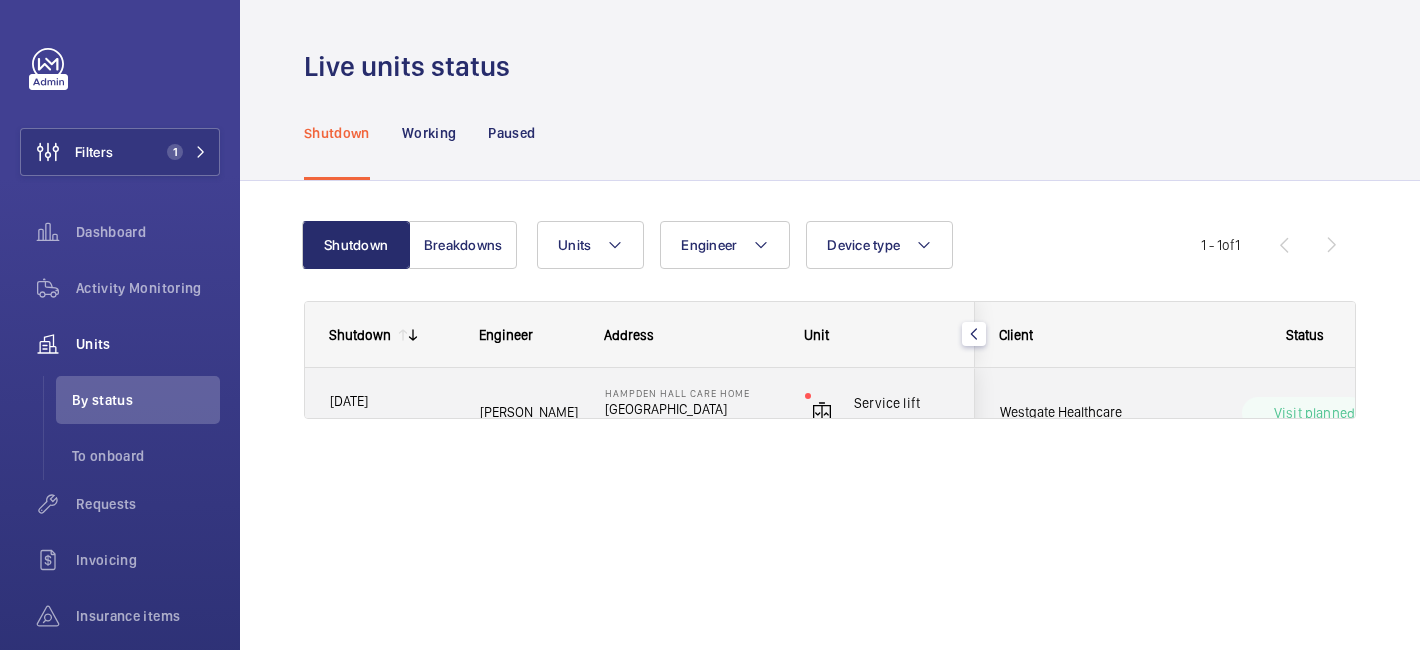 scroll, scrollTop: 0, scrollLeft: 0, axis: both 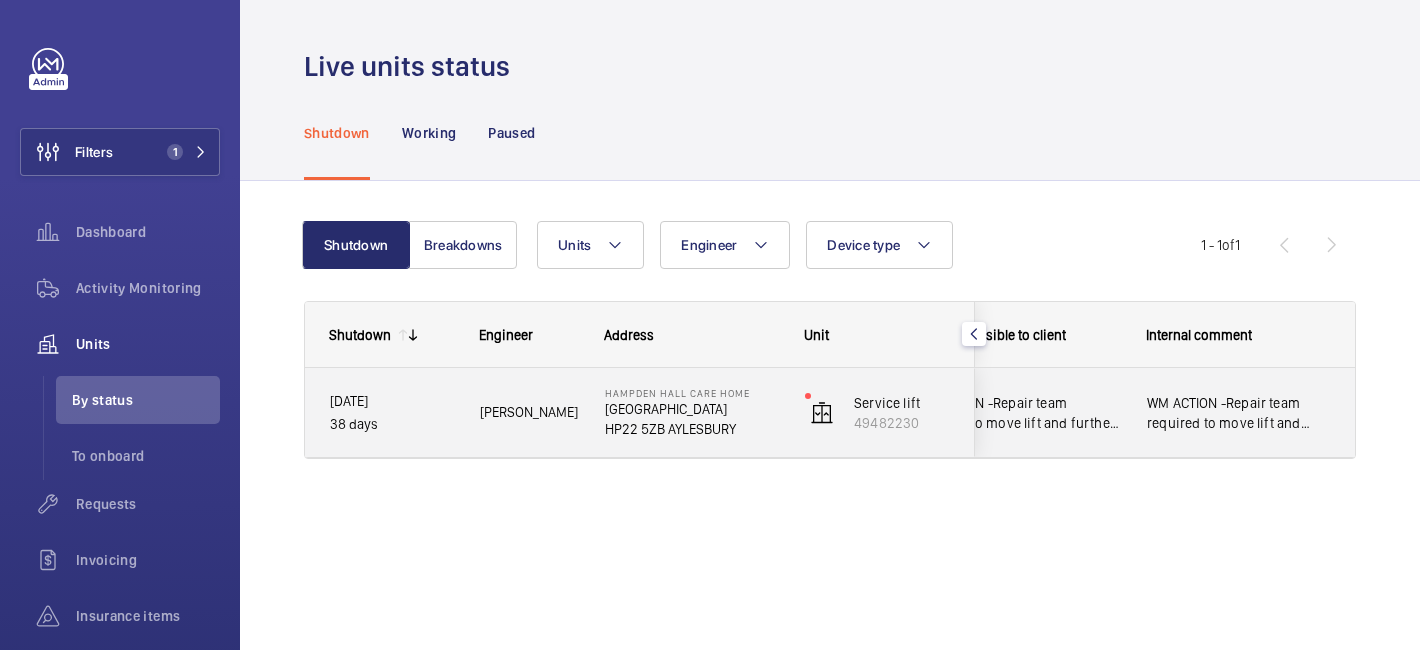 click on "WM ACTION -Repair team required to move lift and further investigate fault. ETA TBC." 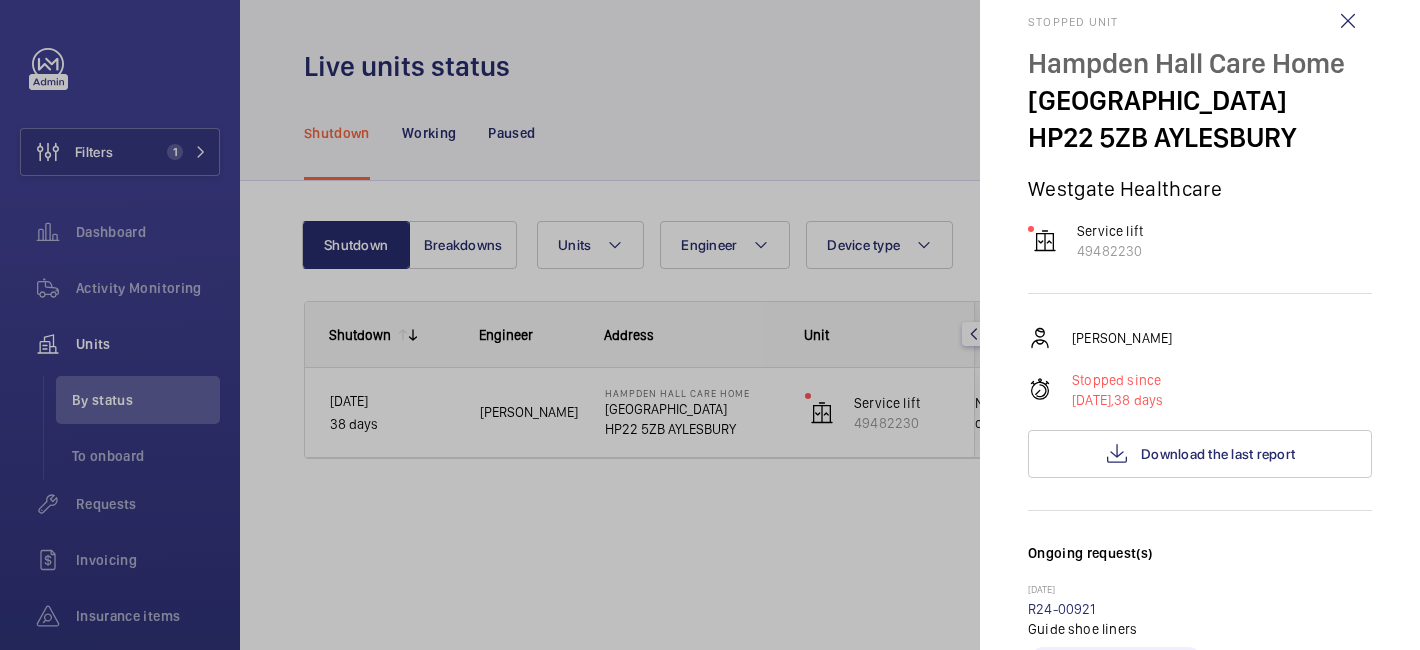scroll, scrollTop: 0, scrollLeft: 0, axis: both 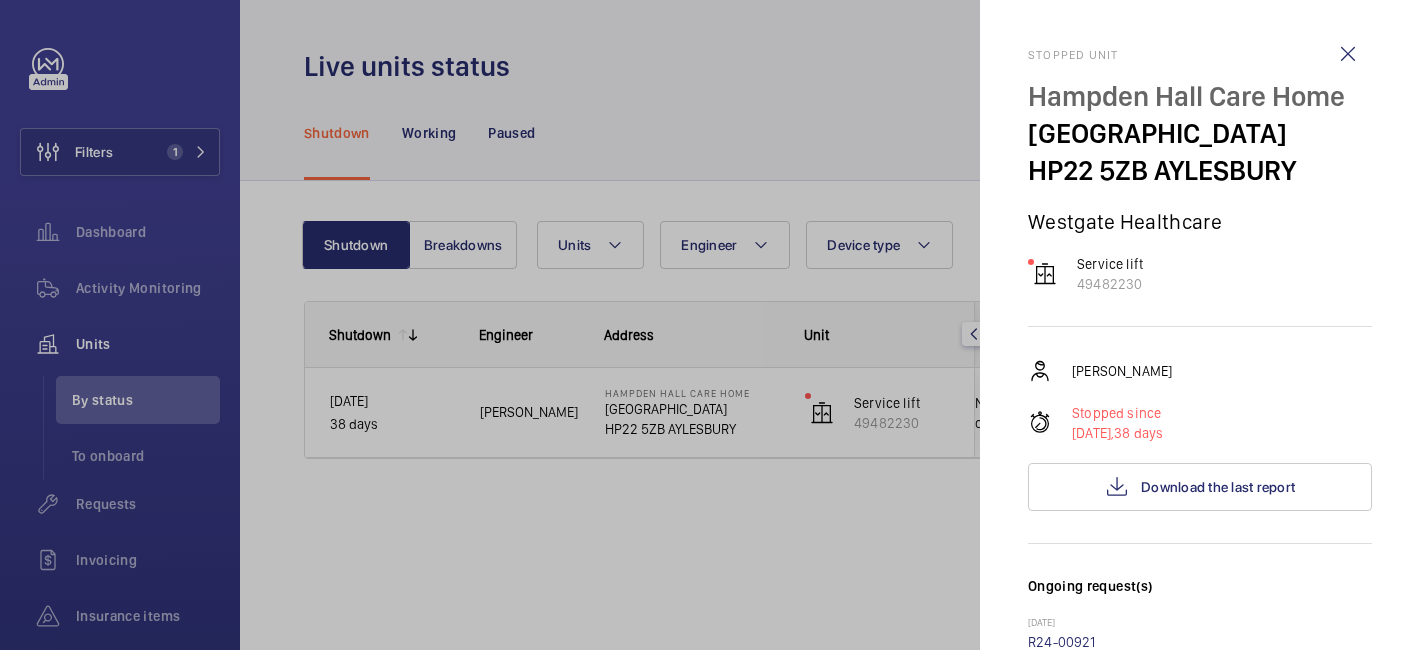 click 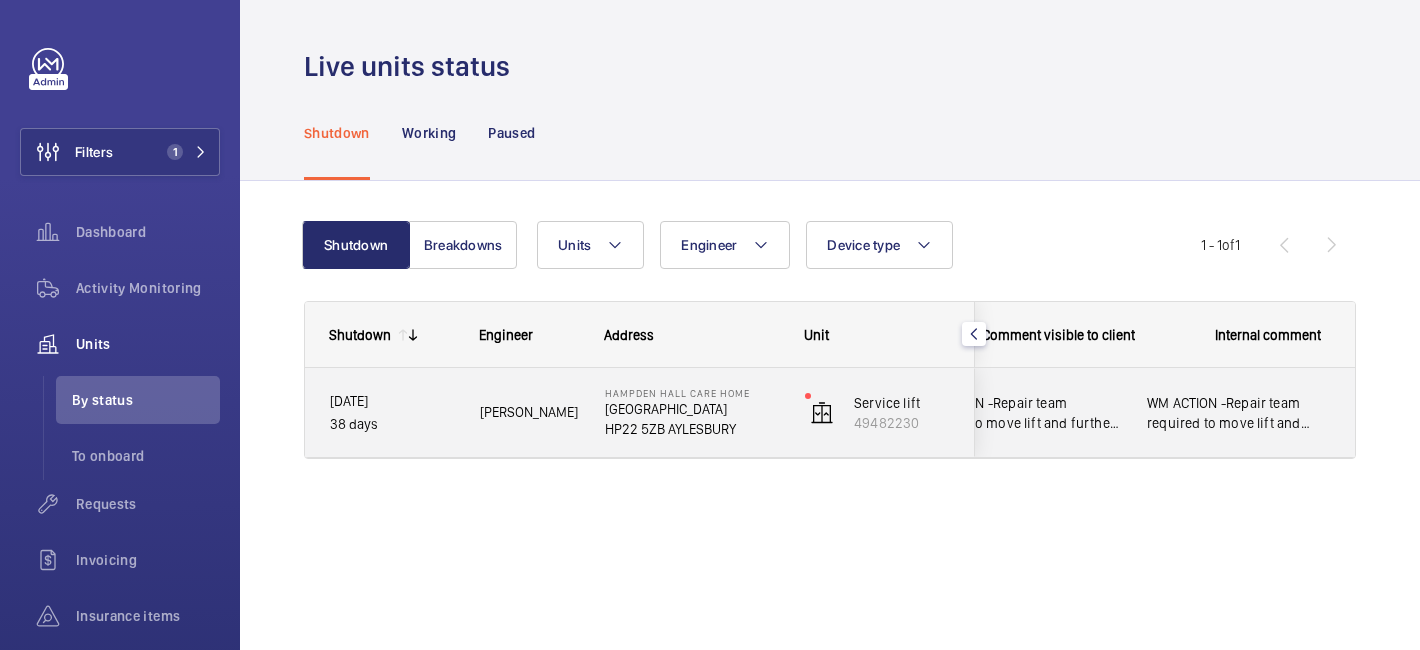 scroll, scrollTop: 0, scrollLeft: 0, axis: both 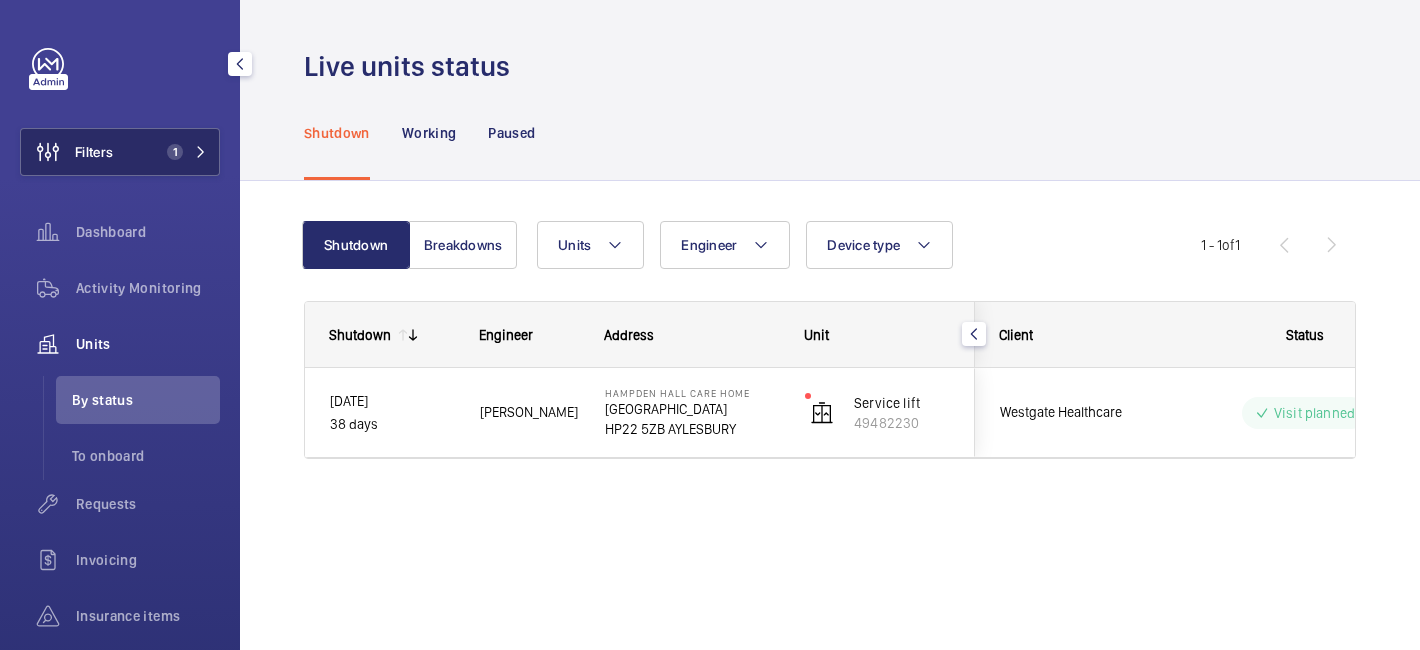 click on "1" 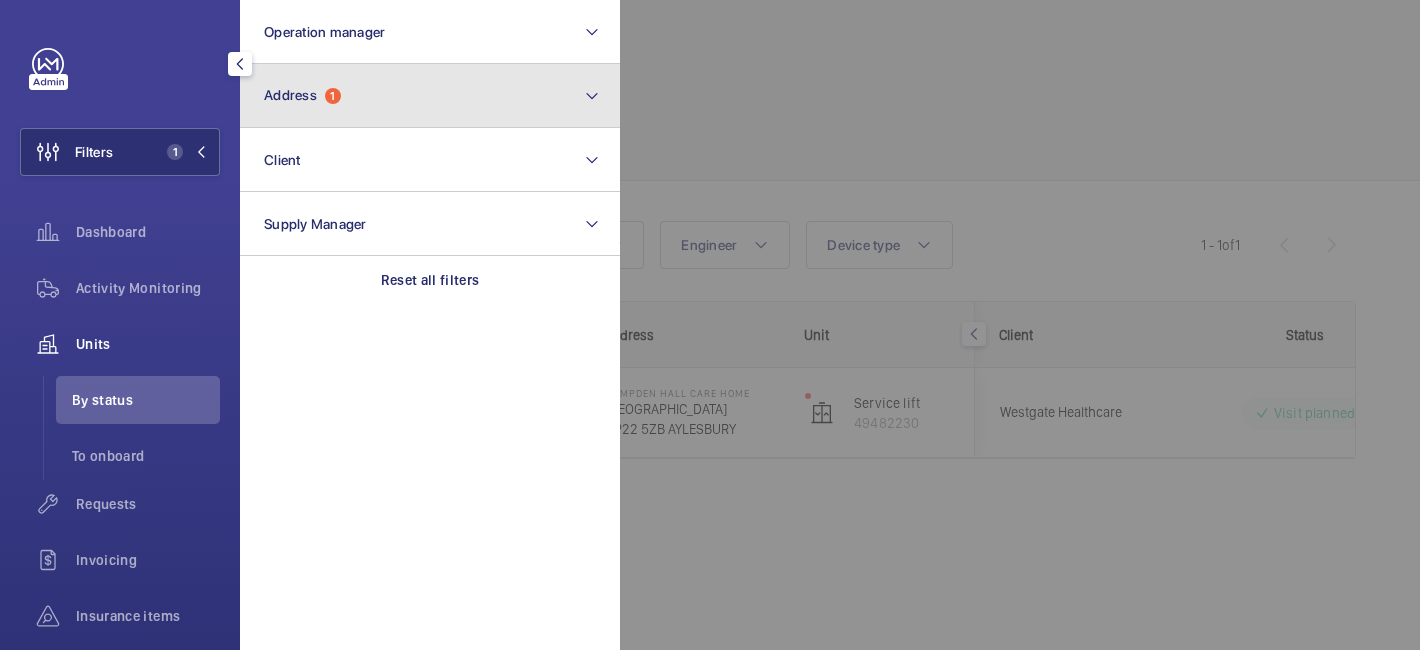click on "Address  1" 